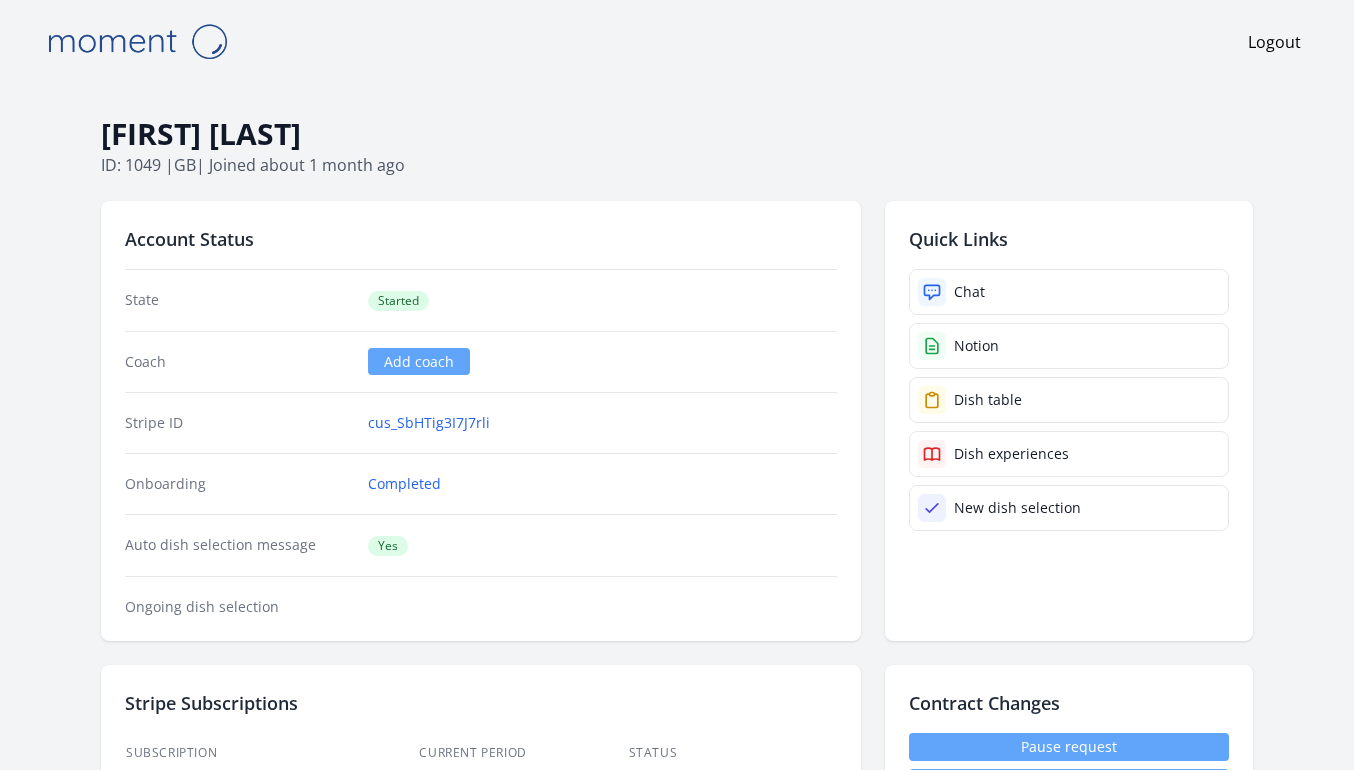scroll, scrollTop: 0, scrollLeft: 0, axis: both 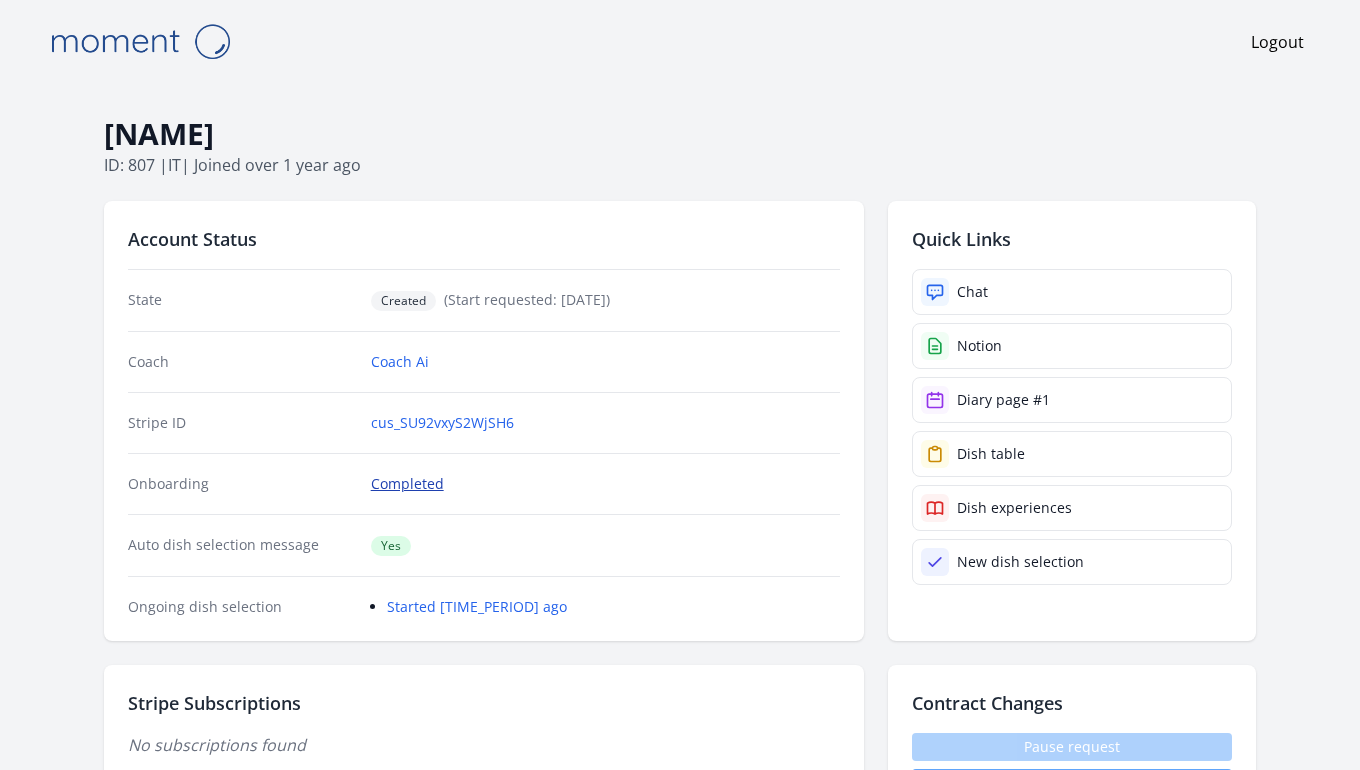 click on "Completed" at bounding box center (407, 484) 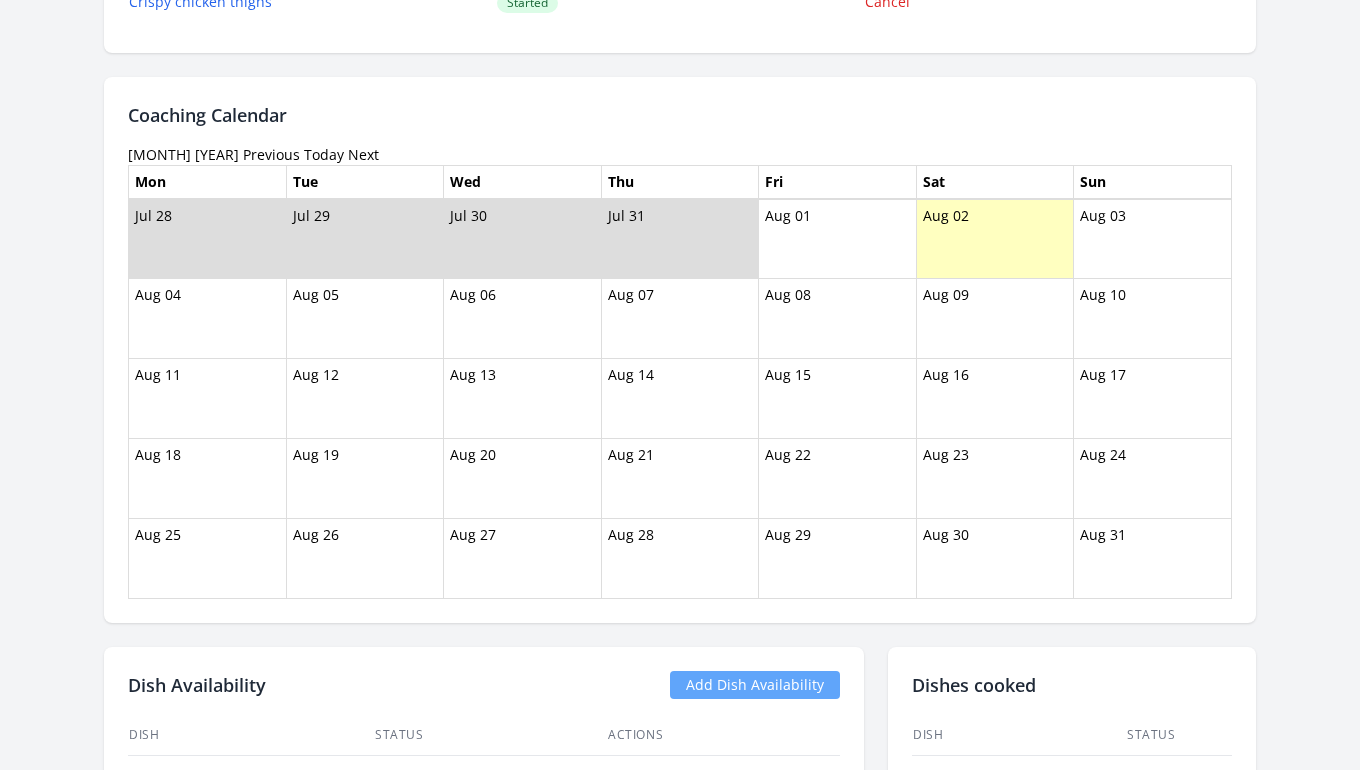 scroll, scrollTop: 1082, scrollLeft: 0, axis: vertical 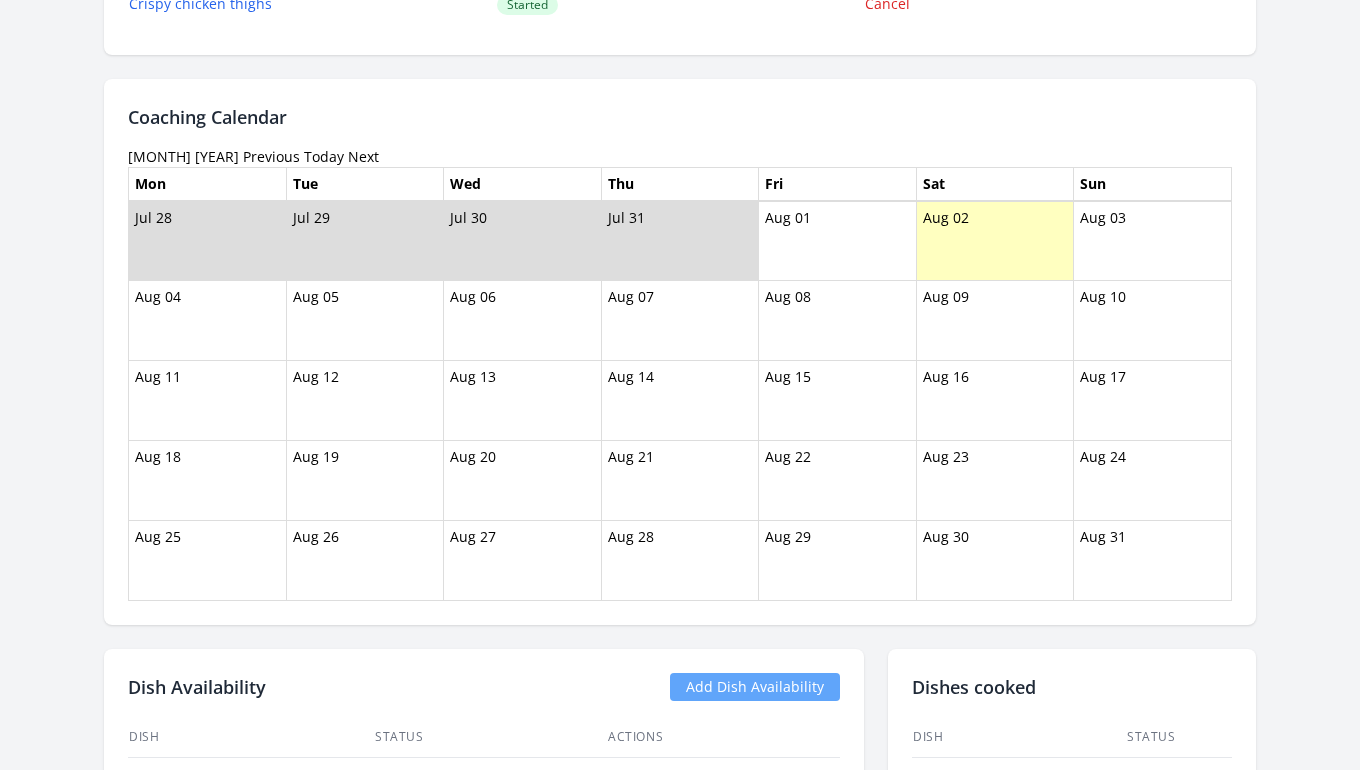 click on "Previous" at bounding box center (271, 156) 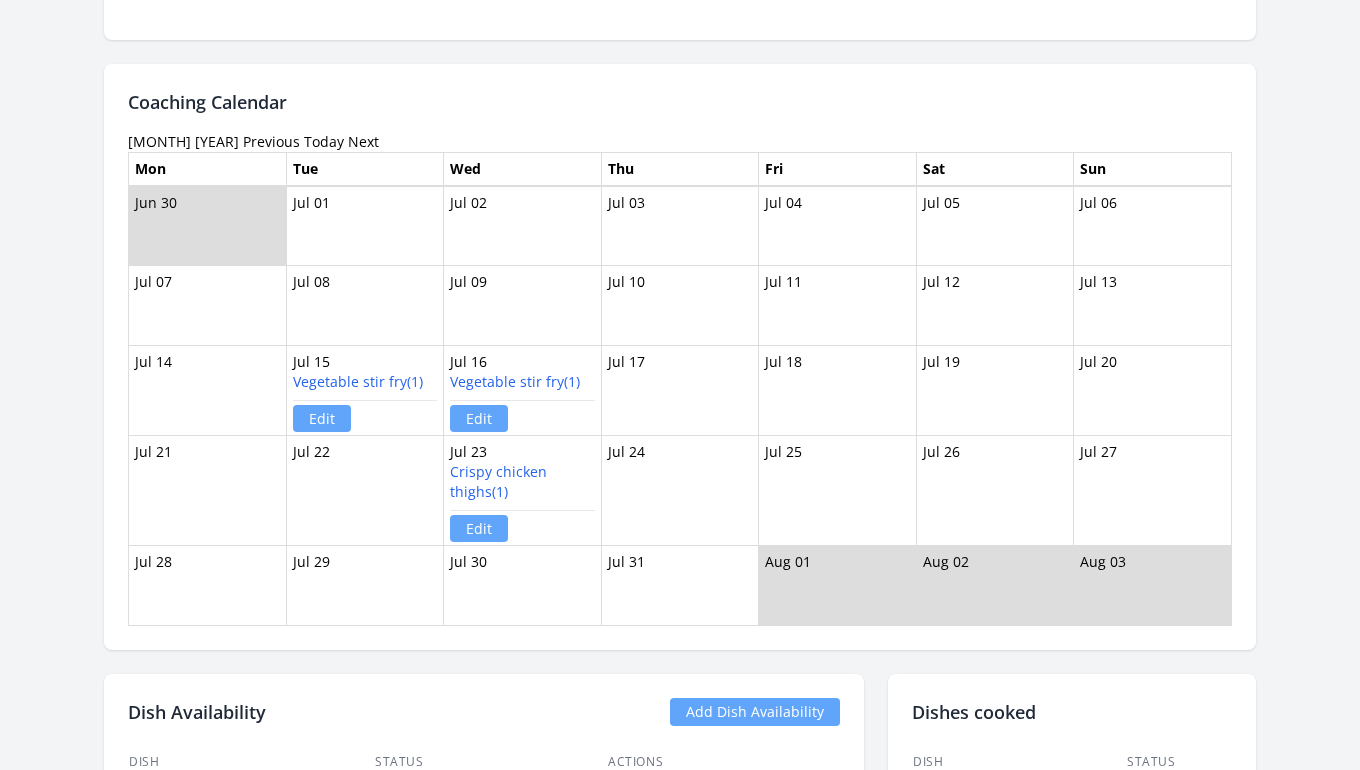 scroll, scrollTop: 1096, scrollLeft: 0, axis: vertical 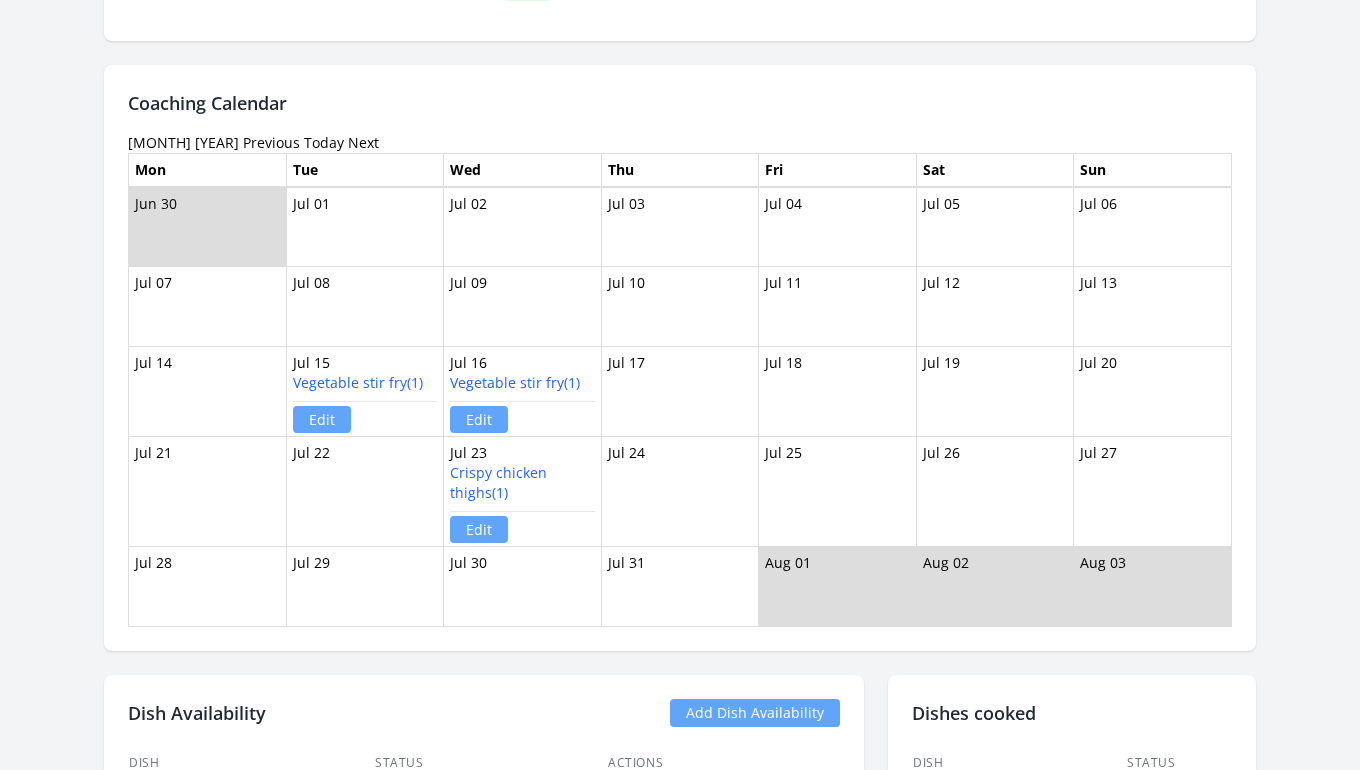 click on "Next" at bounding box center [363, 142] 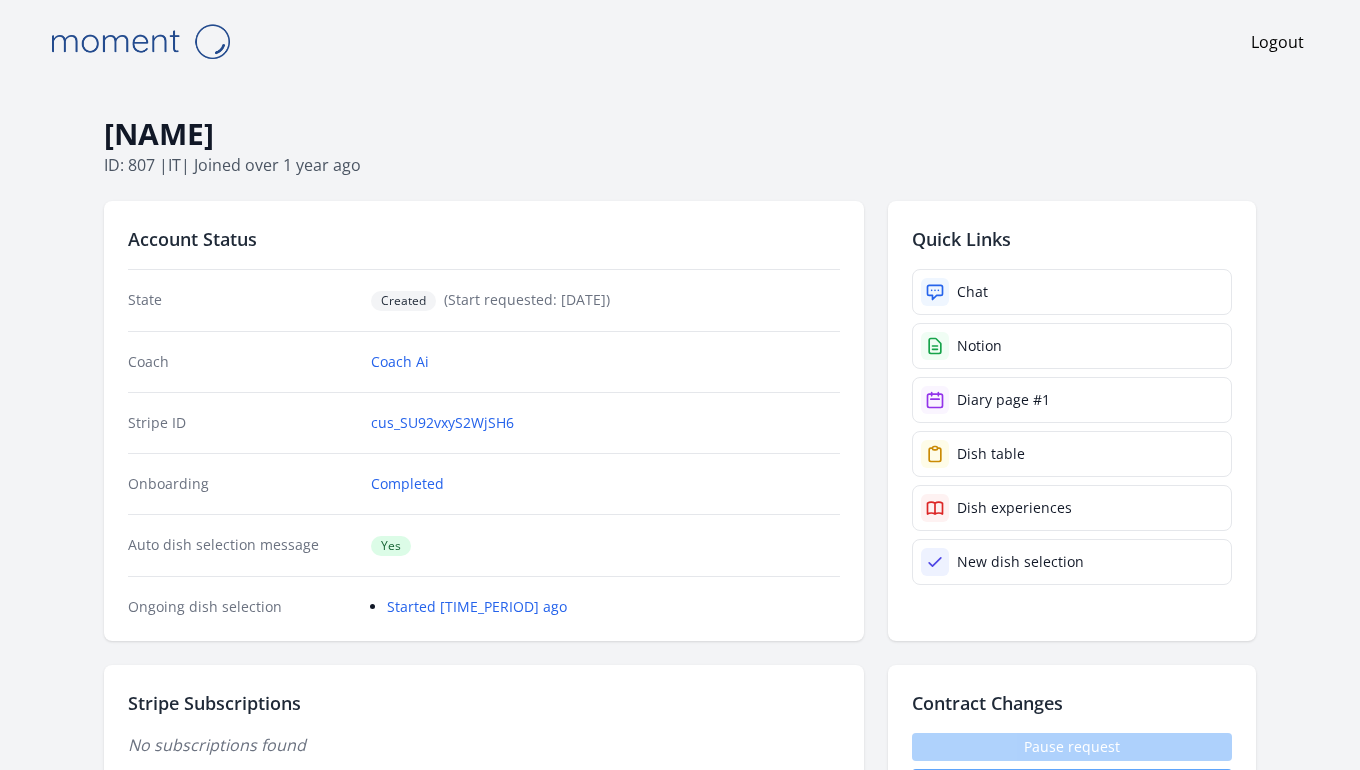 click on "ID: 807 |  it | Joined over 1 year ago" at bounding box center [680, 165] 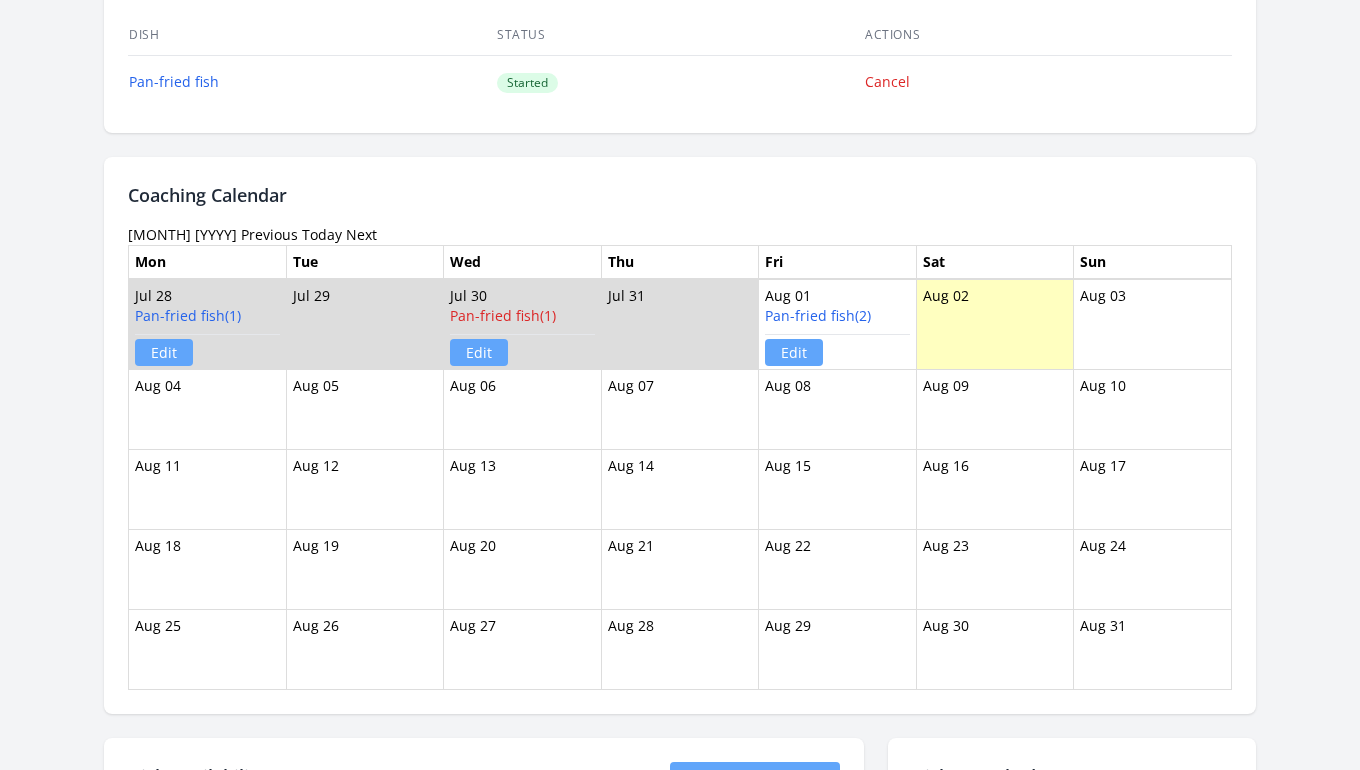 scroll, scrollTop: 1006, scrollLeft: 0, axis: vertical 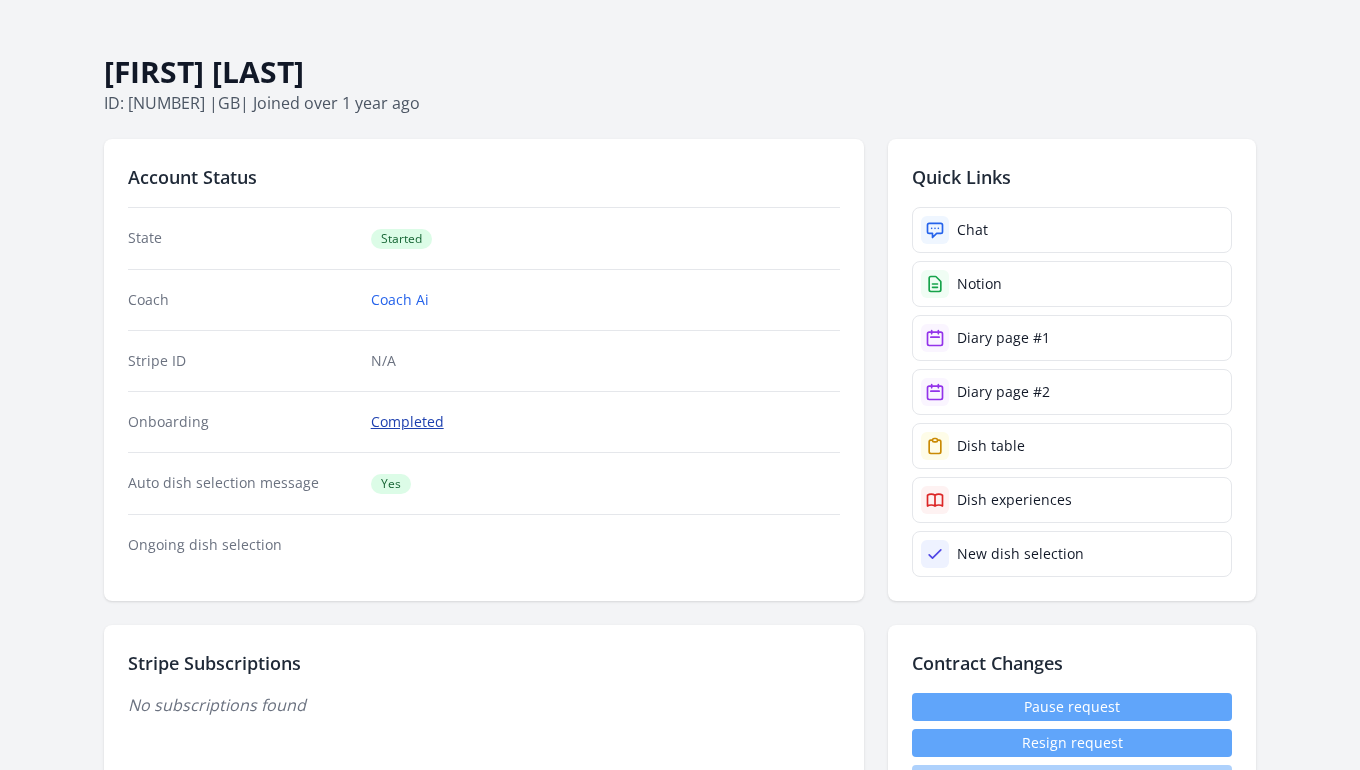 click on "Completed" at bounding box center [407, 422] 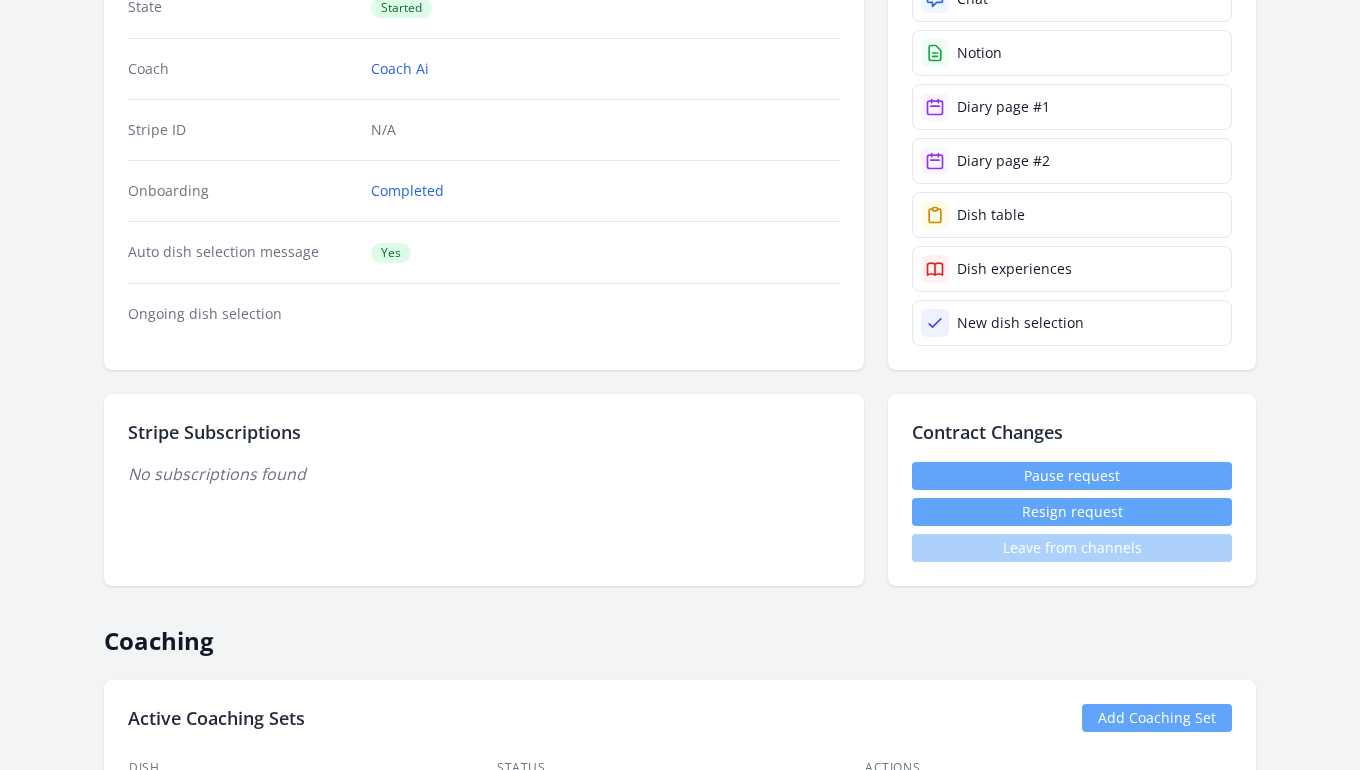 scroll, scrollTop: 283, scrollLeft: 0, axis: vertical 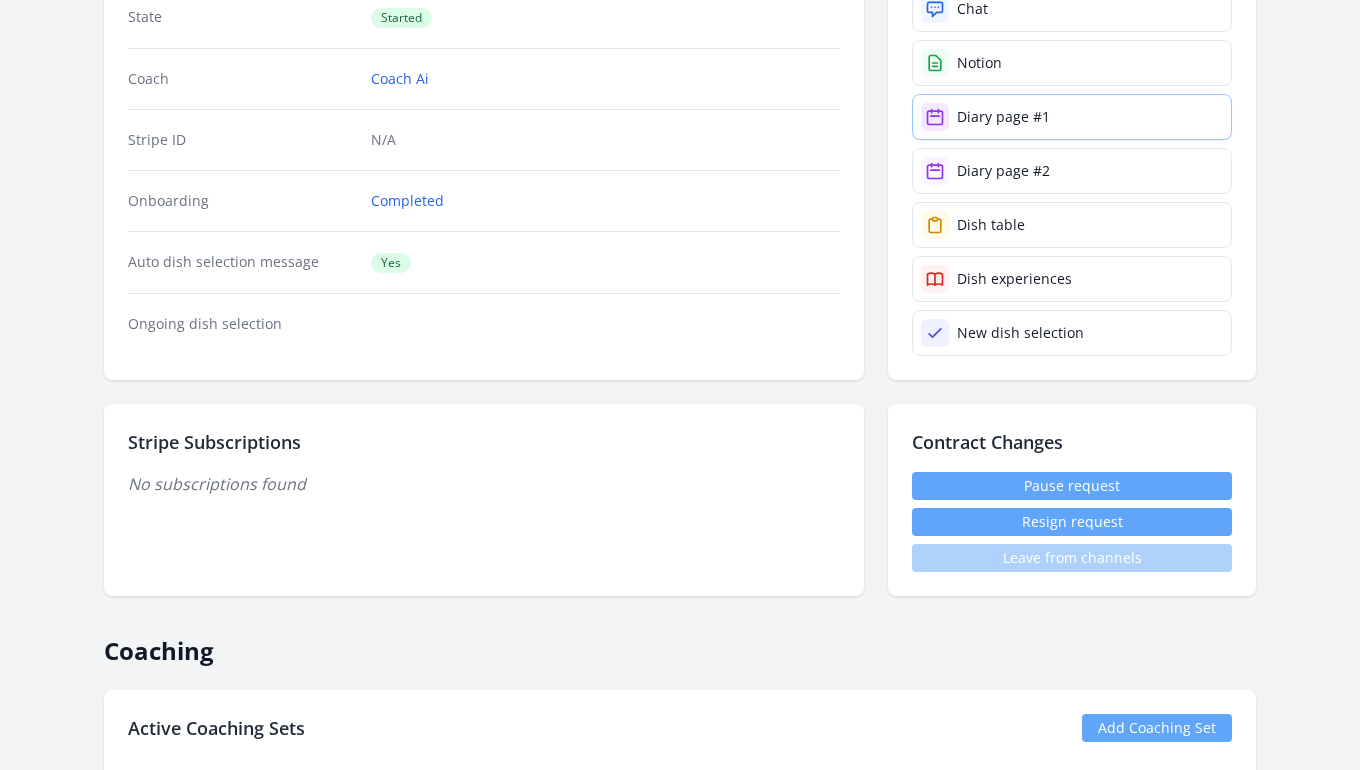 click on "Diary page #1" at bounding box center [1003, 117] 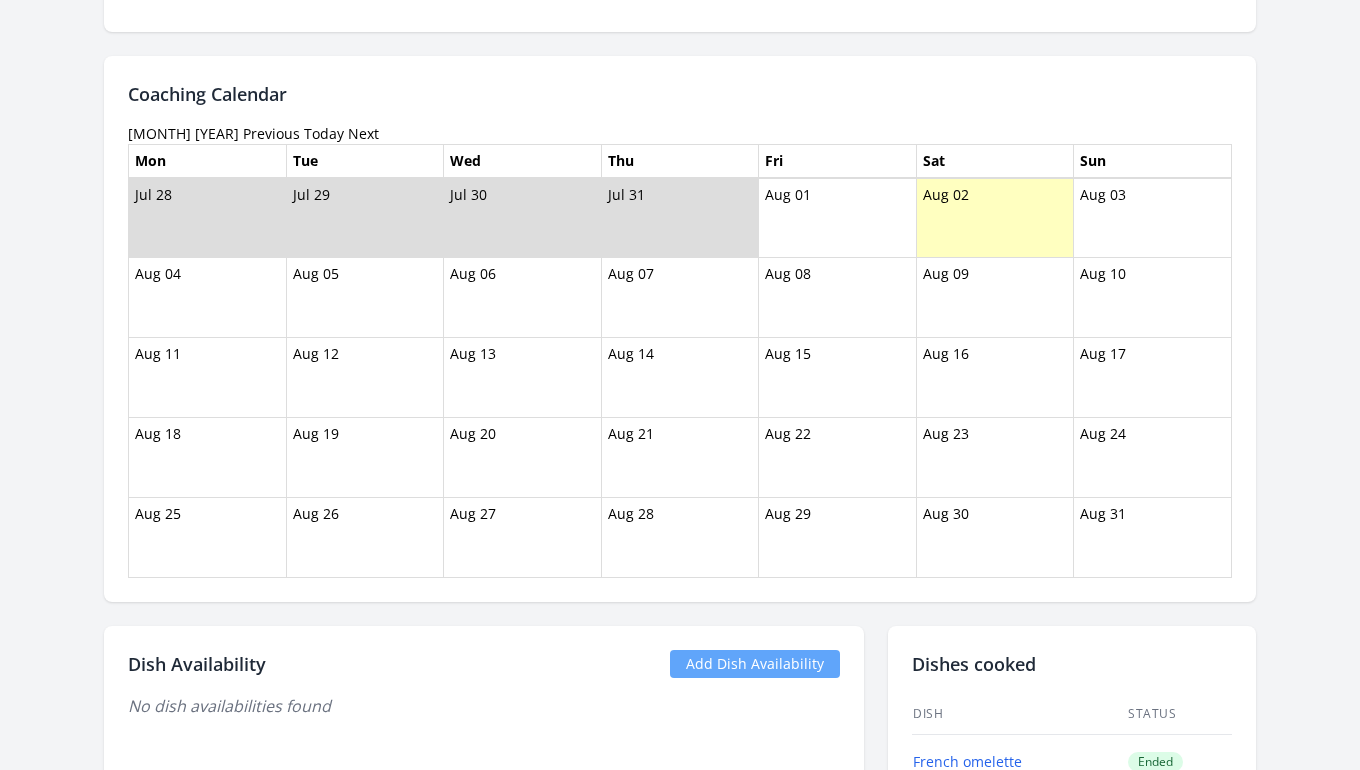 scroll, scrollTop: 1139, scrollLeft: 0, axis: vertical 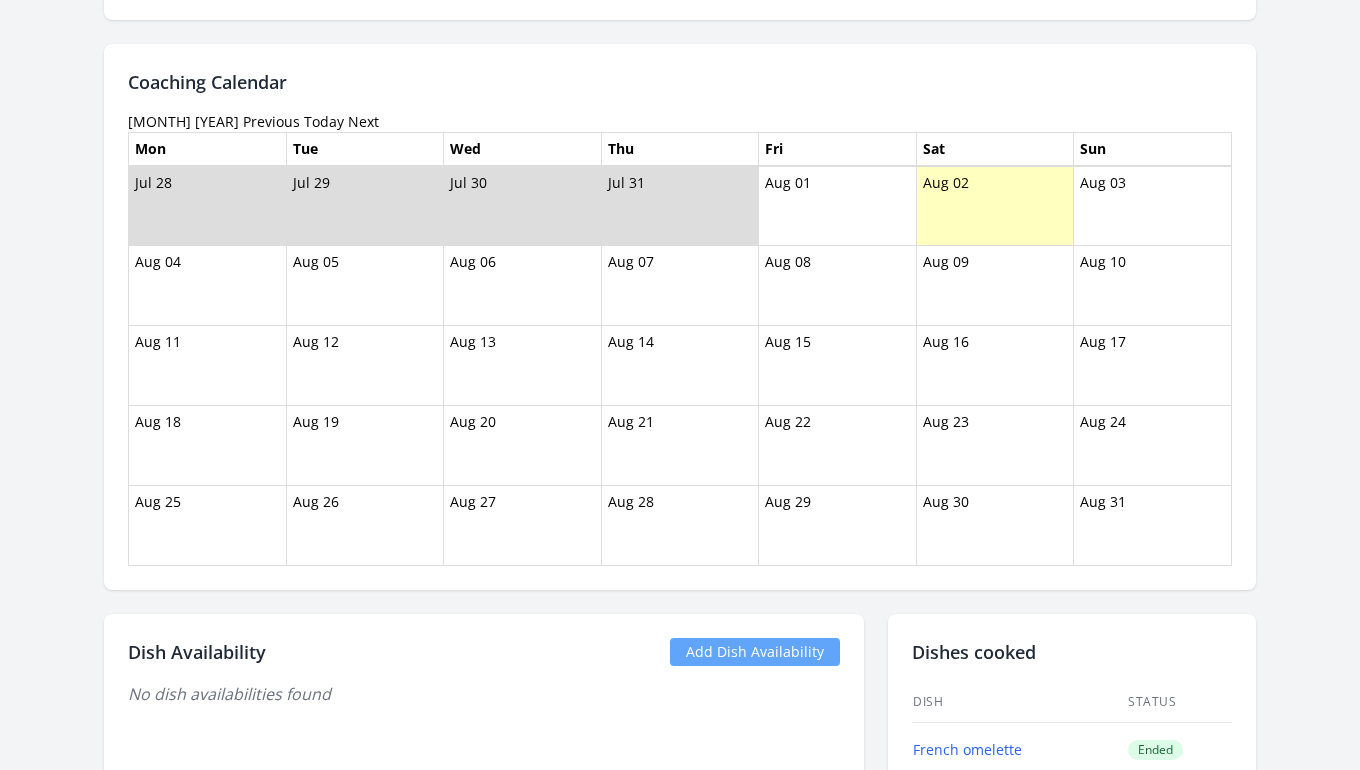 click on "Previous" at bounding box center [271, 121] 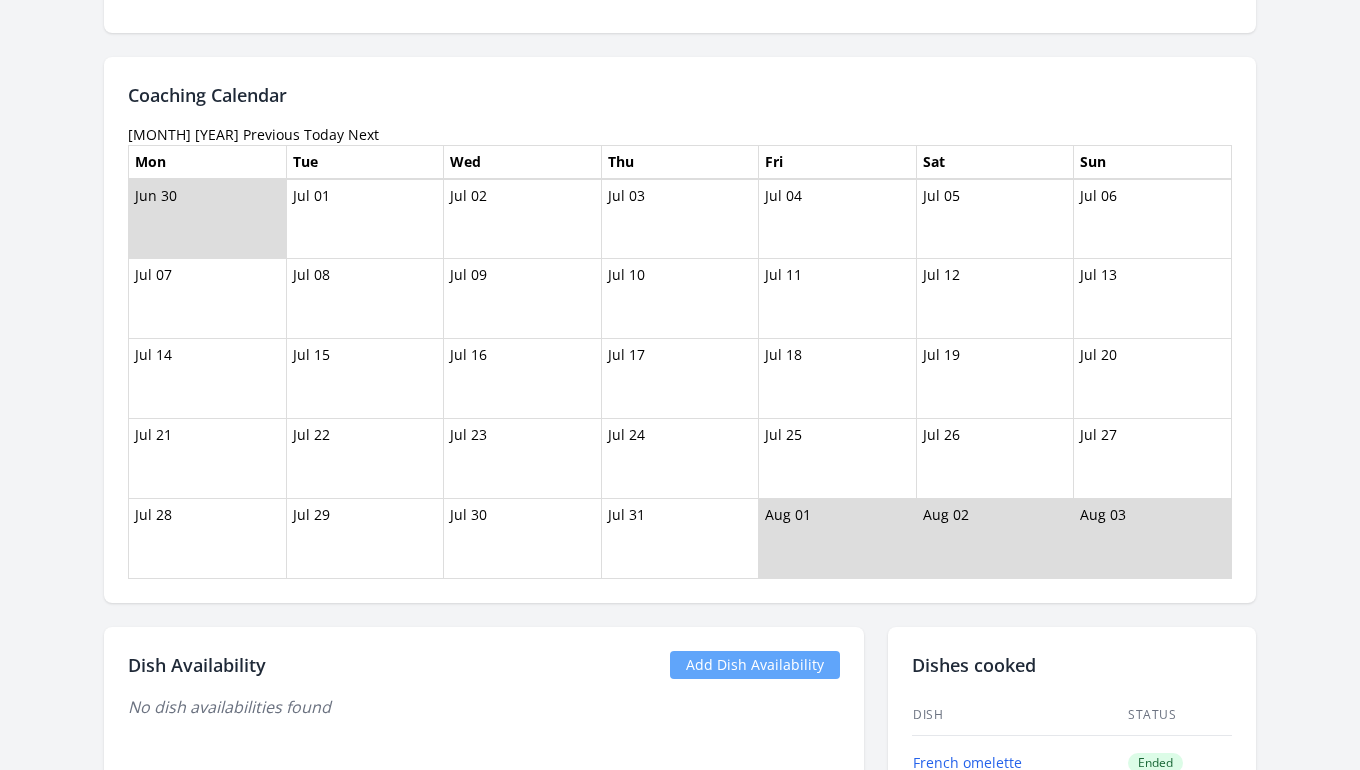 scroll, scrollTop: 1127, scrollLeft: 0, axis: vertical 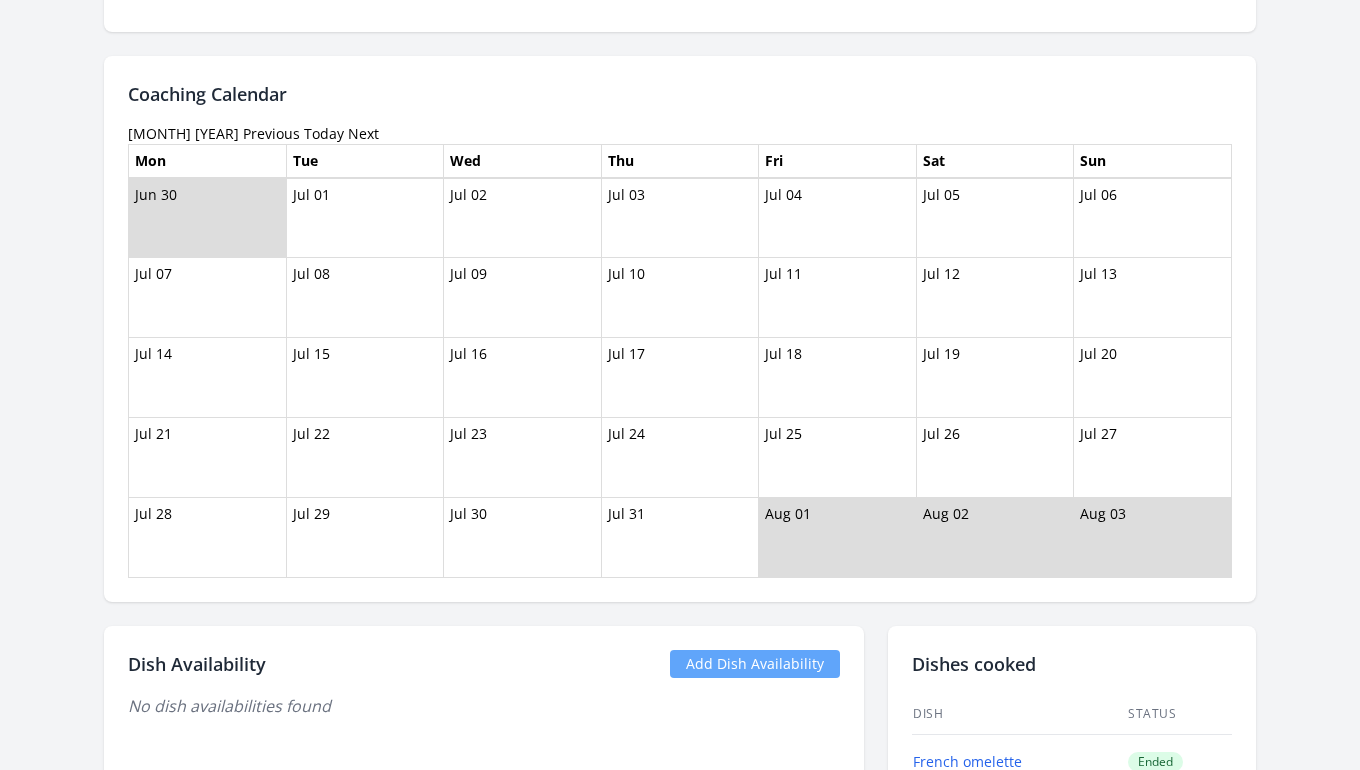 click on "Previous" at bounding box center [271, 133] 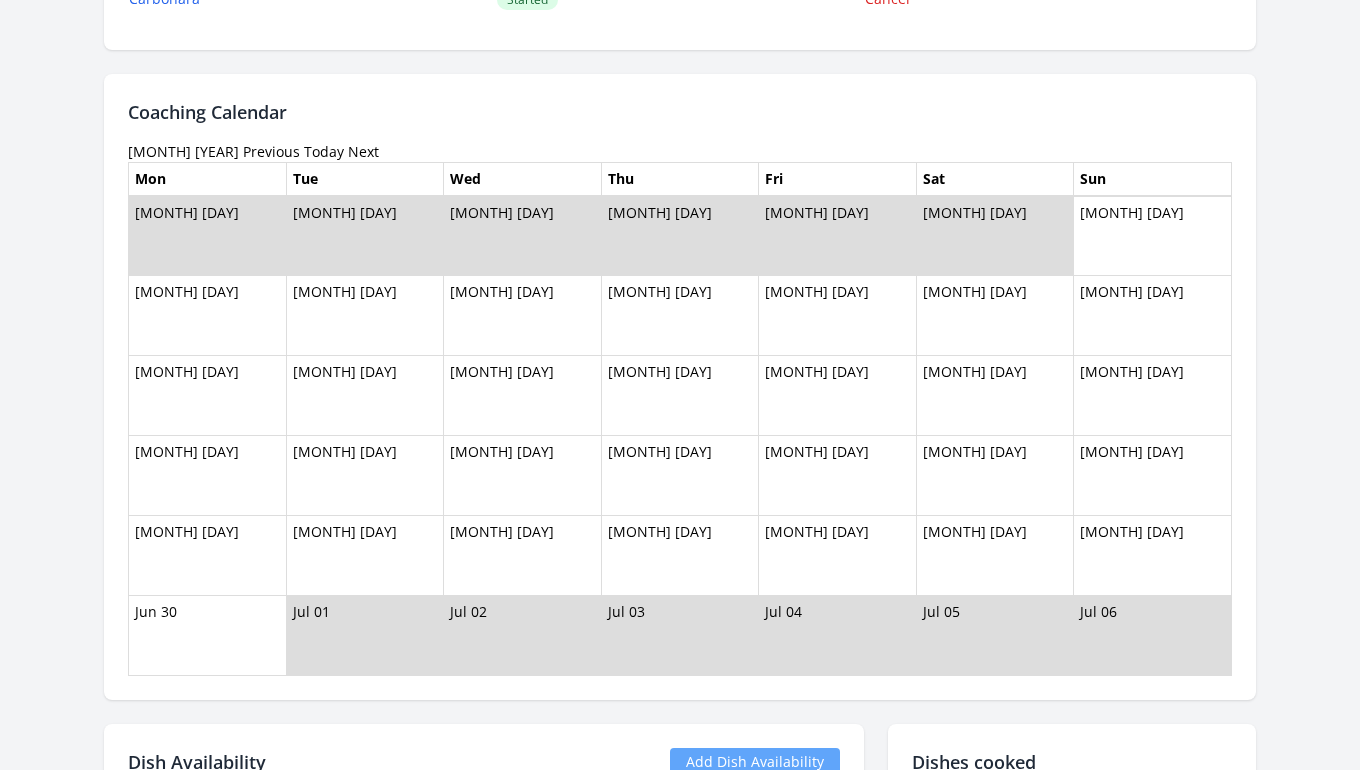 scroll, scrollTop: 1108, scrollLeft: 0, axis: vertical 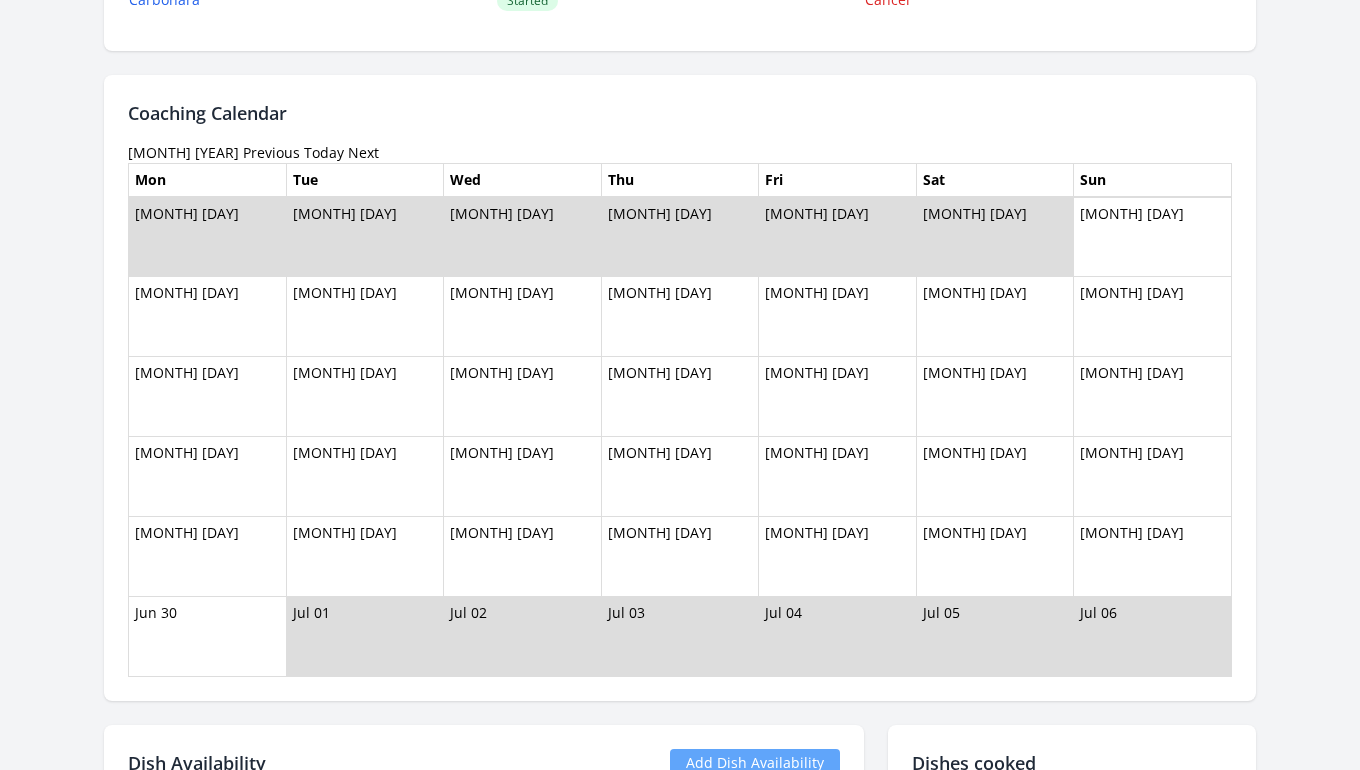 click on "Previous" at bounding box center [271, 152] 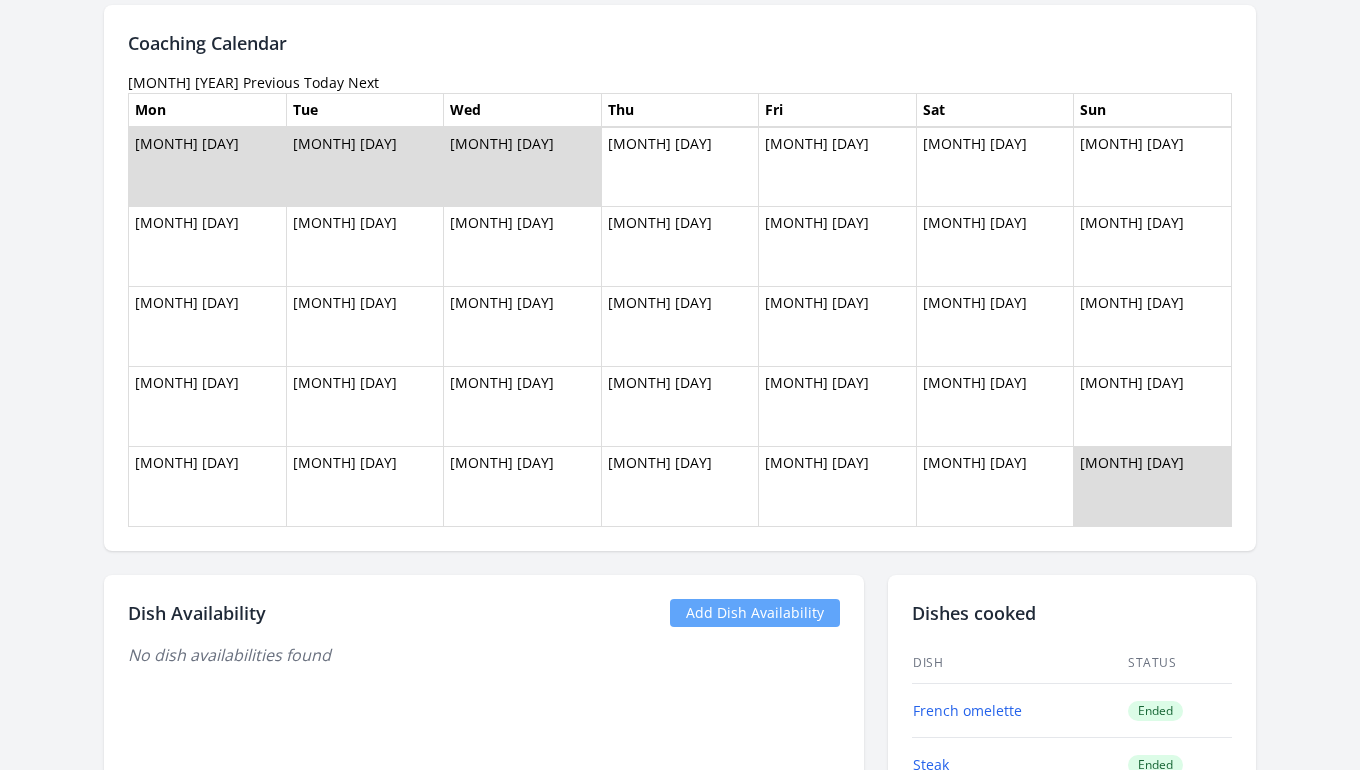 scroll, scrollTop: 1176, scrollLeft: 0, axis: vertical 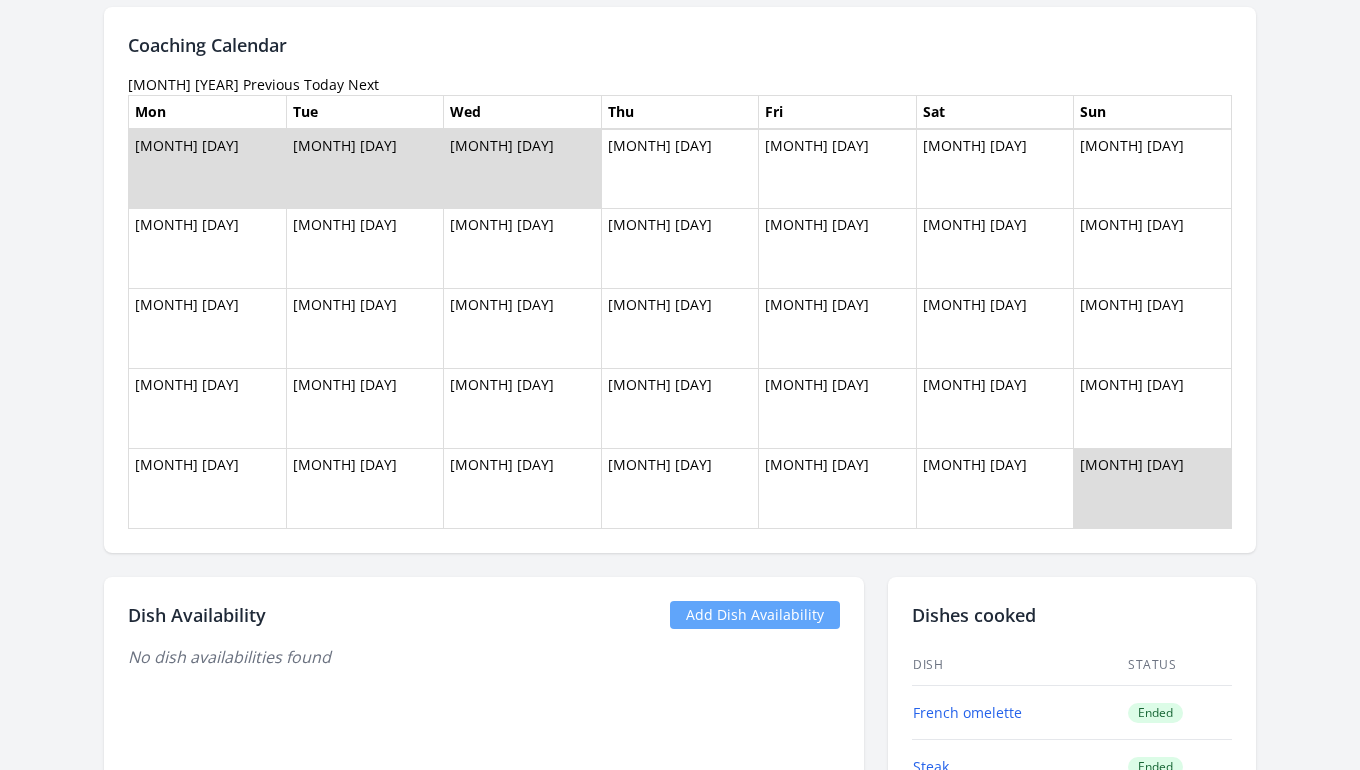 click on "Previous" at bounding box center [271, 84] 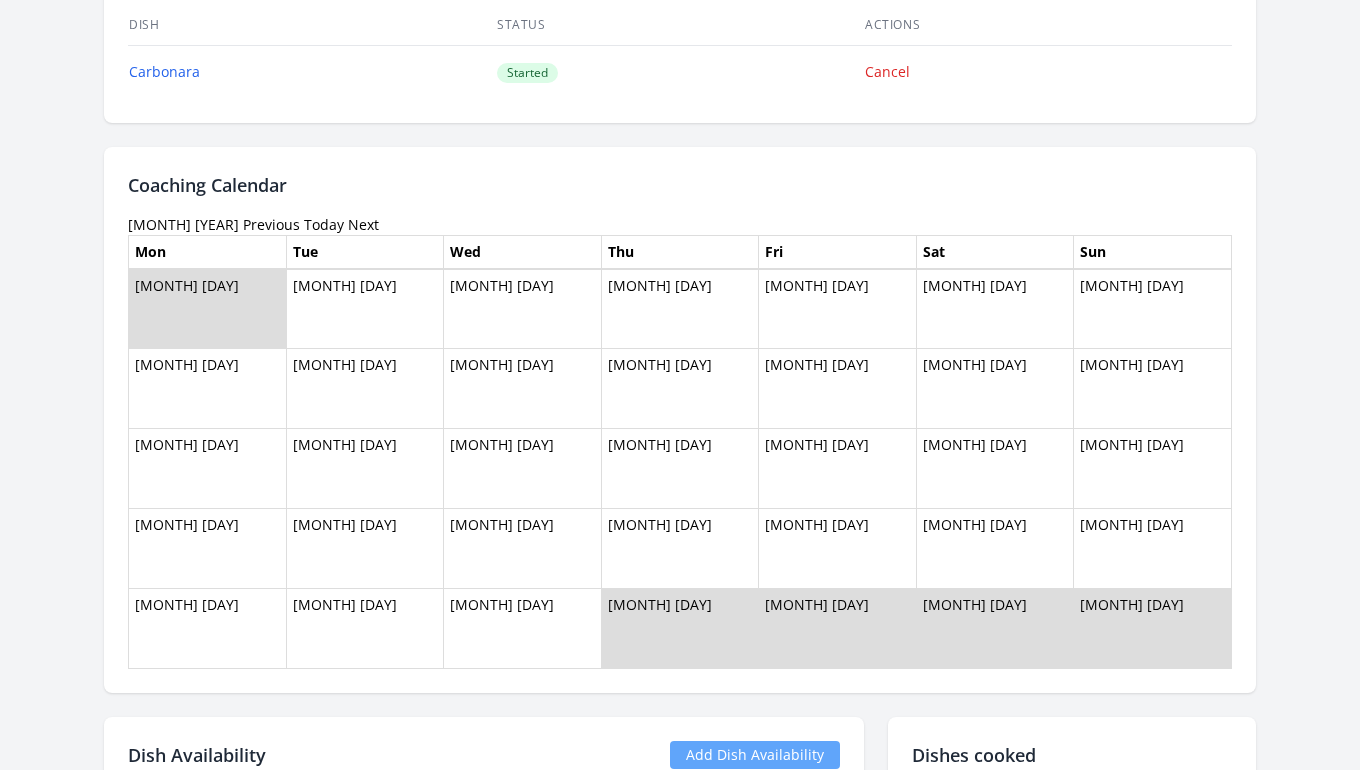 scroll, scrollTop: 1059, scrollLeft: 0, axis: vertical 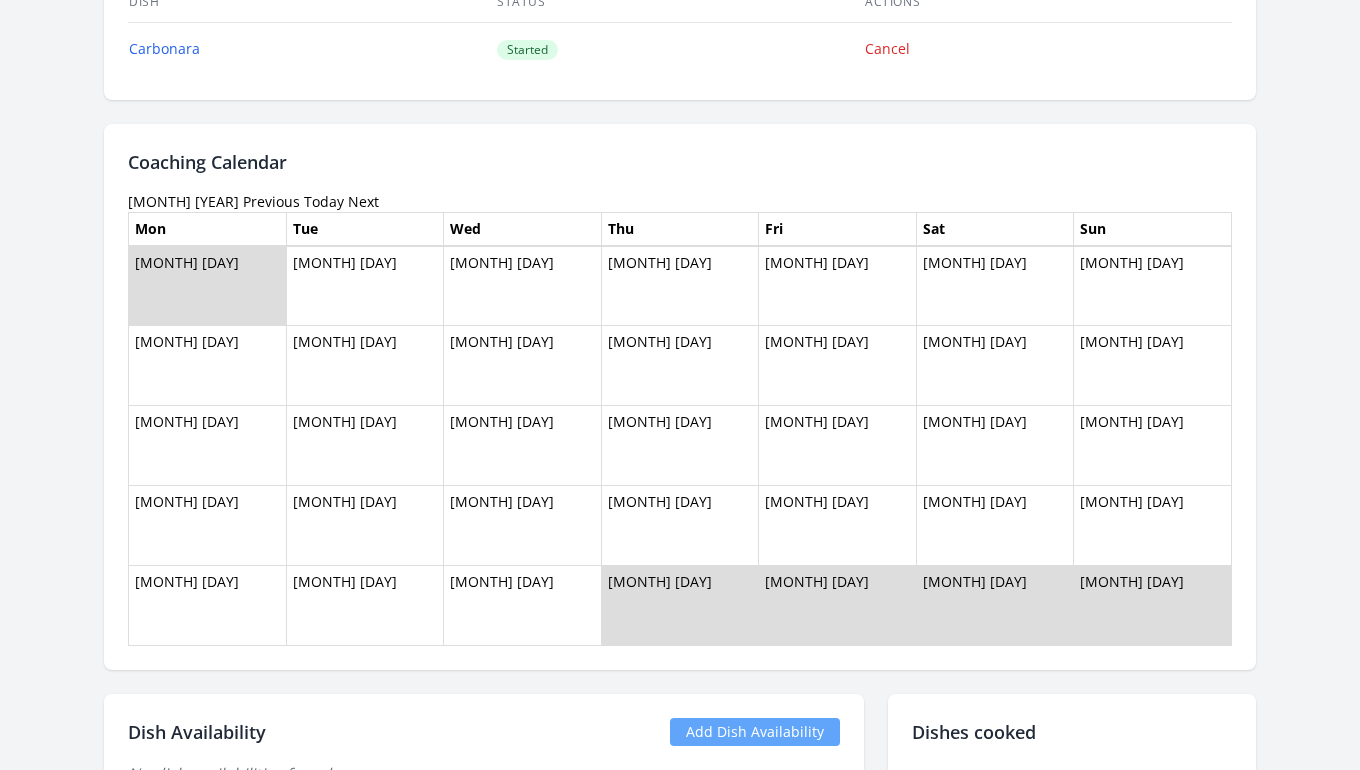 click on "Previous" at bounding box center [271, 201] 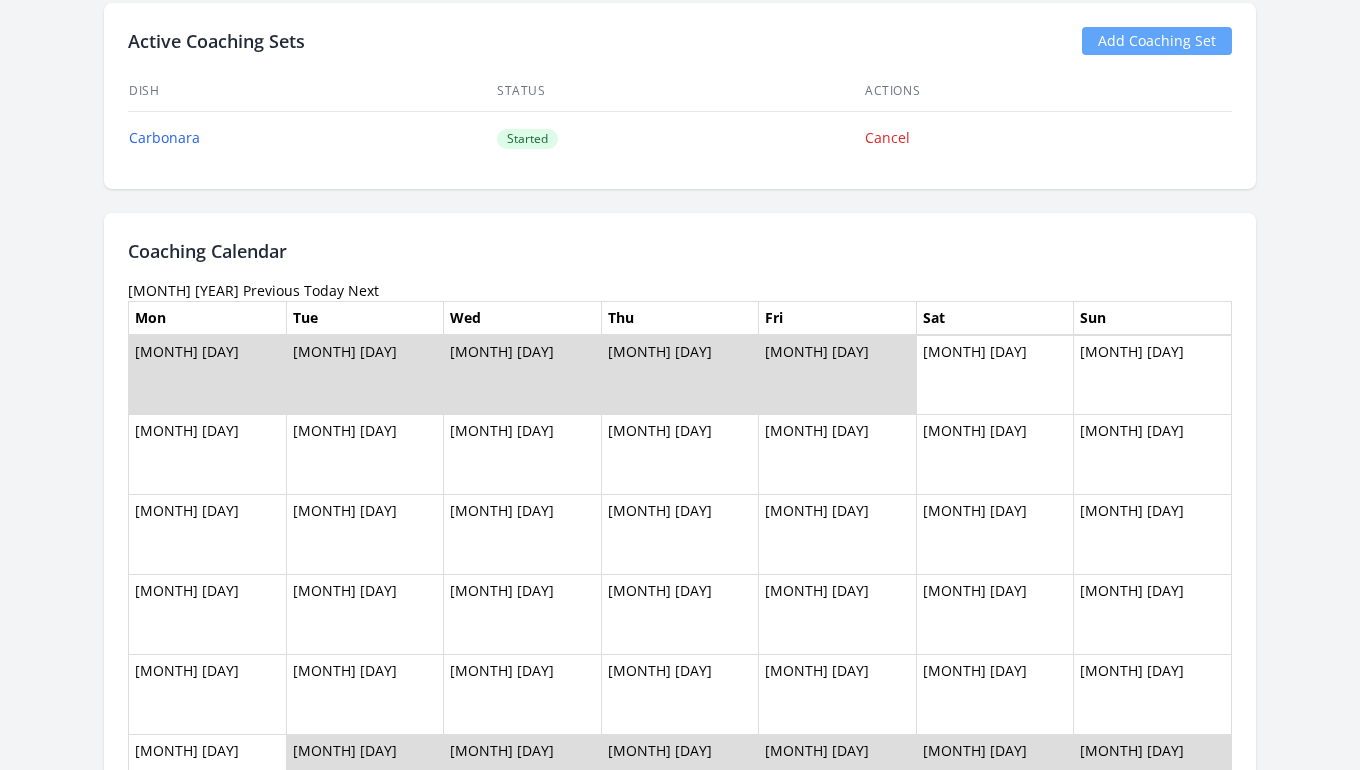 scroll, scrollTop: 973, scrollLeft: 0, axis: vertical 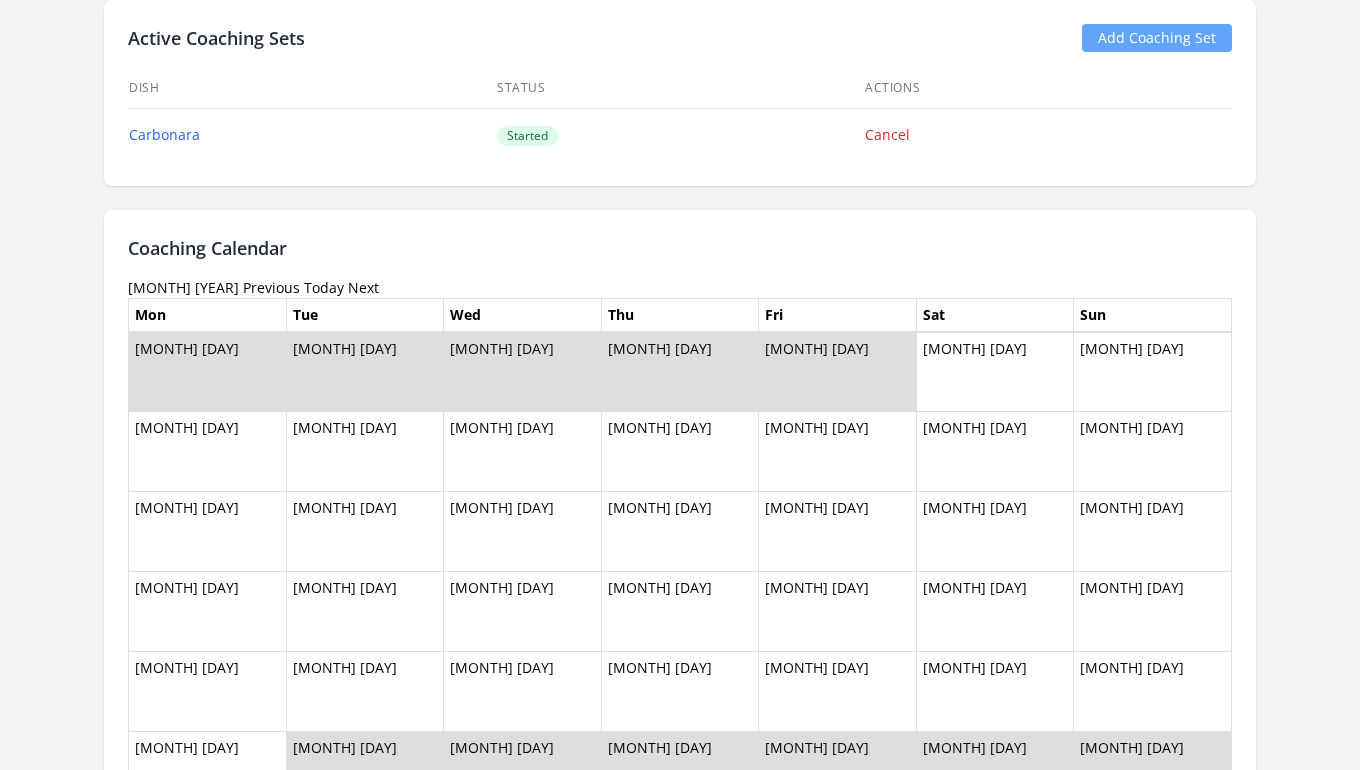 click on "Previous" at bounding box center [271, 287] 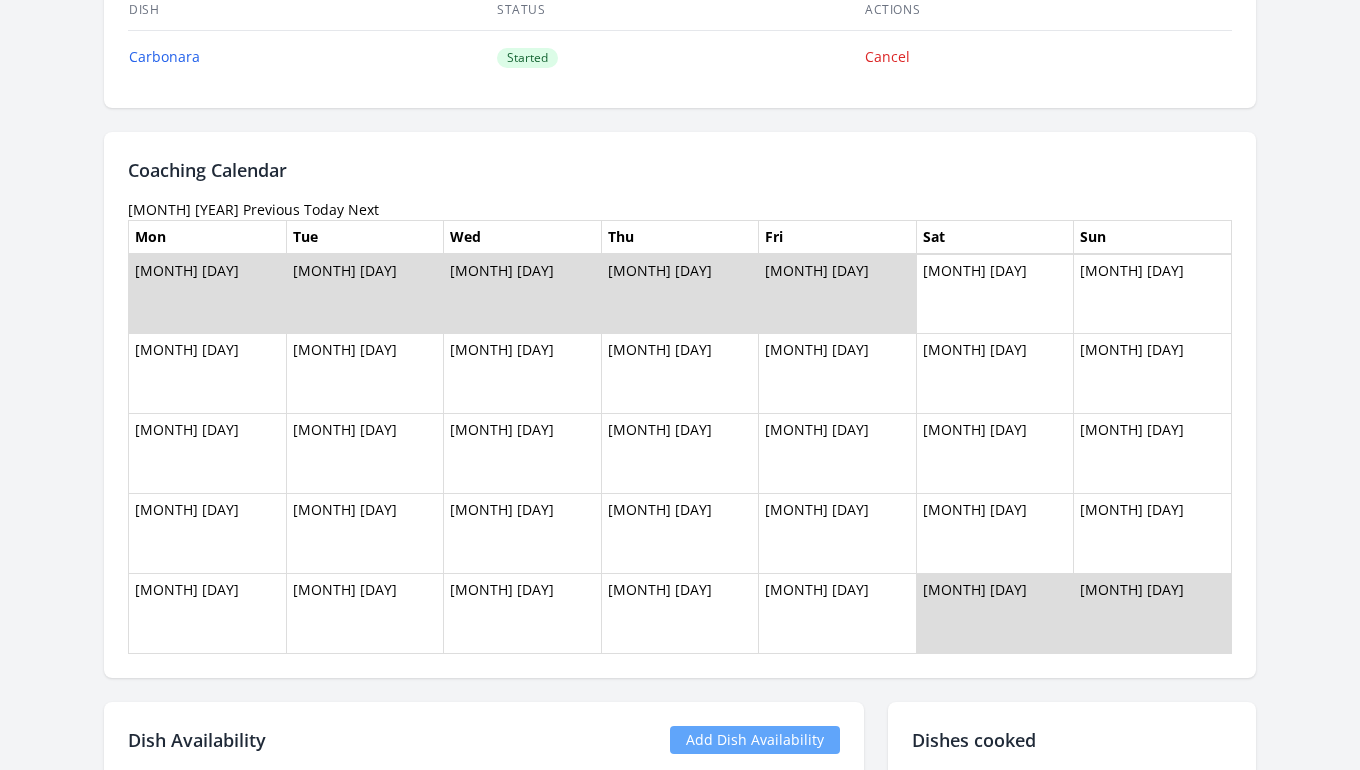 scroll, scrollTop: 1059, scrollLeft: 0, axis: vertical 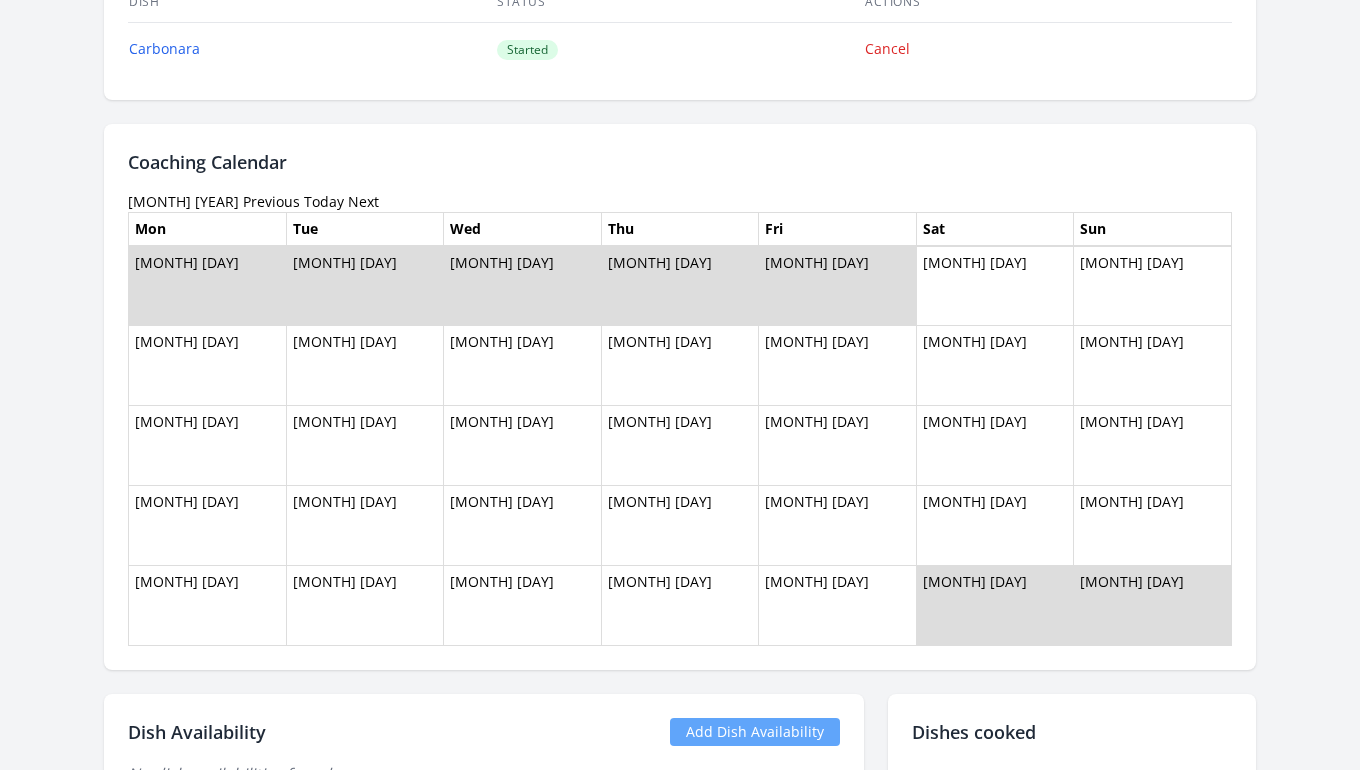 click on "Previous" at bounding box center [271, 201] 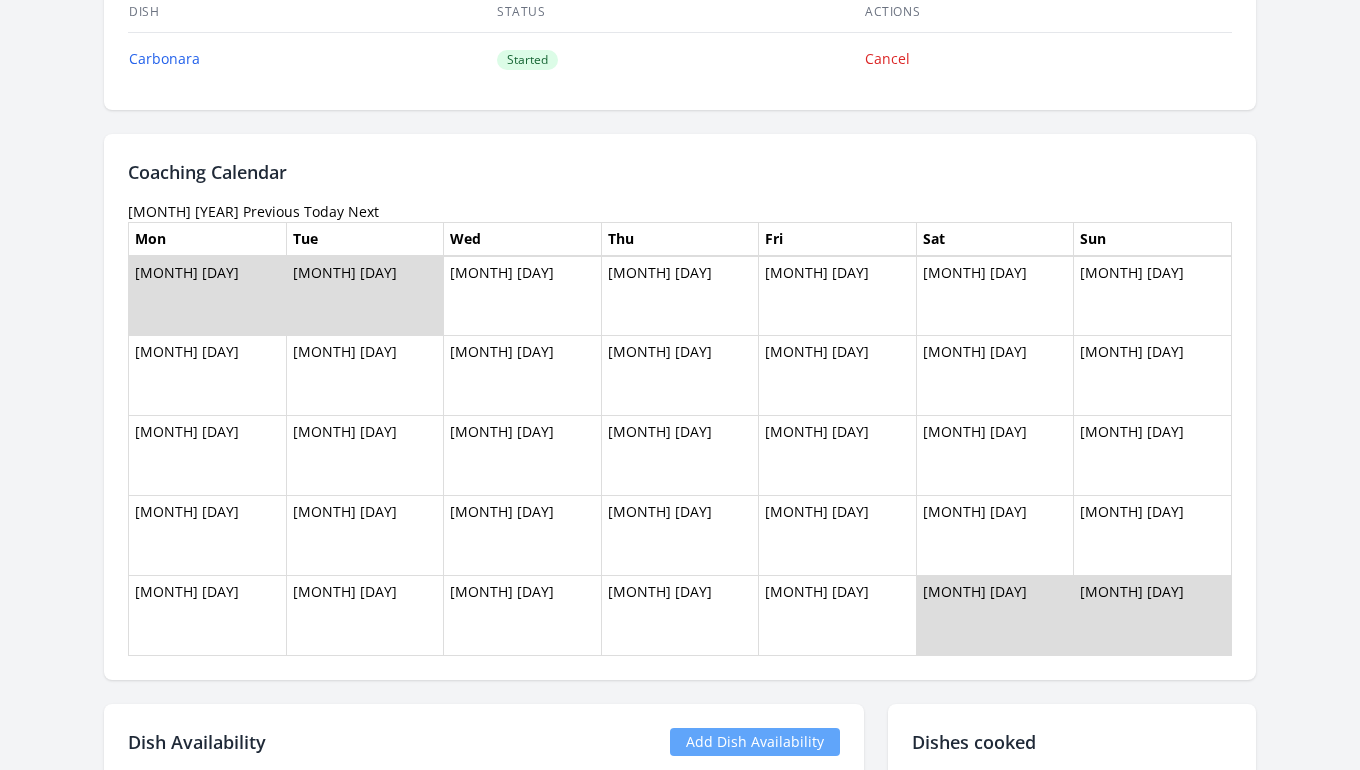 scroll, scrollTop: 1050, scrollLeft: 0, axis: vertical 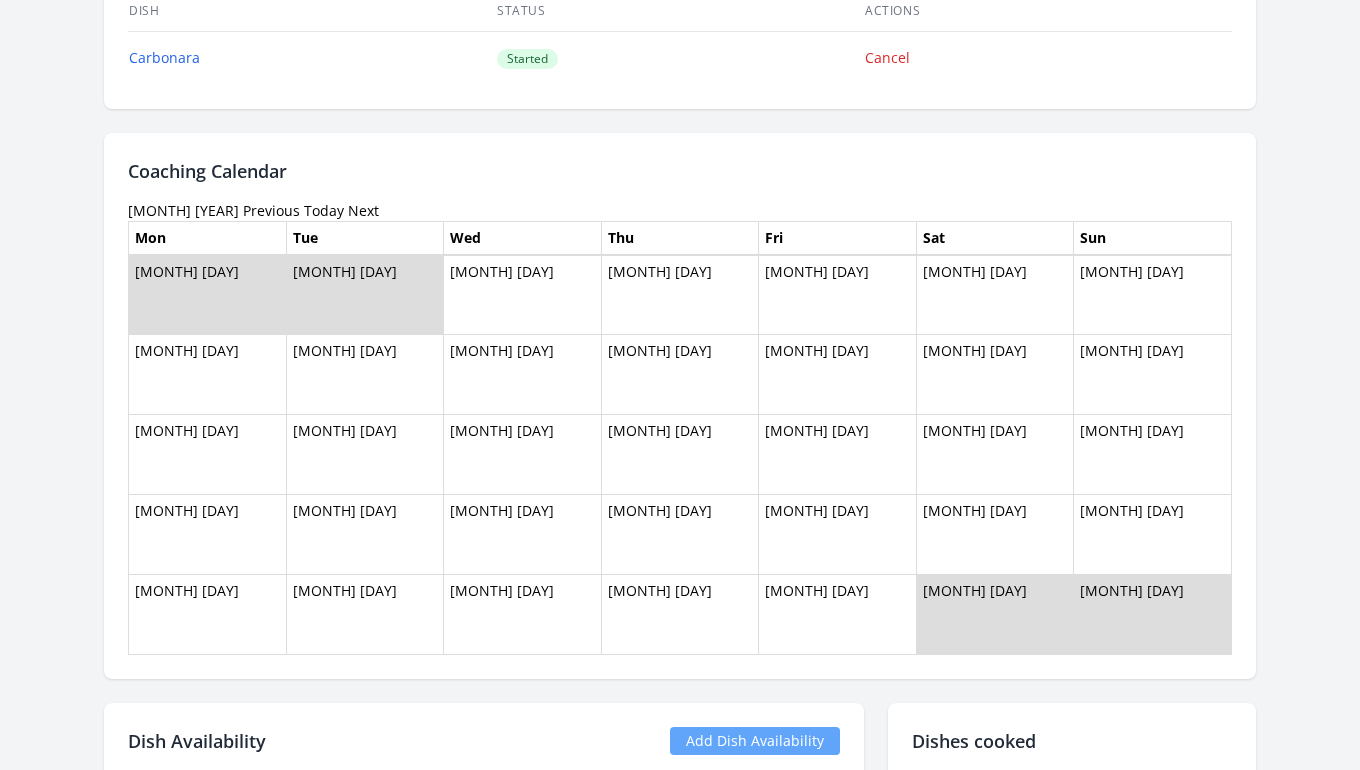 click on "Previous" at bounding box center [271, 210] 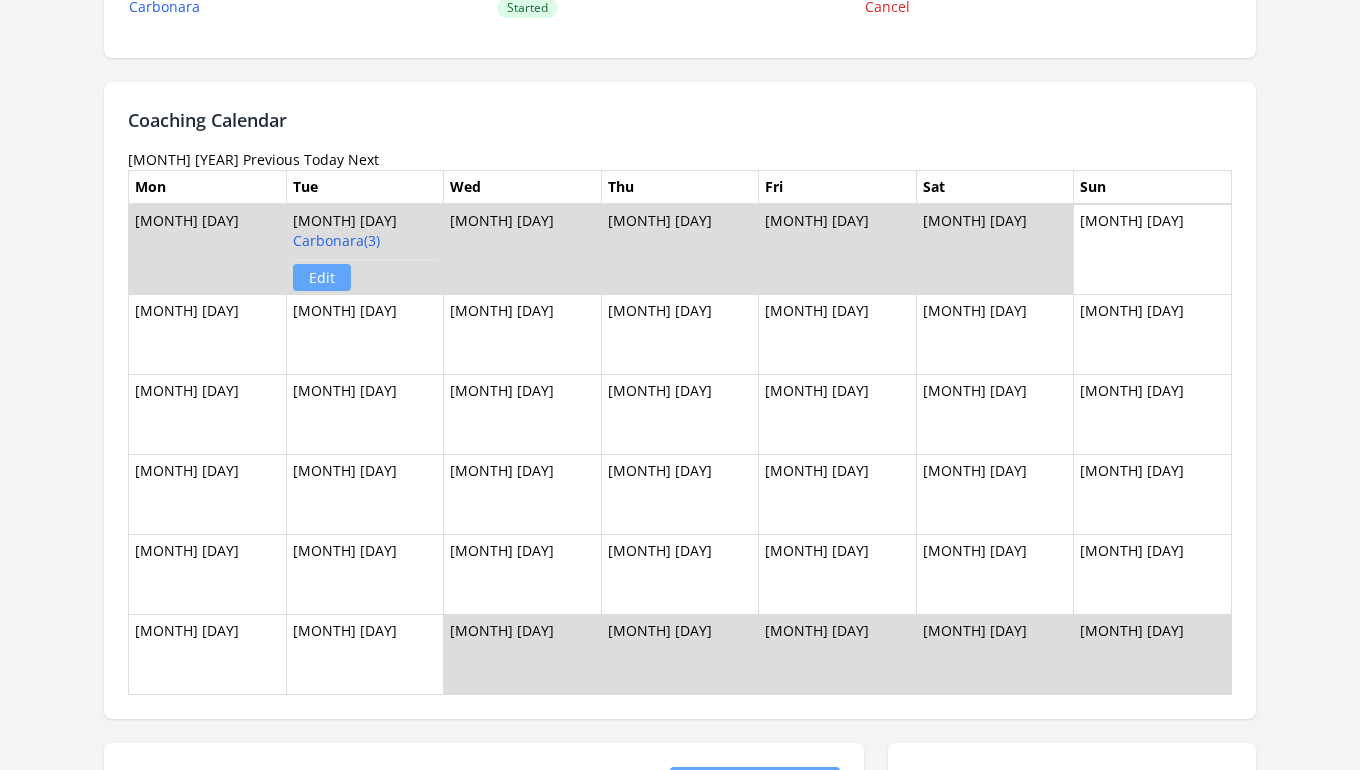 scroll, scrollTop: 1107, scrollLeft: 0, axis: vertical 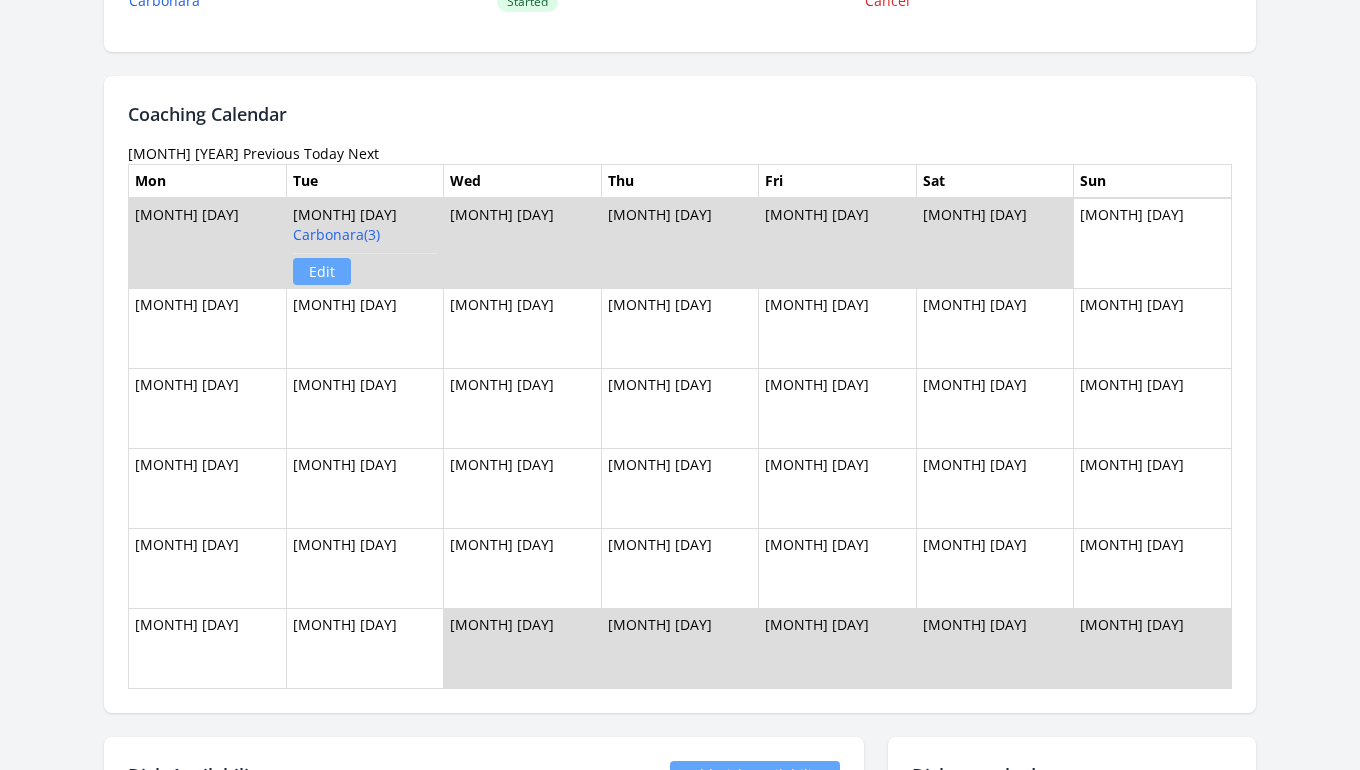 click on "Previous" at bounding box center [271, 153] 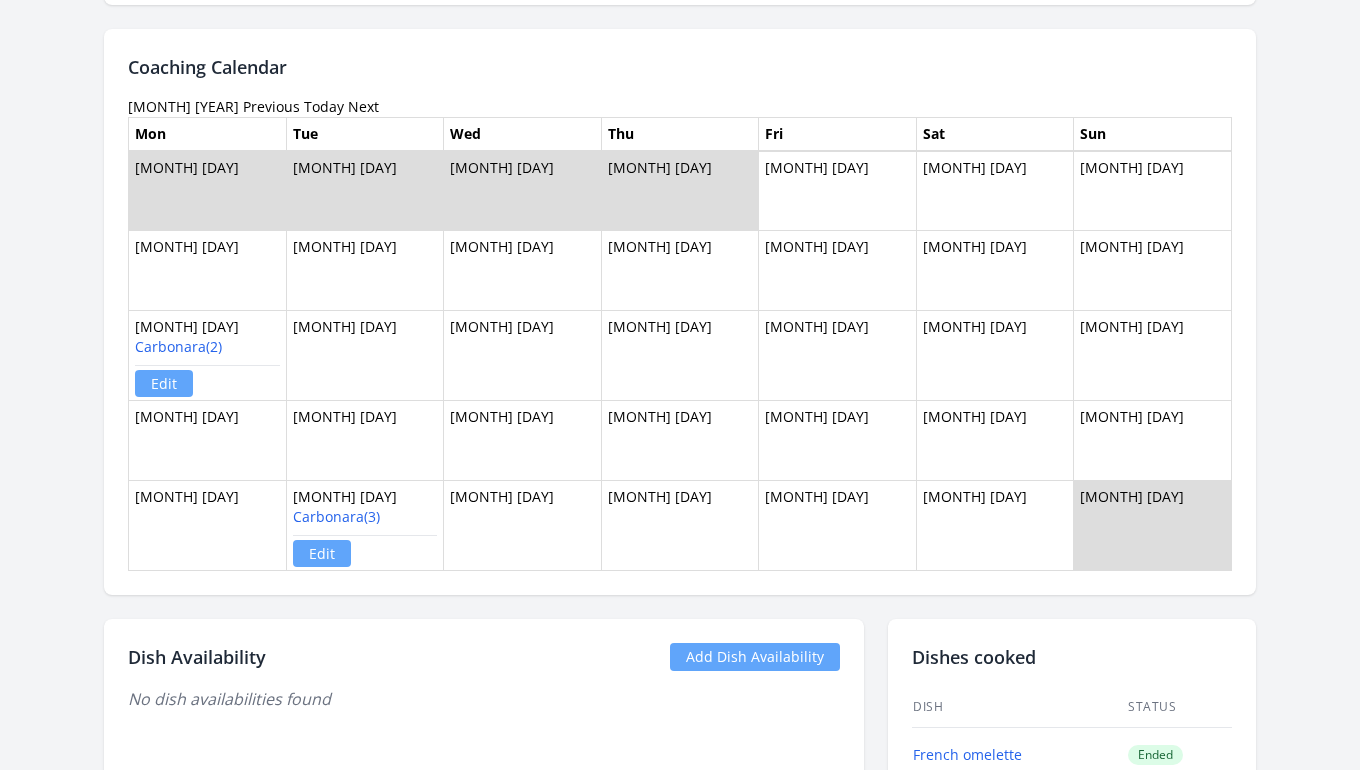 scroll, scrollTop: 1152, scrollLeft: 0, axis: vertical 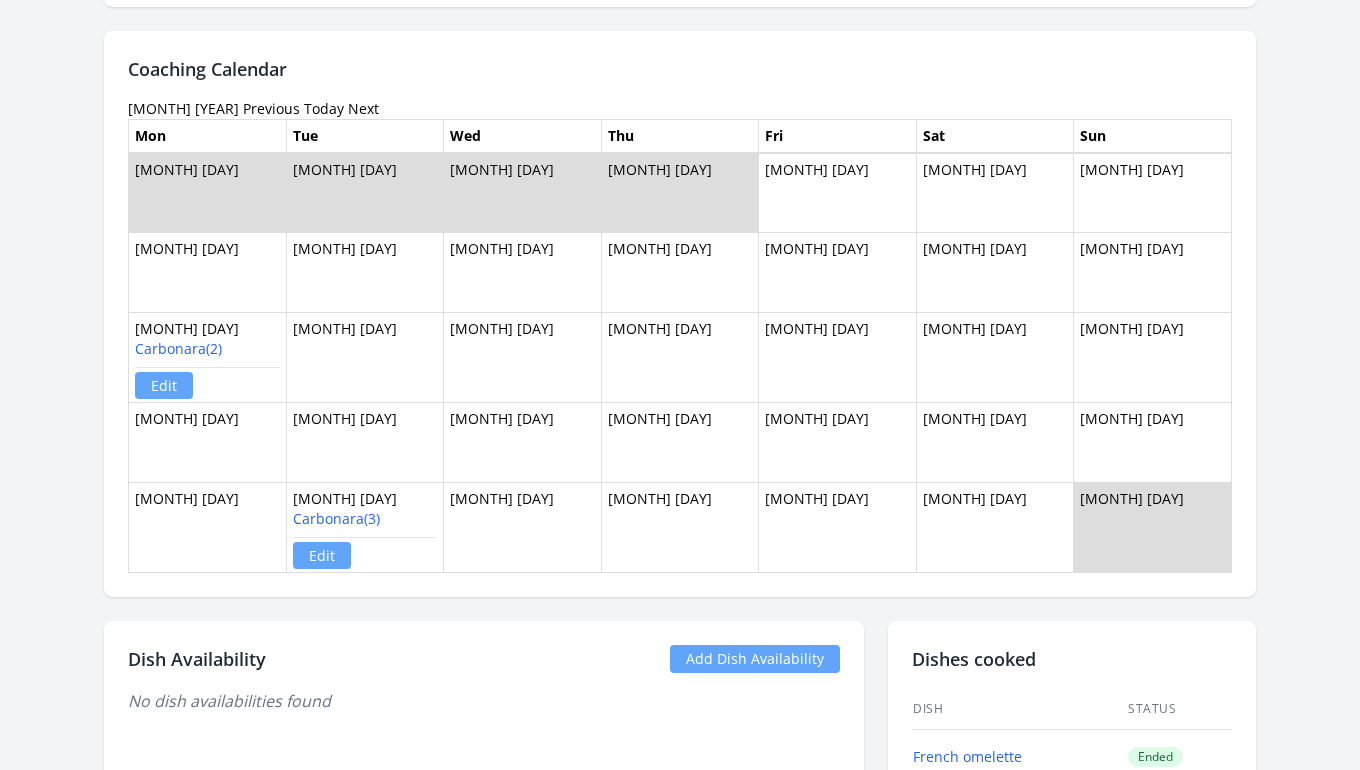 click on "Previous" at bounding box center (271, 108) 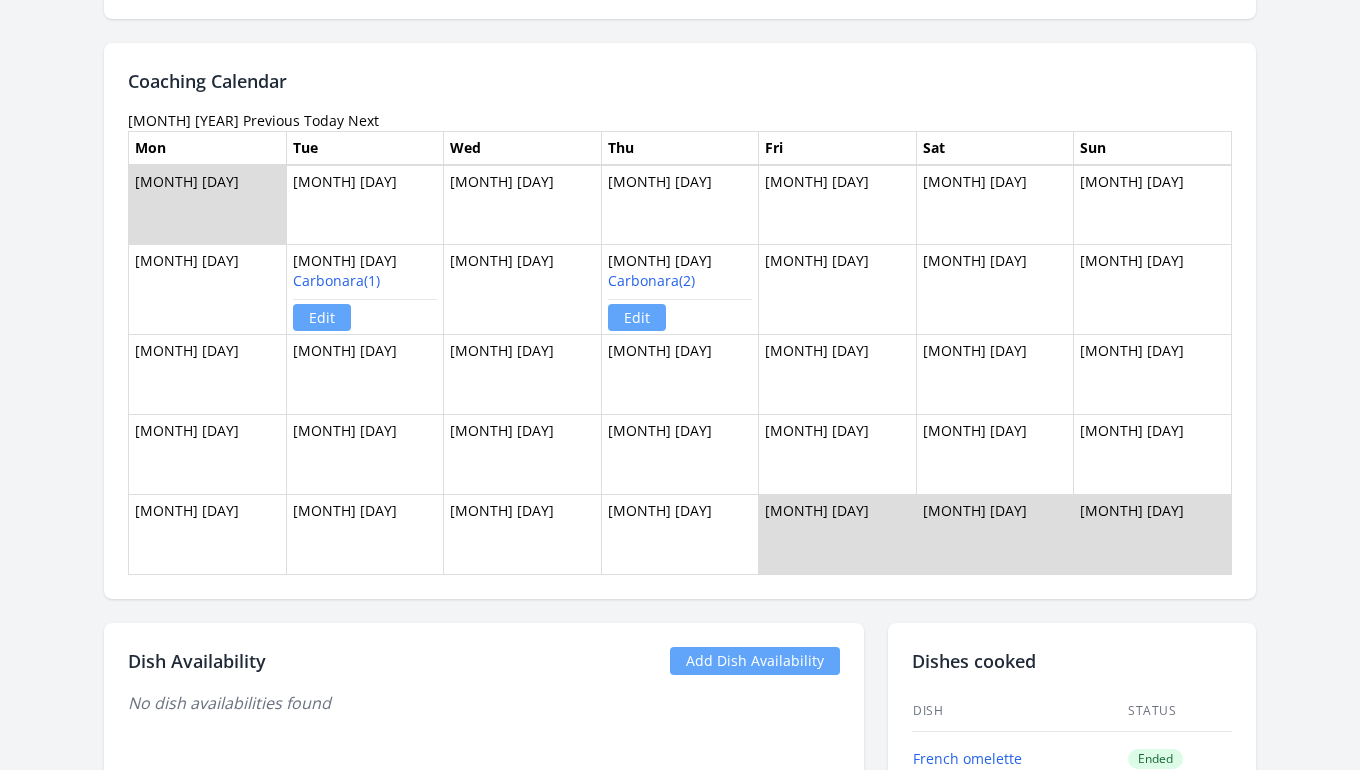 scroll, scrollTop: 1141, scrollLeft: 0, axis: vertical 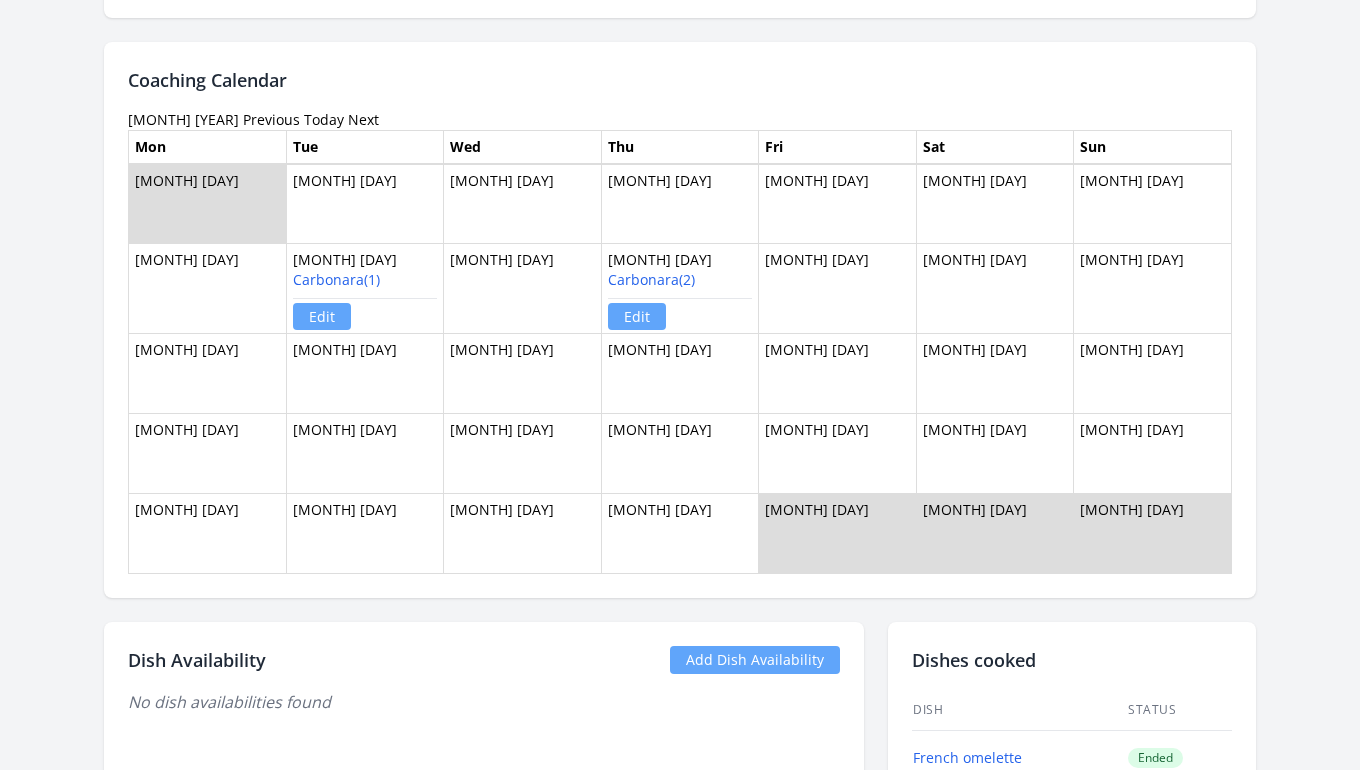 click on "Previous" at bounding box center [271, 119] 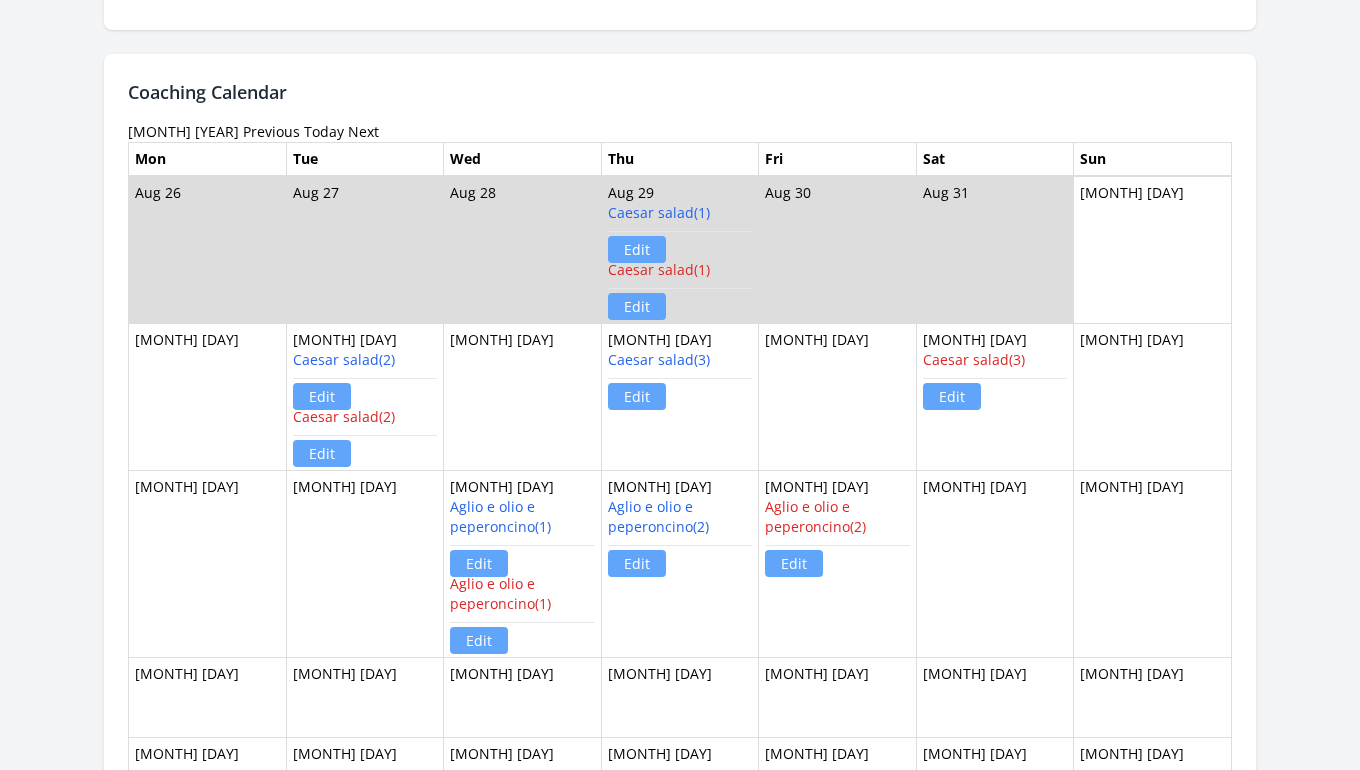 scroll, scrollTop: 1138, scrollLeft: 0, axis: vertical 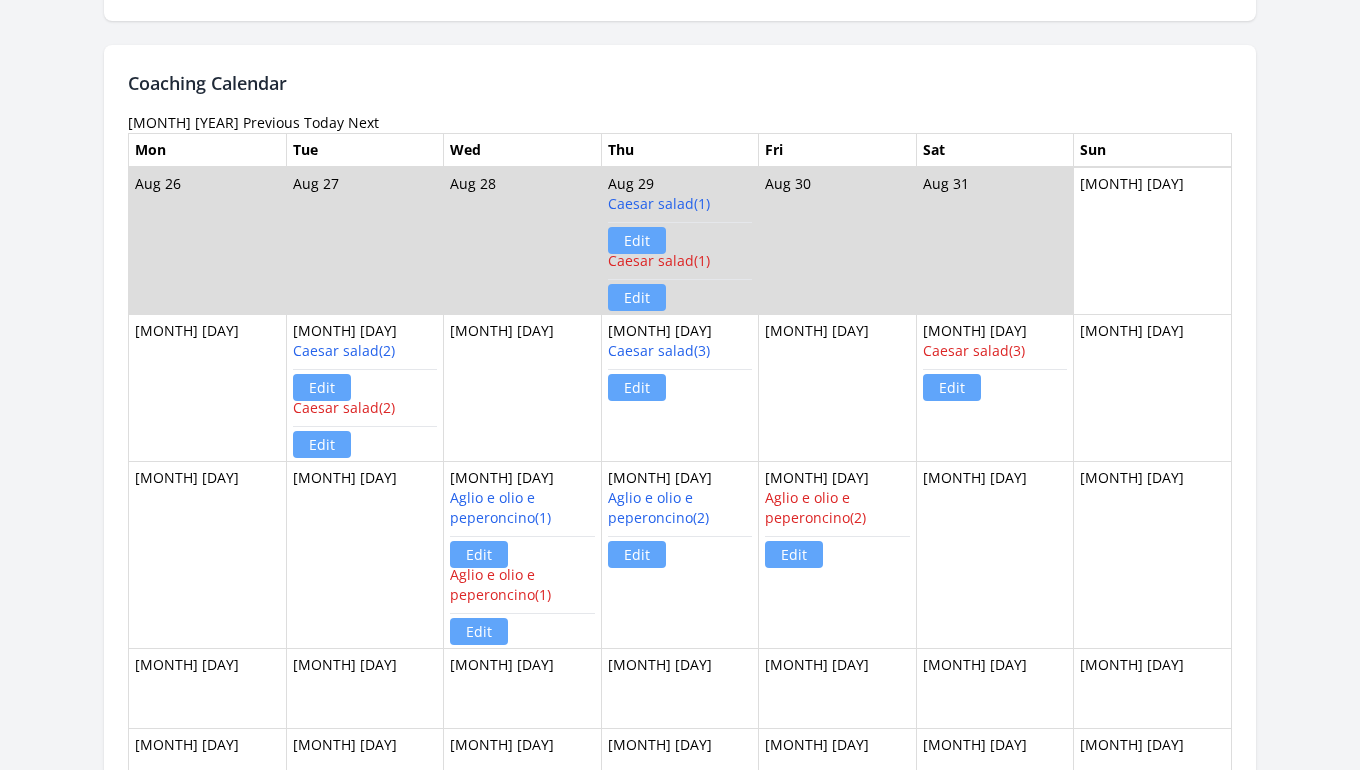 click on "Previous" at bounding box center [271, 122] 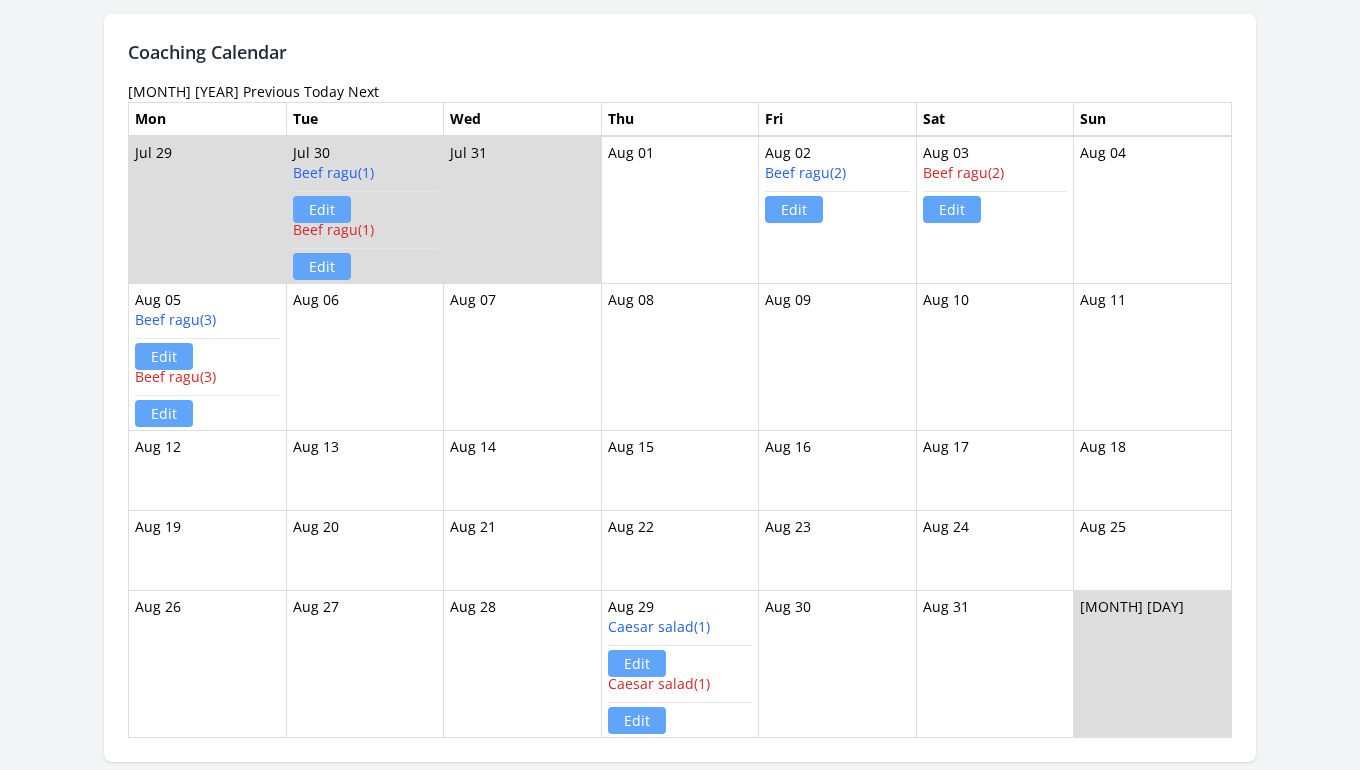 scroll, scrollTop: 1175, scrollLeft: 0, axis: vertical 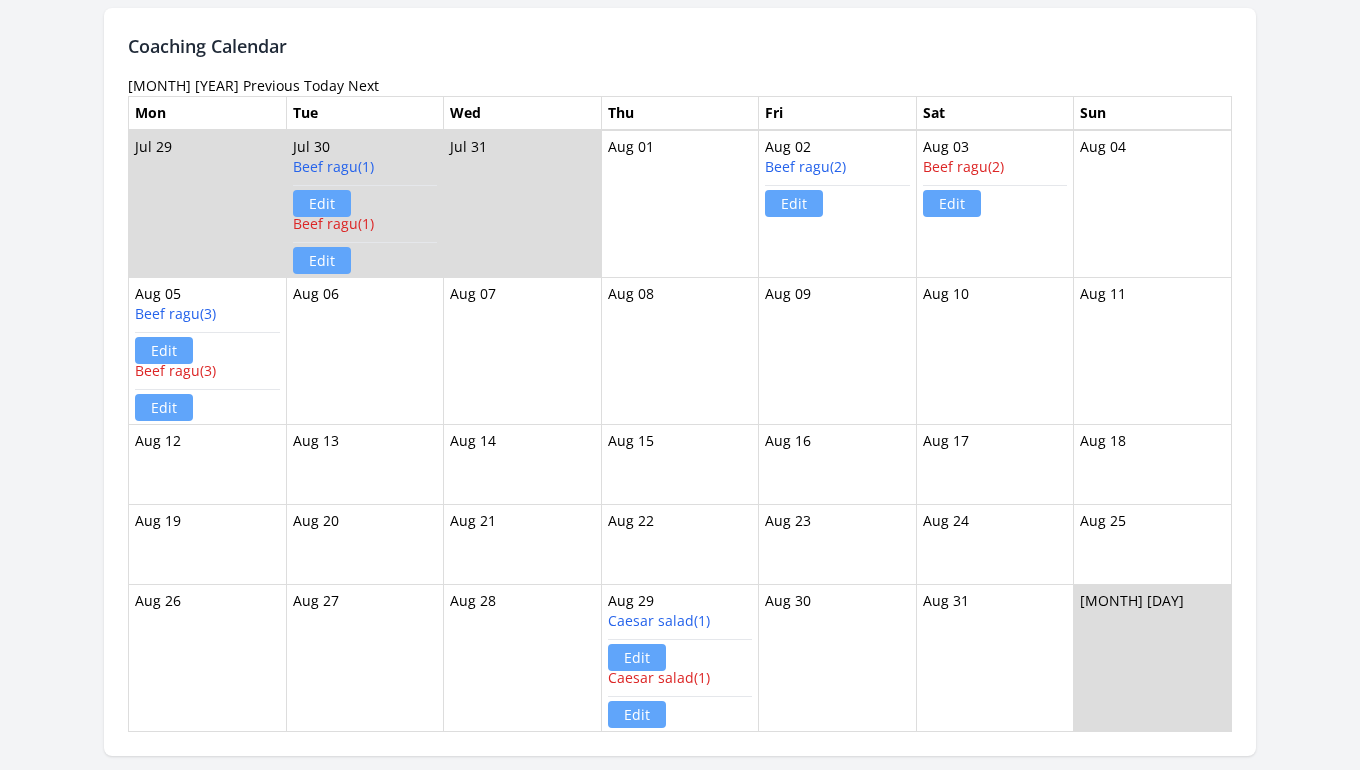 click on "Previous" at bounding box center [271, 85] 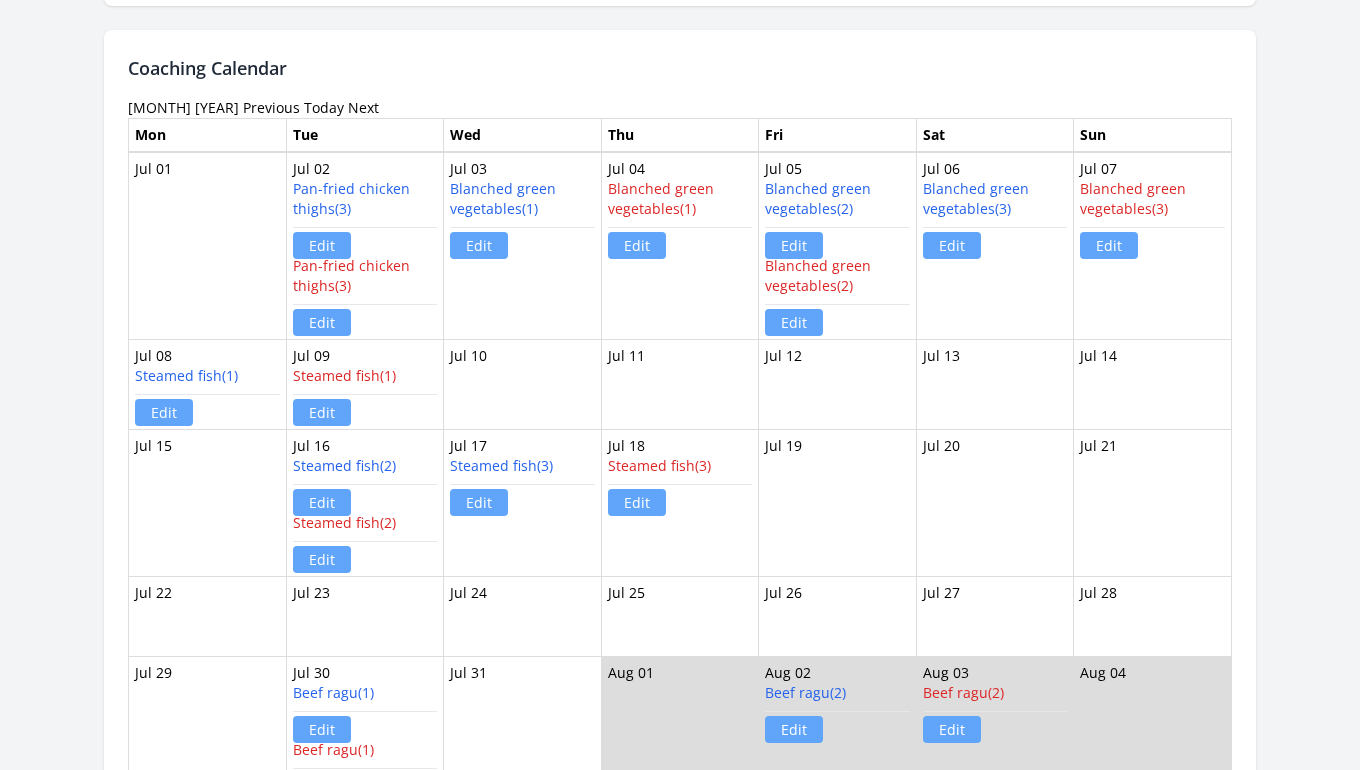 scroll, scrollTop: 1165, scrollLeft: 0, axis: vertical 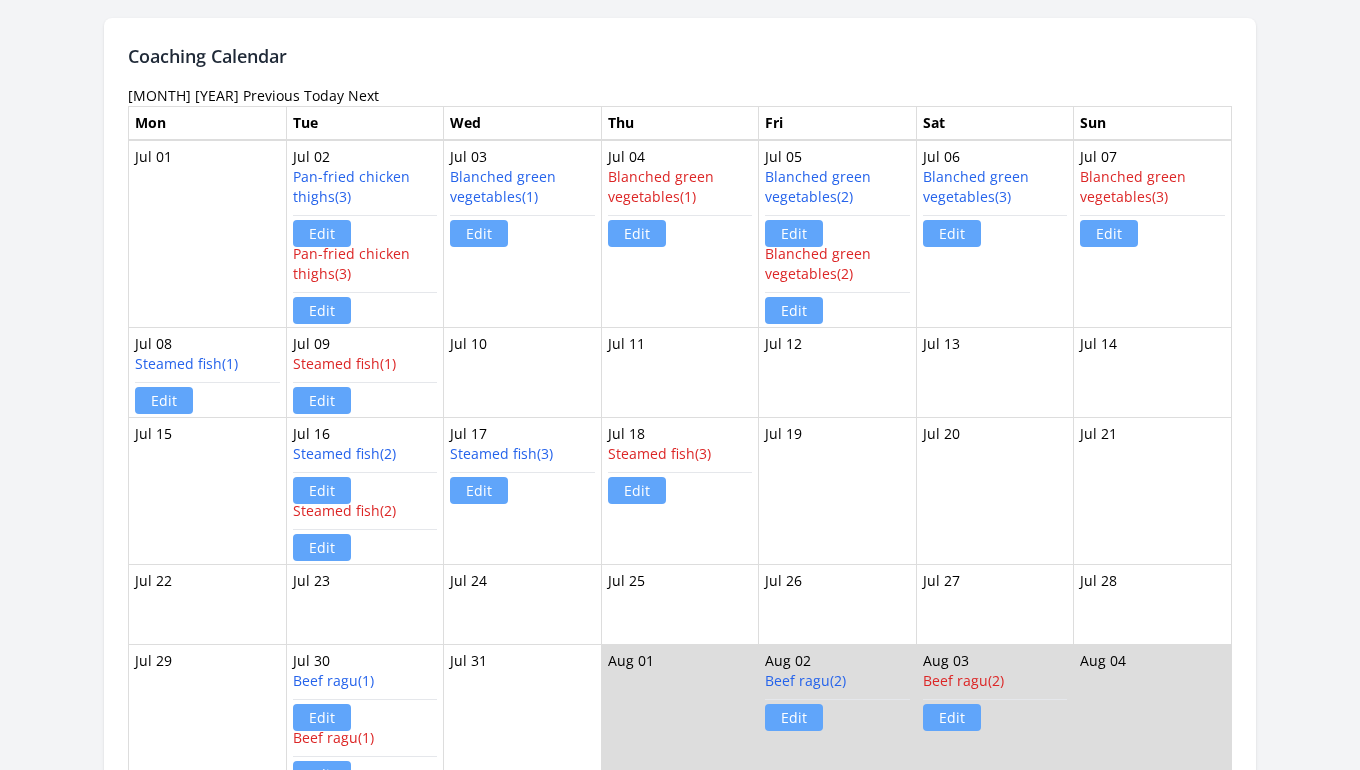 click on "Previous" at bounding box center (271, 95) 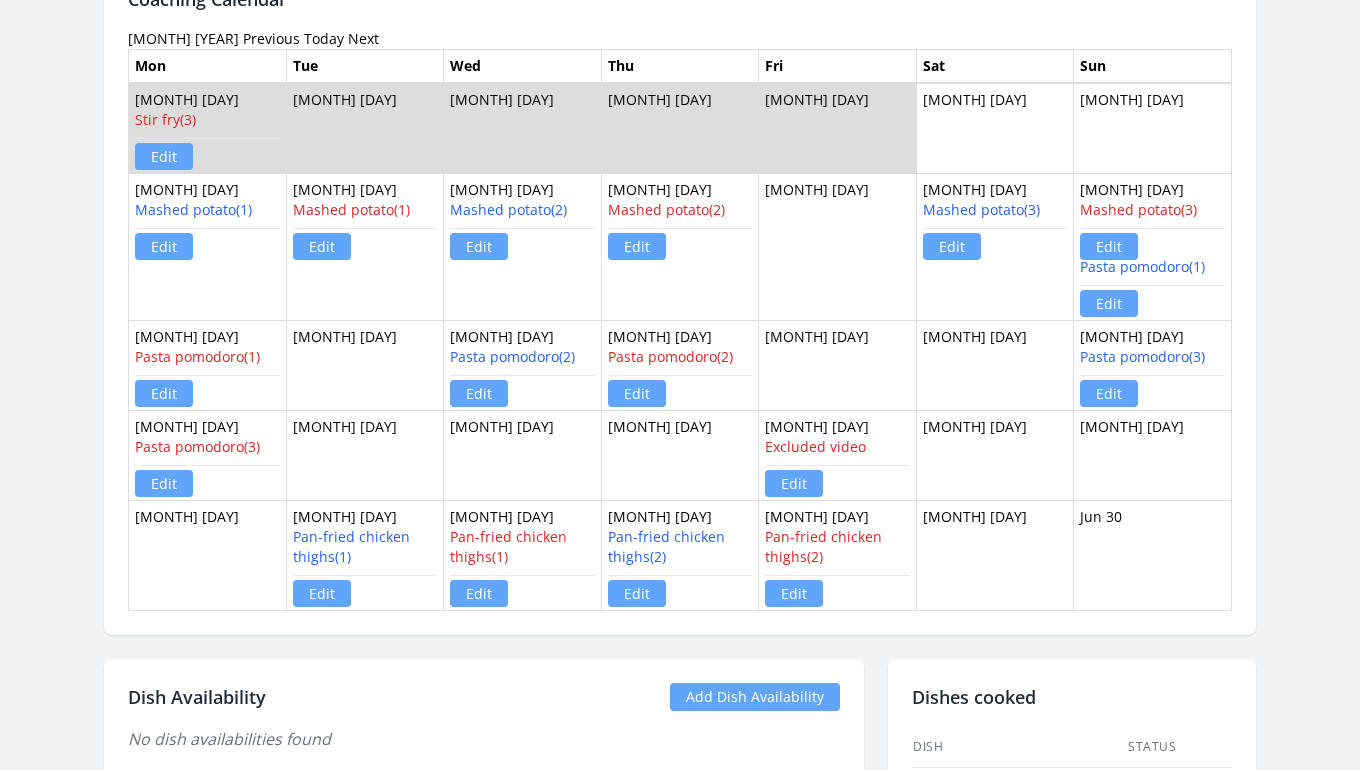 scroll, scrollTop: 1214, scrollLeft: 0, axis: vertical 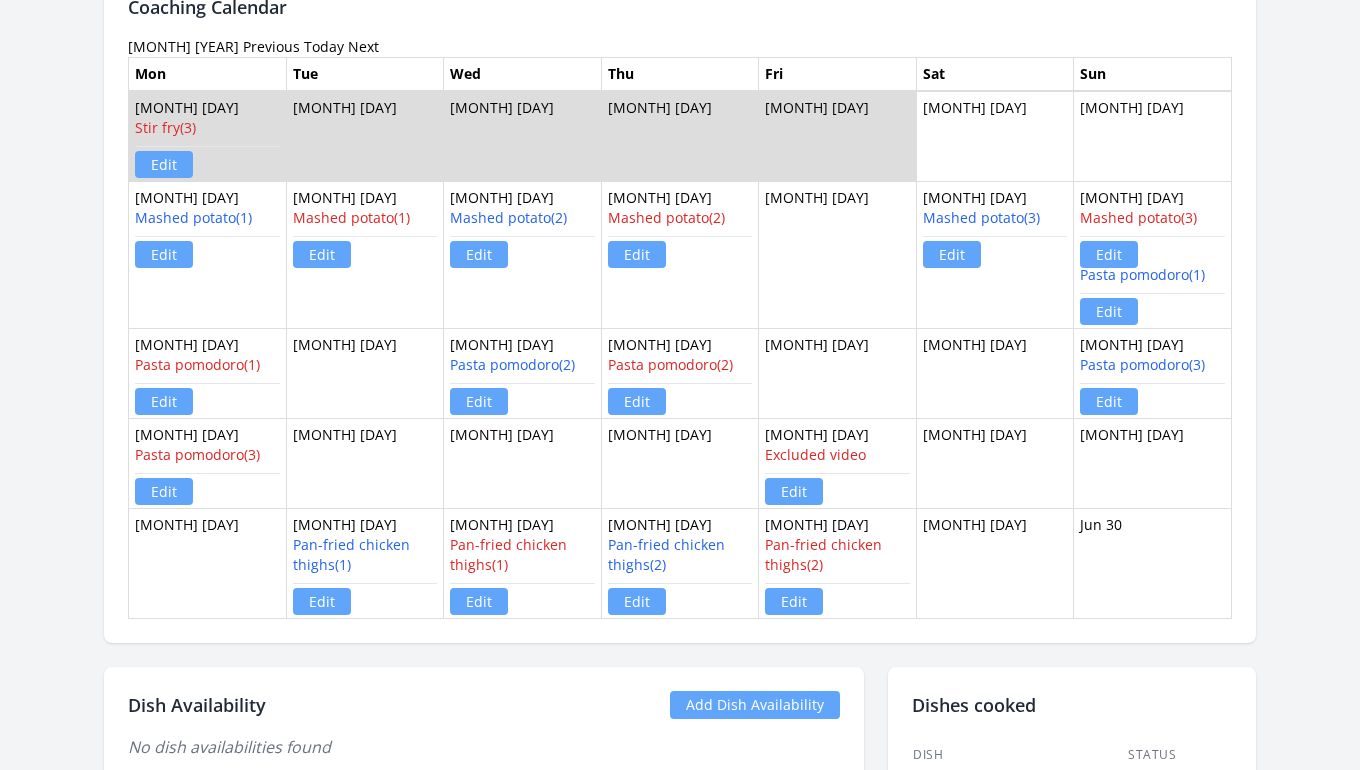 click on "Previous" at bounding box center (271, 46) 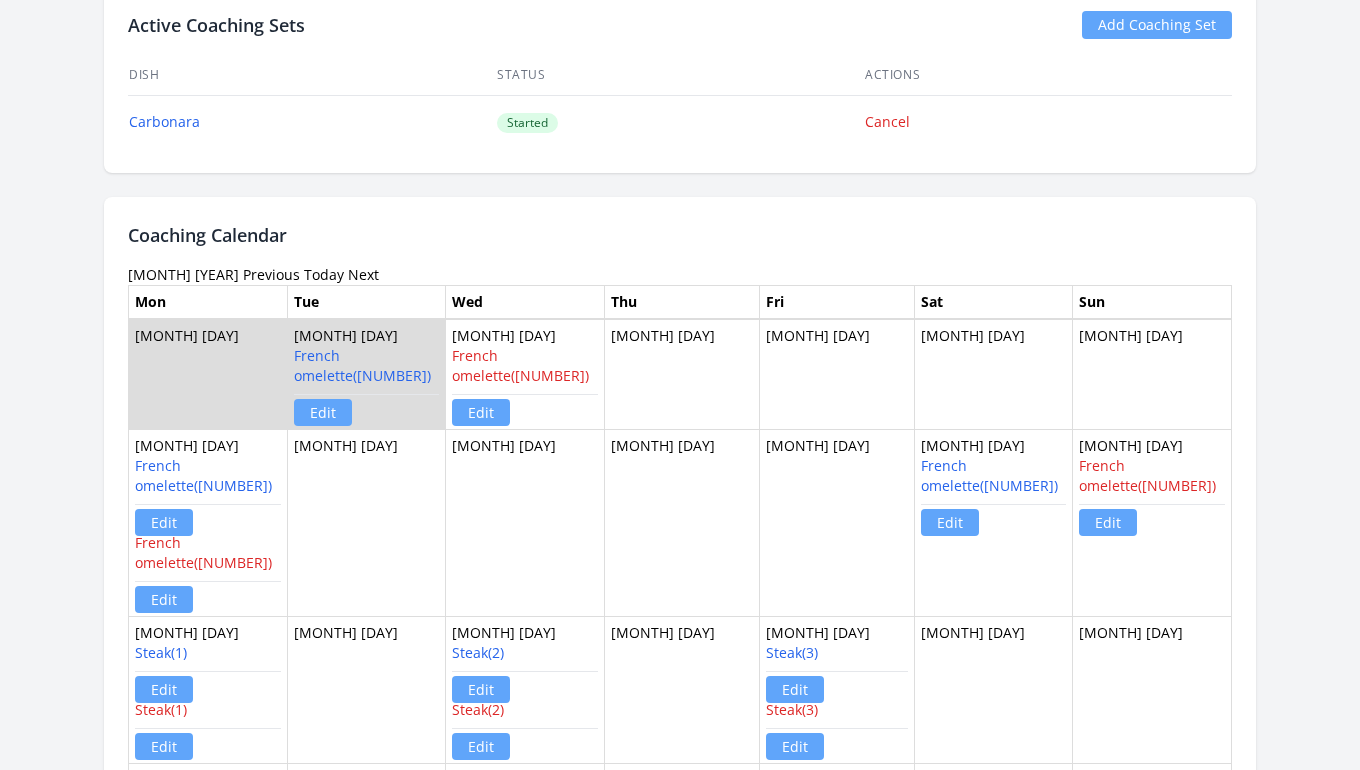 scroll, scrollTop: 994, scrollLeft: 0, axis: vertical 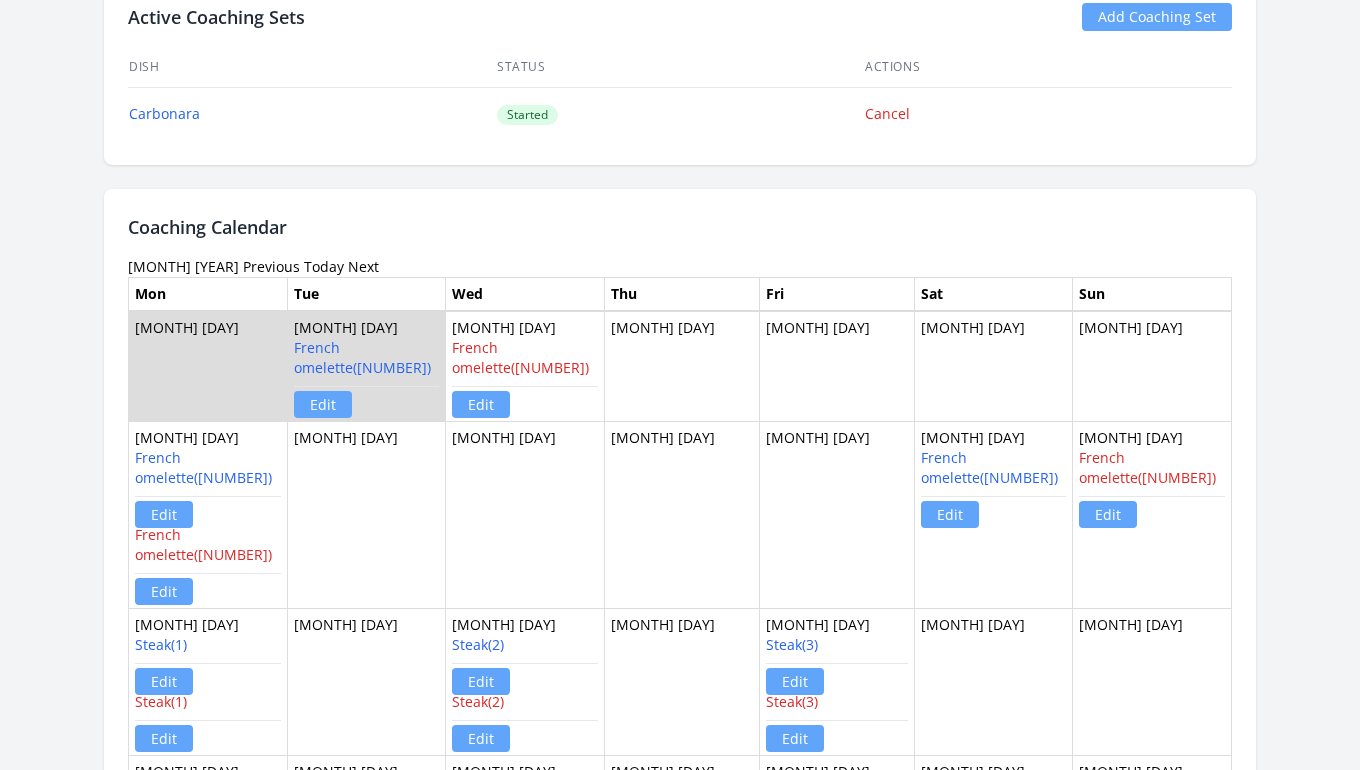 click on "Previous" at bounding box center [271, 266] 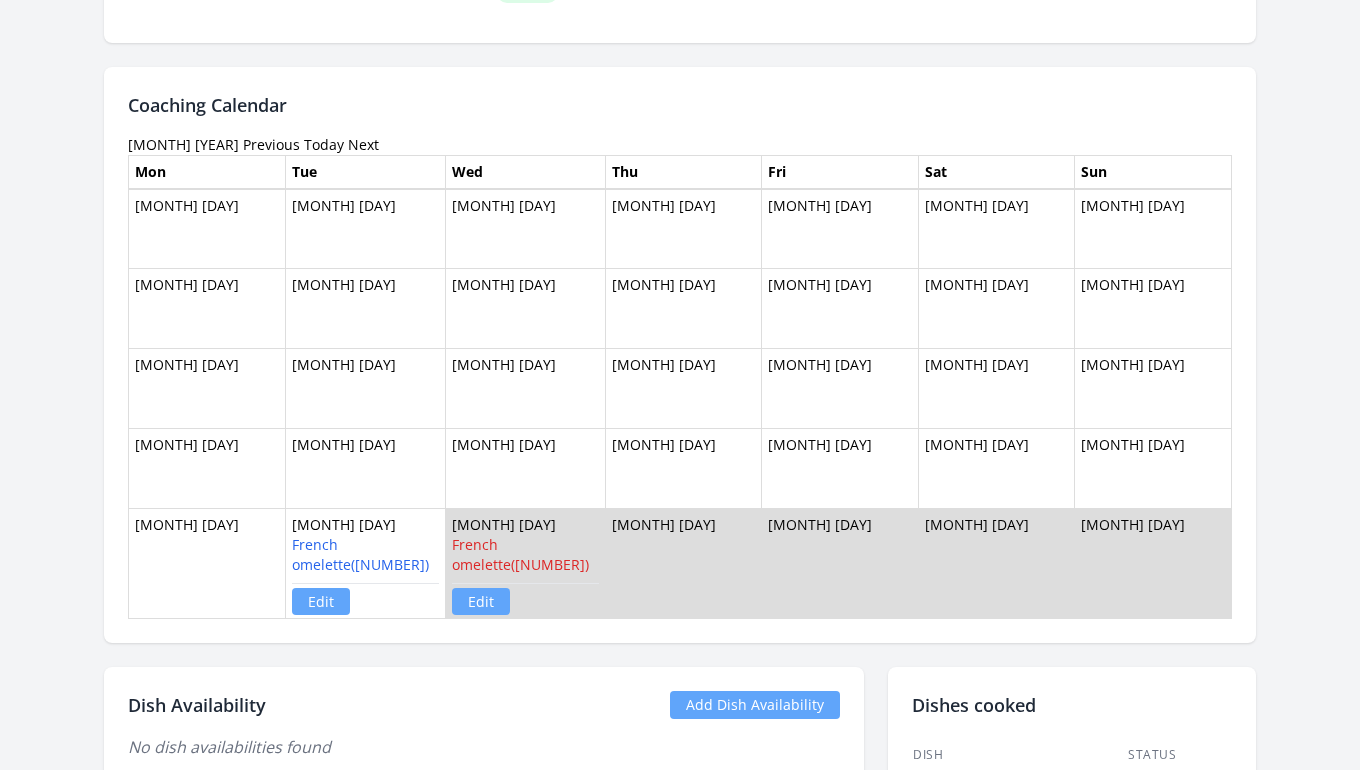 scroll, scrollTop: 1119, scrollLeft: 0, axis: vertical 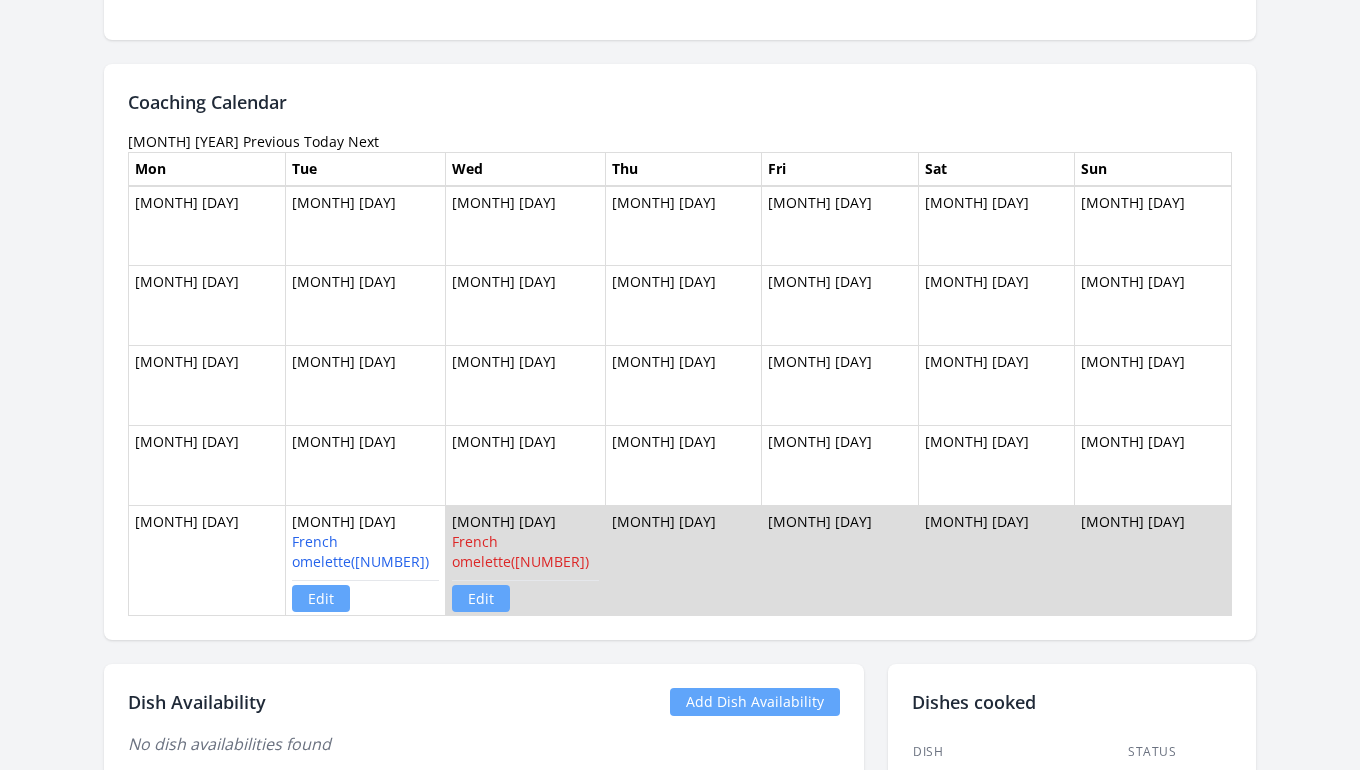 click on "Next" at bounding box center (363, 141) 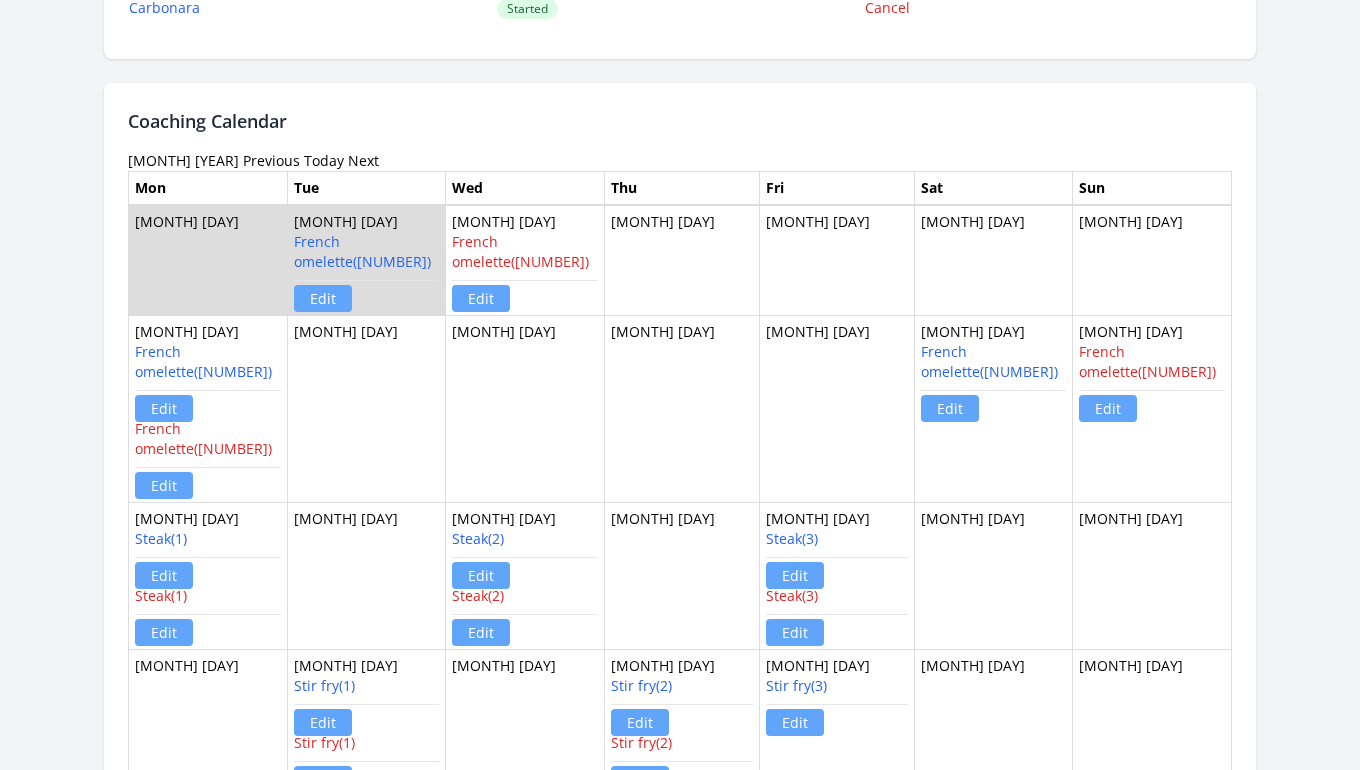 scroll, scrollTop: 1132, scrollLeft: 0, axis: vertical 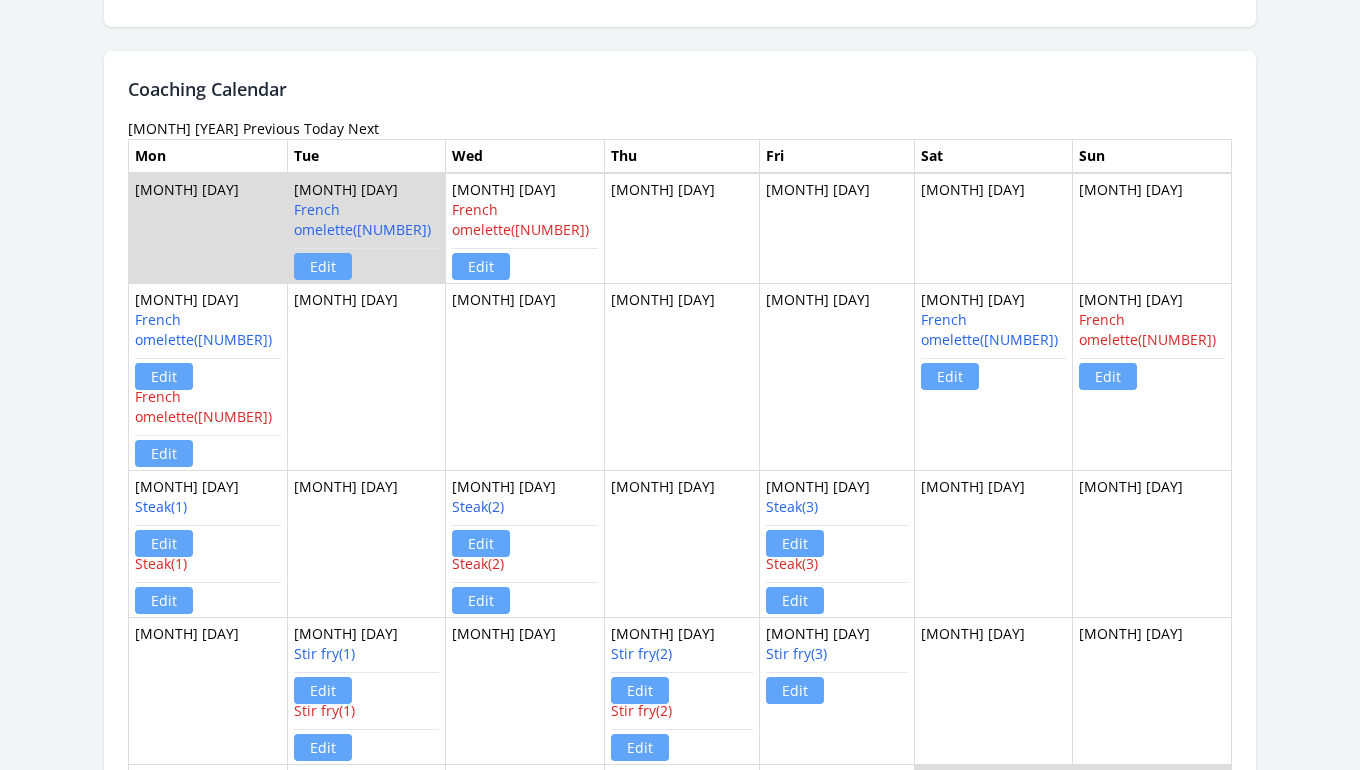 click on "Tue" at bounding box center [366, 156] 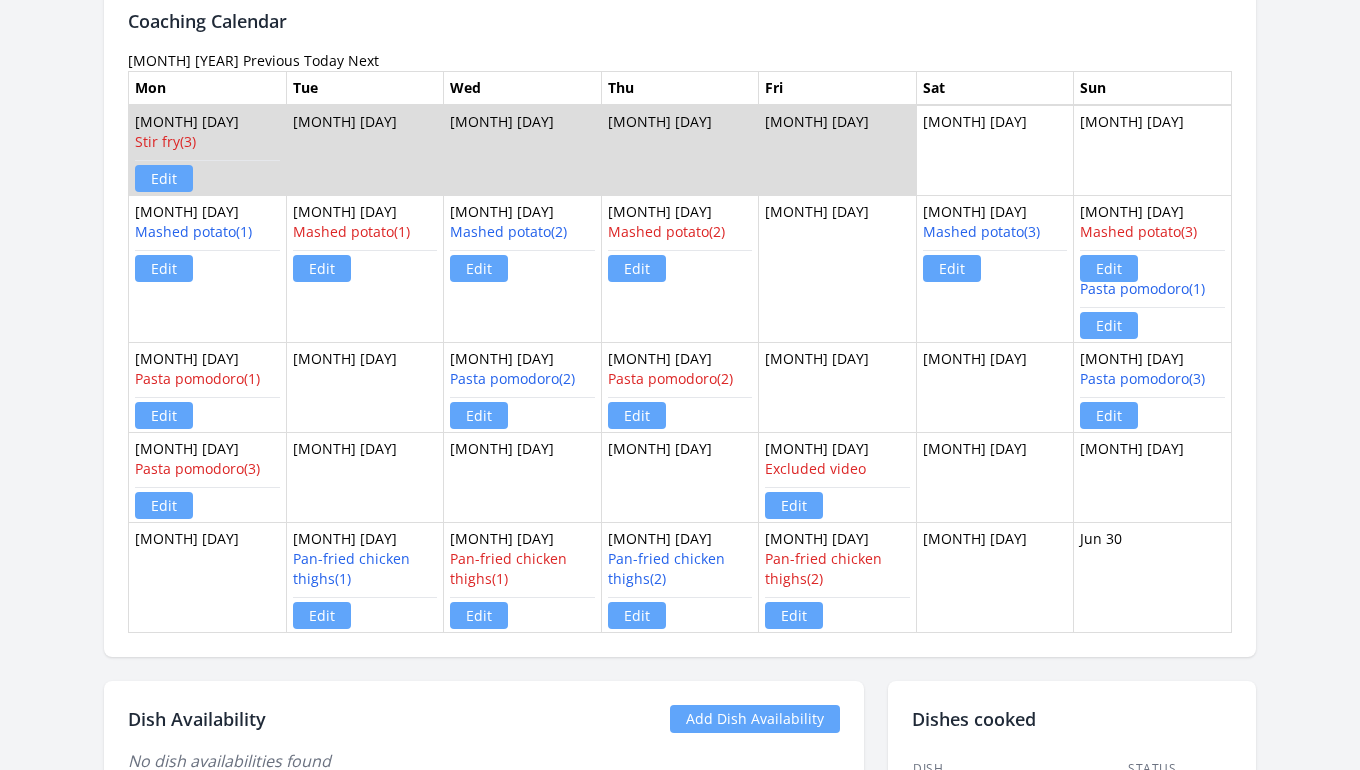 scroll, scrollTop: 1206, scrollLeft: 0, axis: vertical 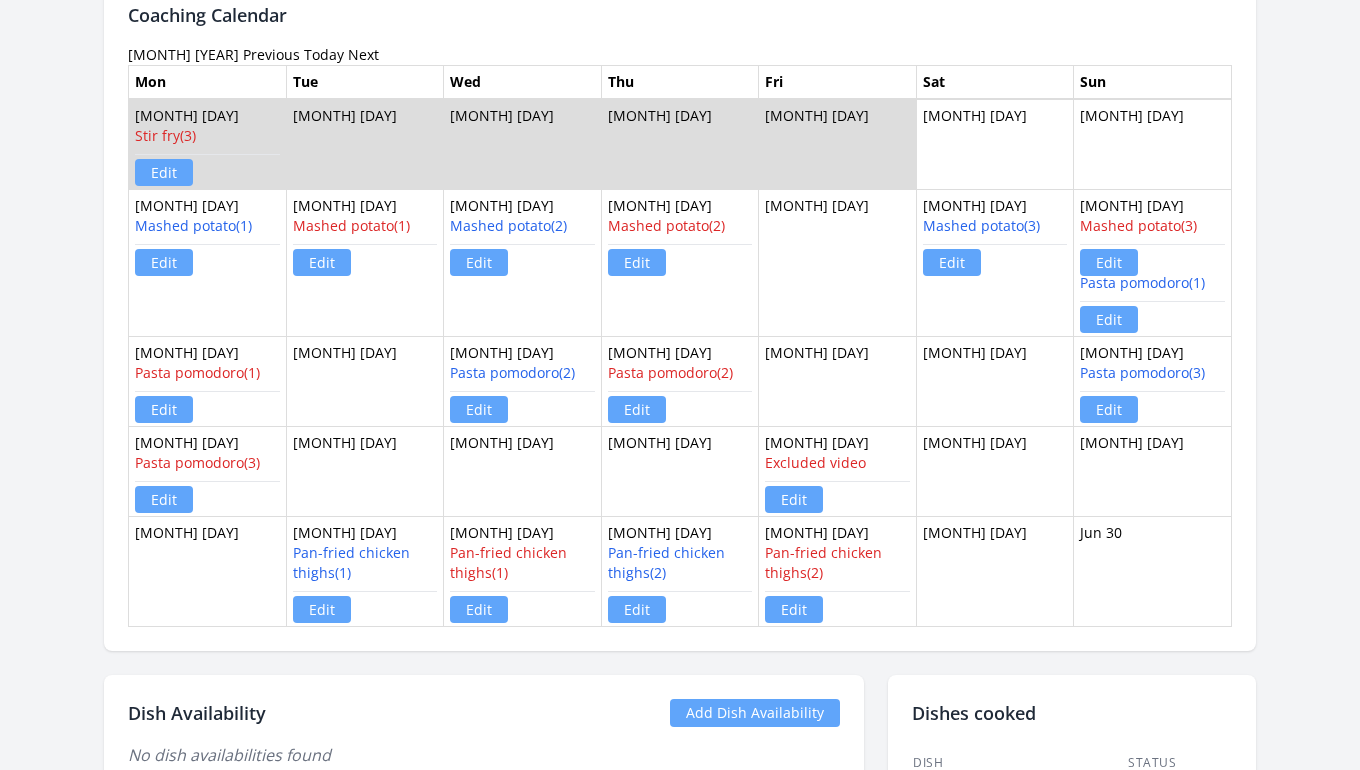 click on "Next" at bounding box center [363, 54] 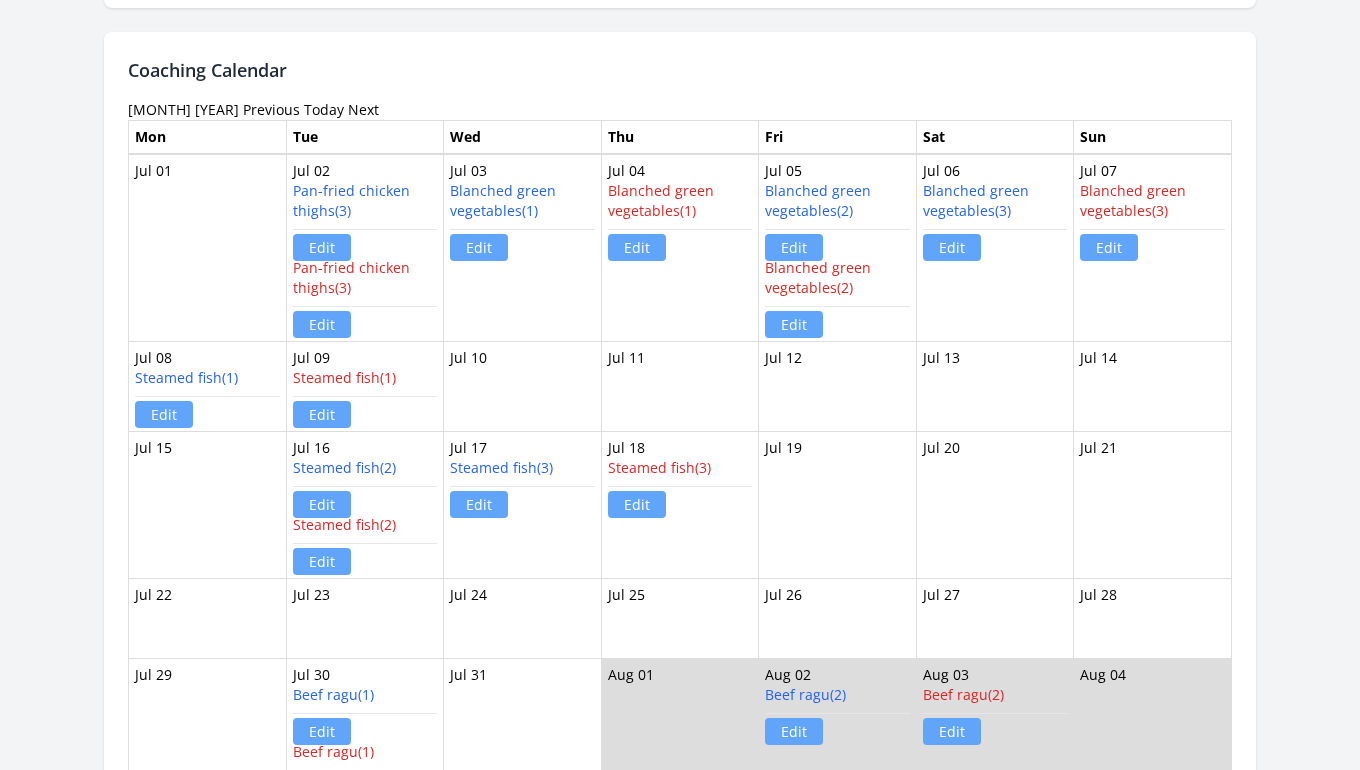 scroll, scrollTop: 1158, scrollLeft: 0, axis: vertical 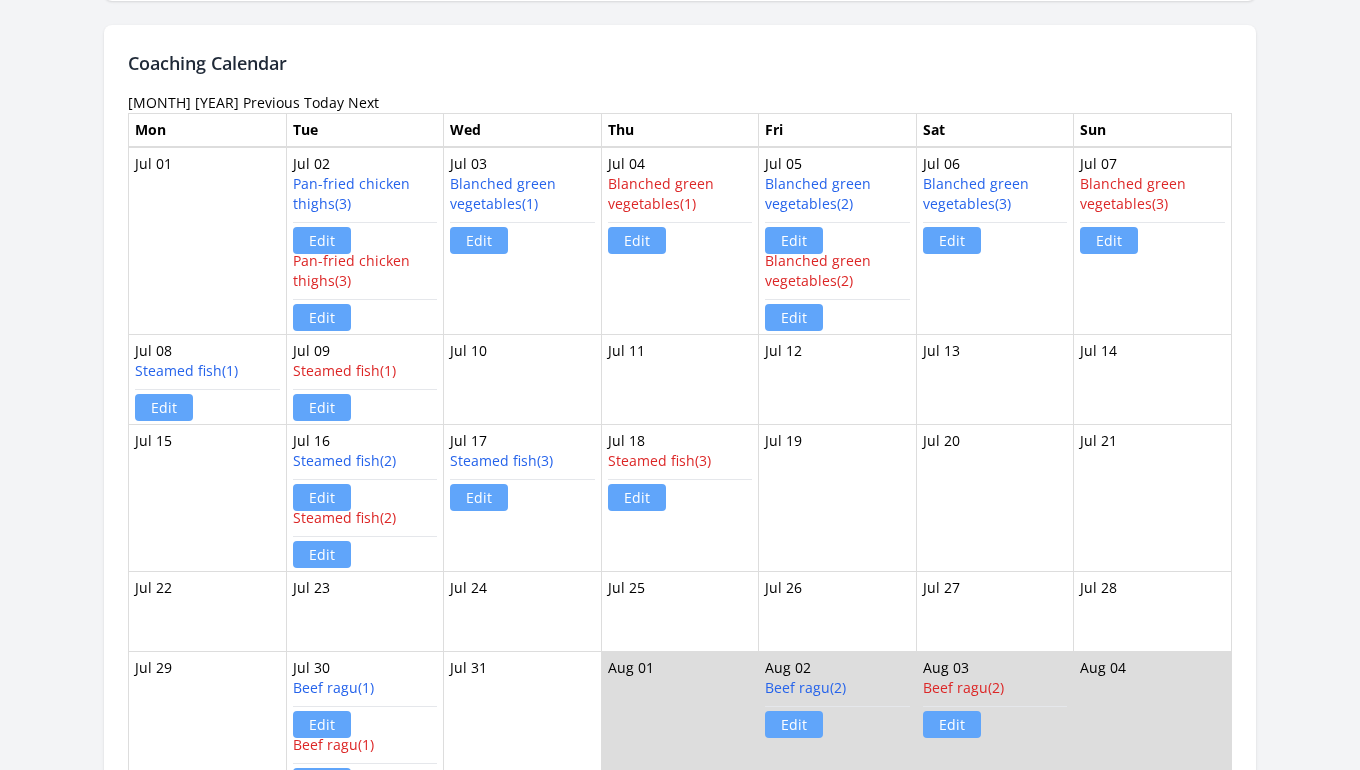 click on "Next" at bounding box center (363, 102) 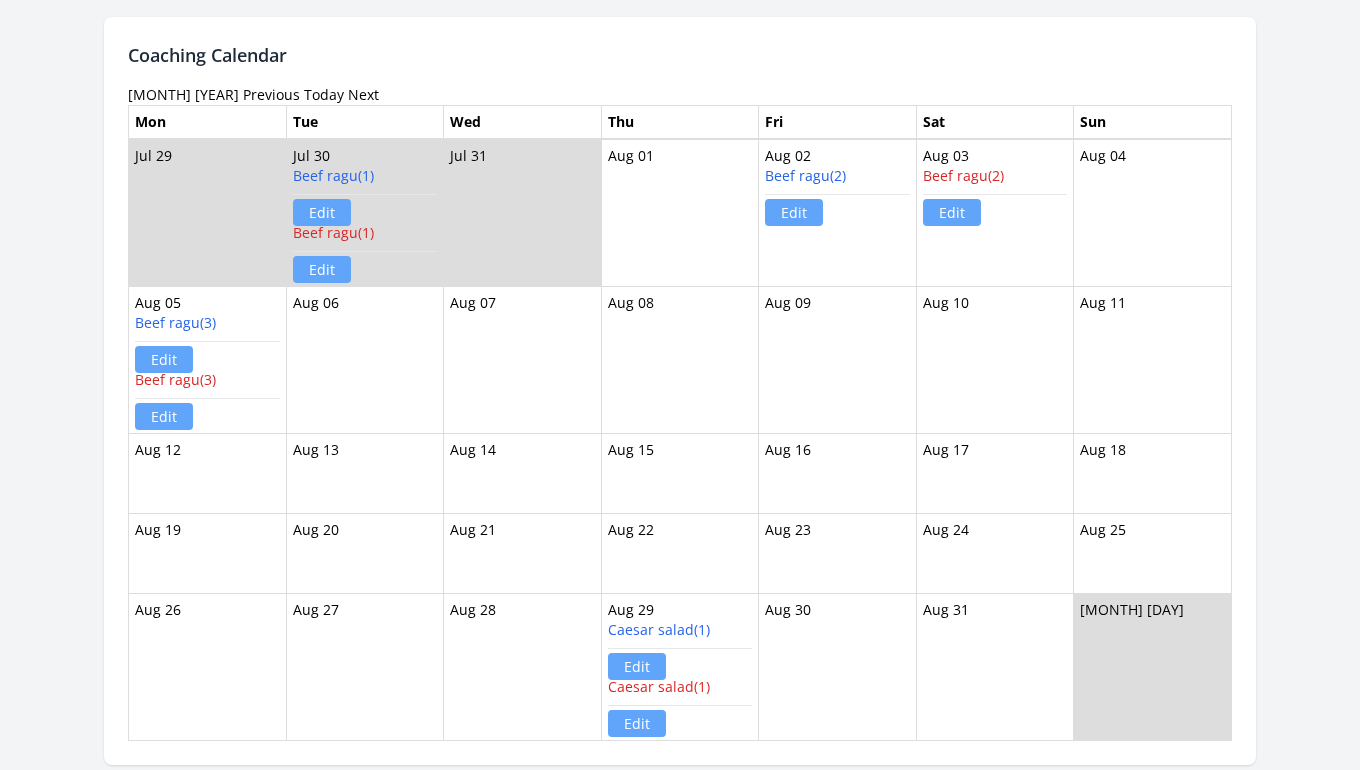 scroll, scrollTop: 1186, scrollLeft: 0, axis: vertical 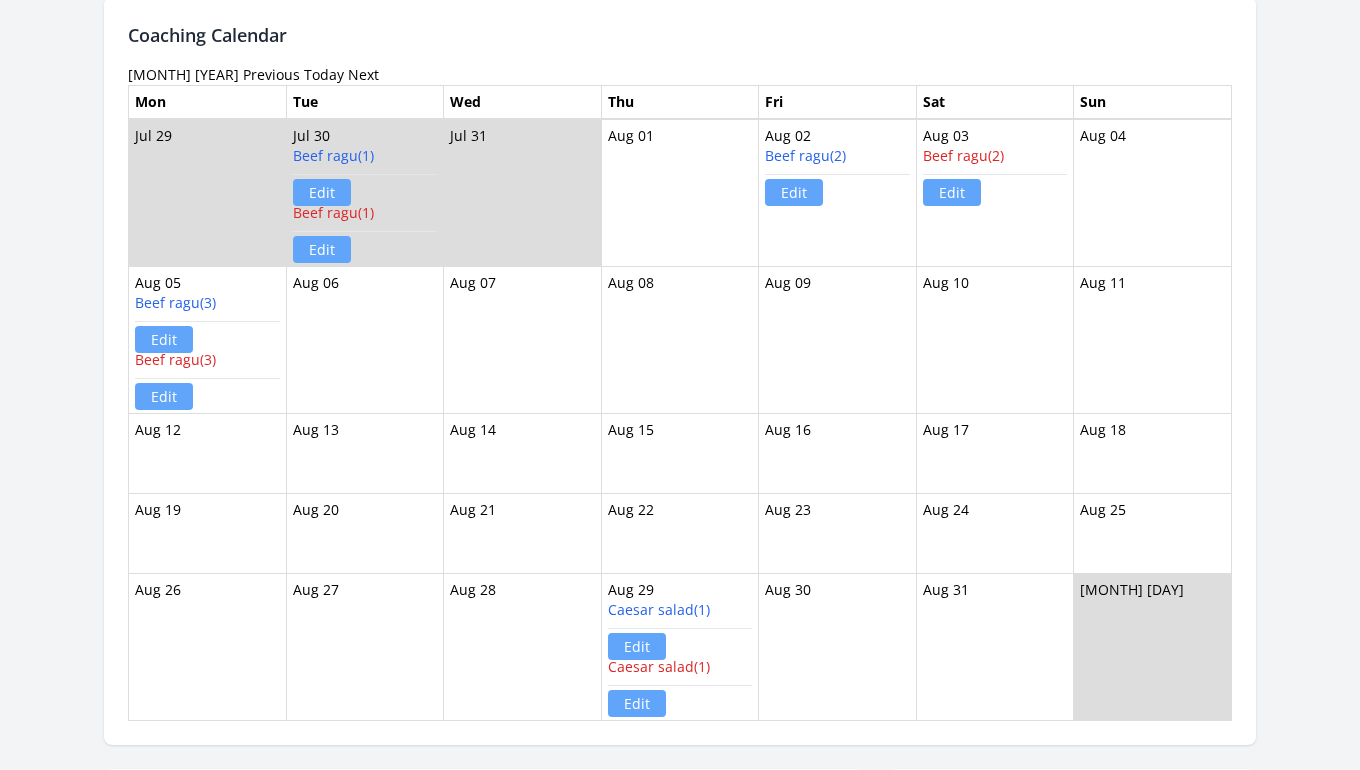 click on "Next" at bounding box center (363, 74) 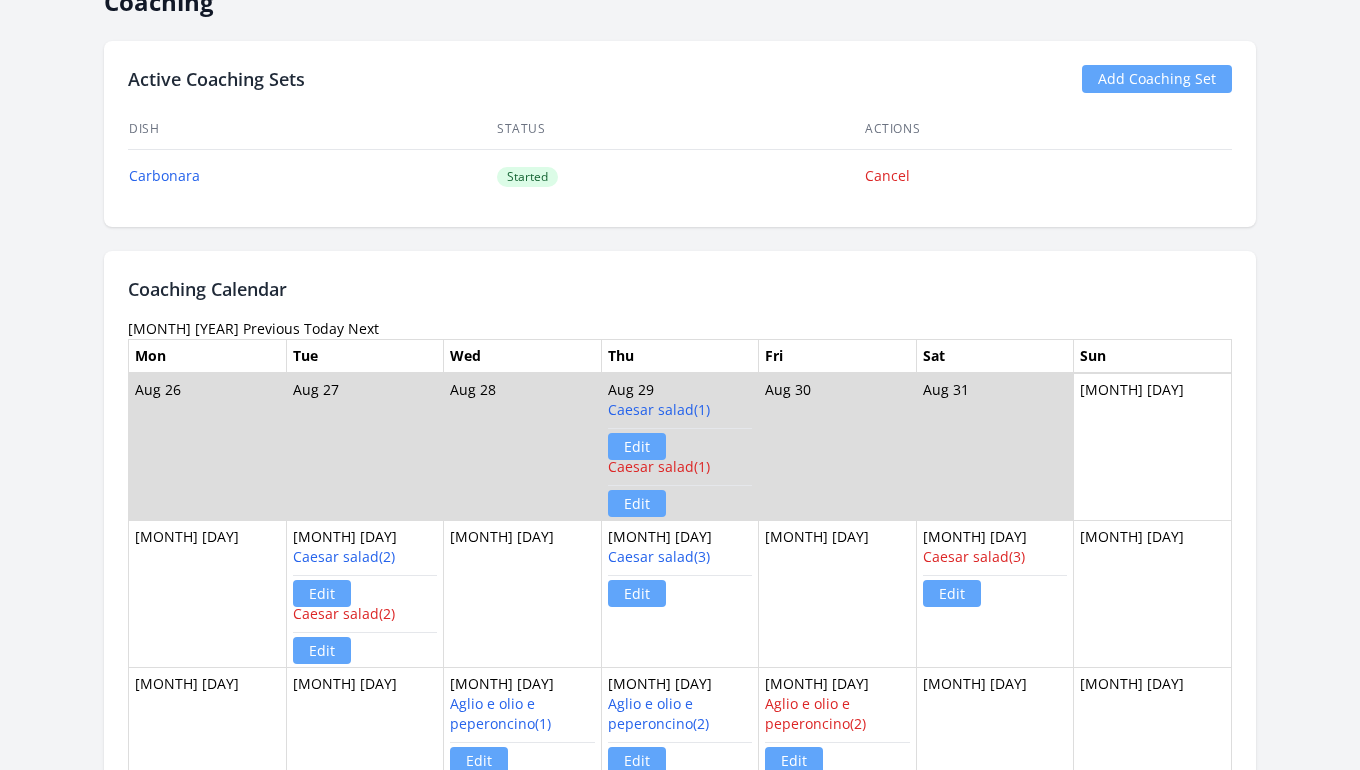 scroll, scrollTop: 905, scrollLeft: 0, axis: vertical 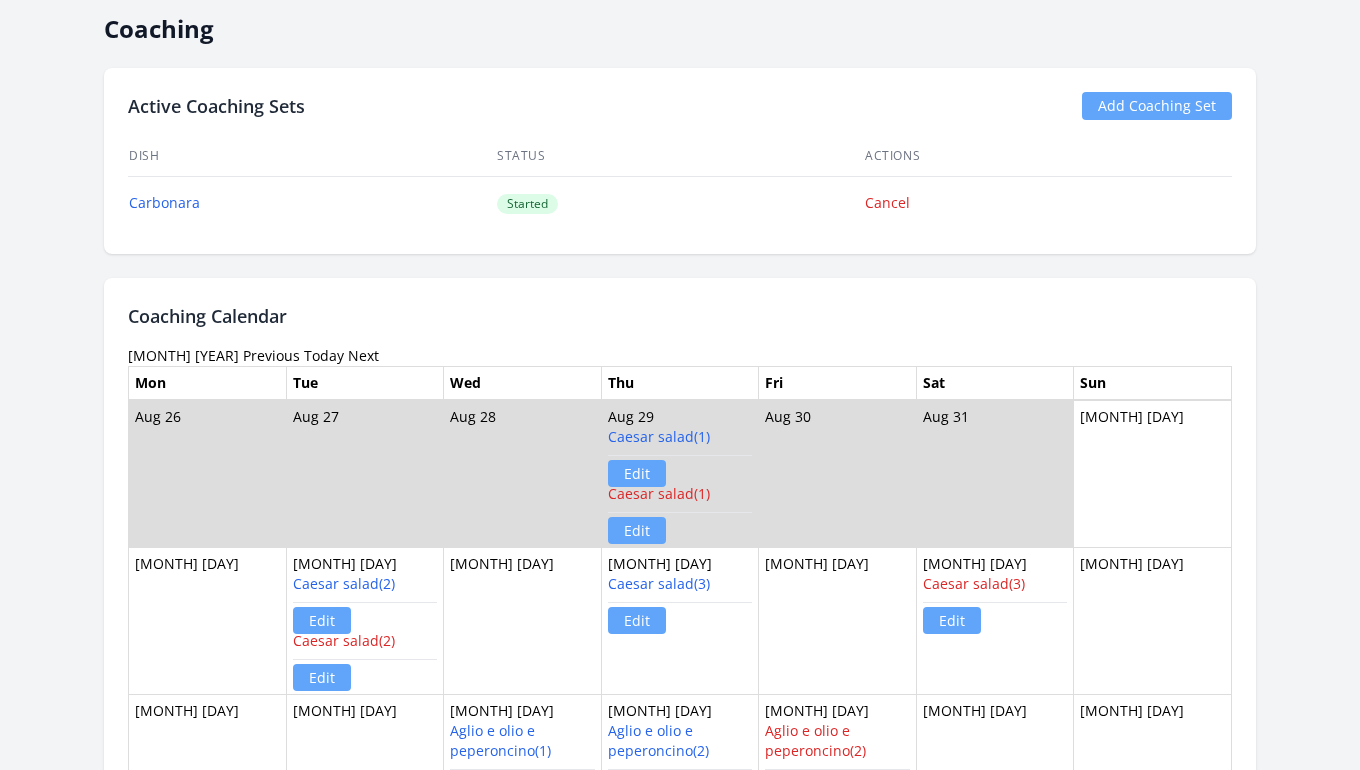 click on "Next" at bounding box center [363, 355] 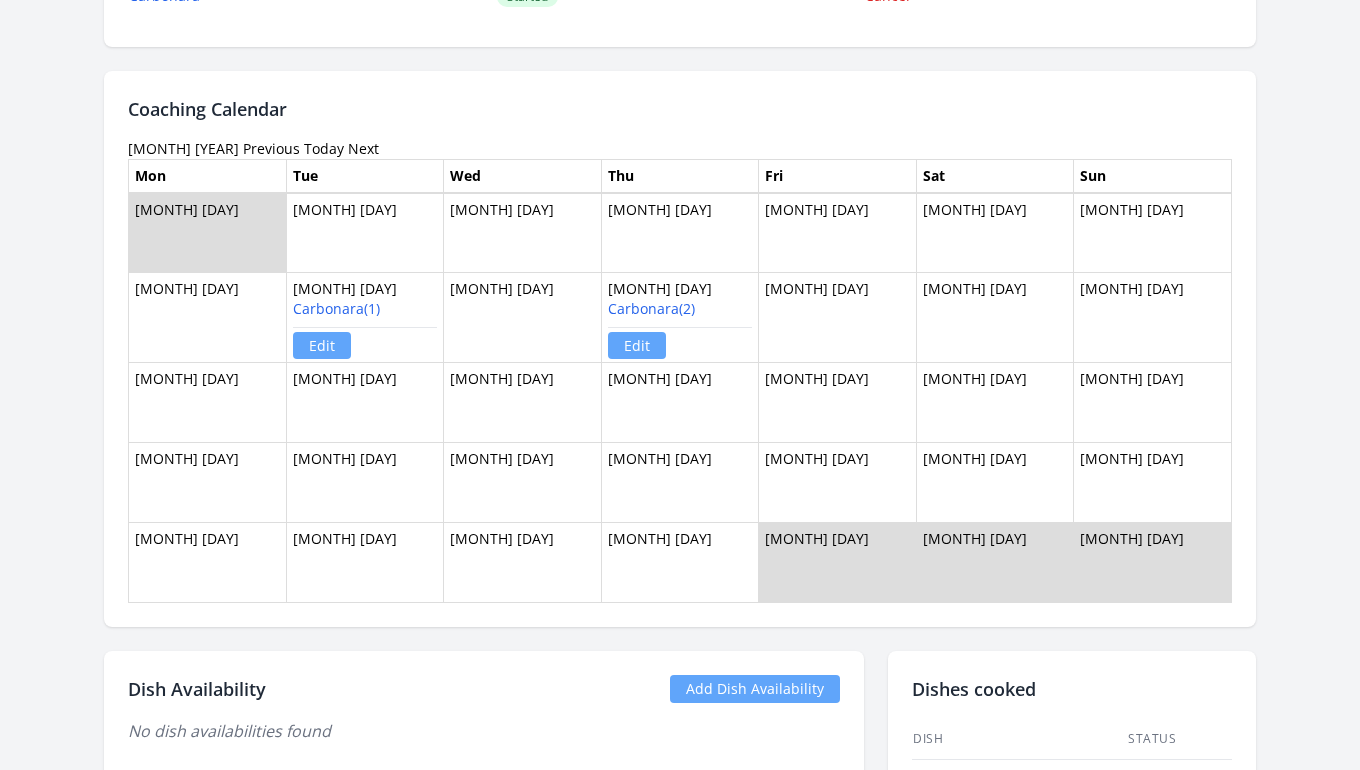 scroll, scrollTop: 1121, scrollLeft: 0, axis: vertical 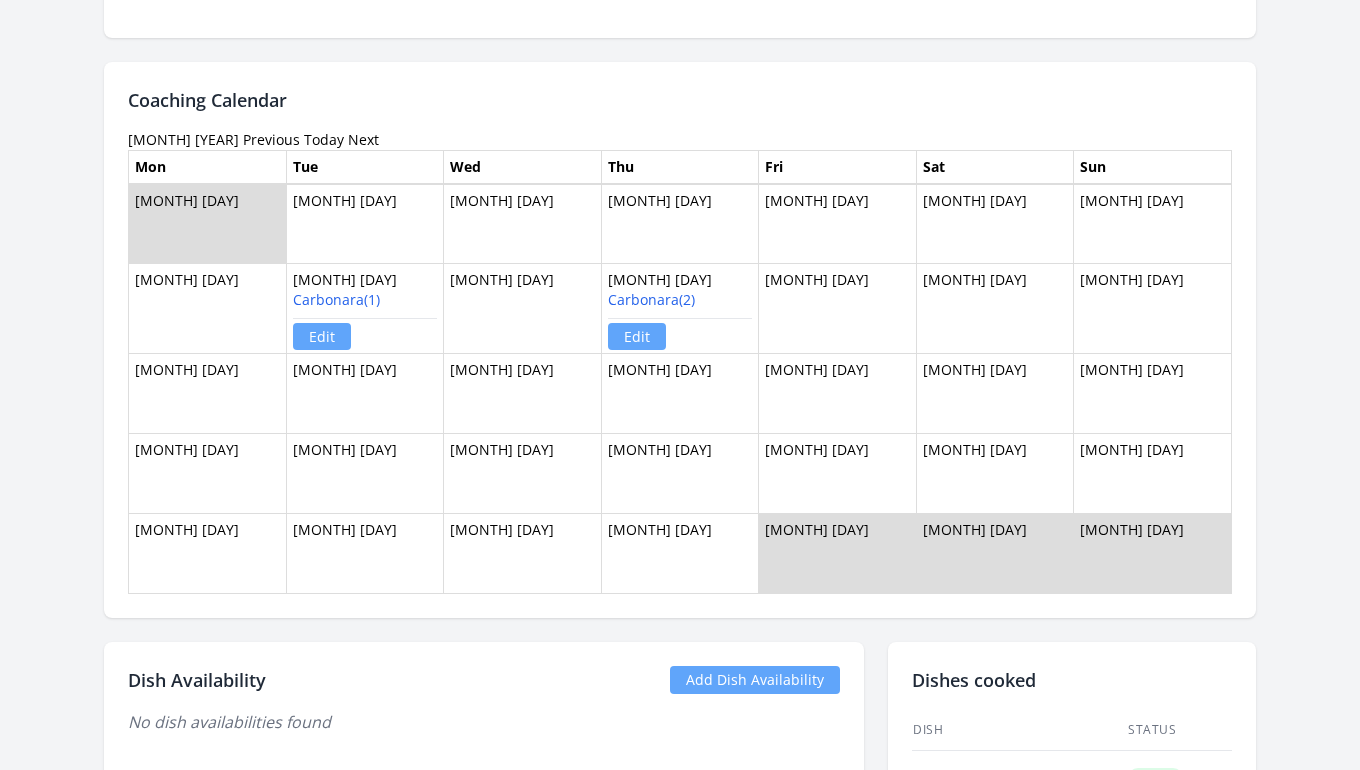 click on "Next" at bounding box center (363, 139) 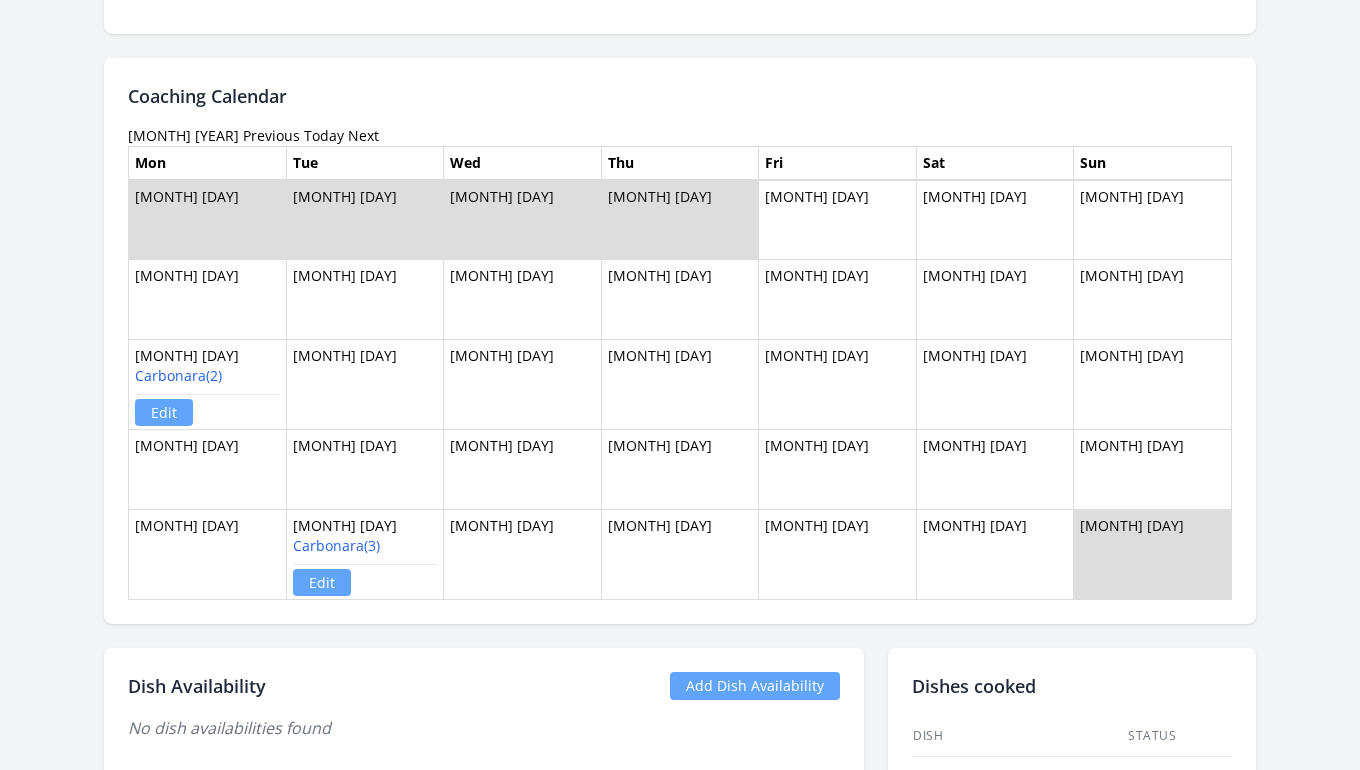 scroll, scrollTop: 1146, scrollLeft: 0, axis: vertical 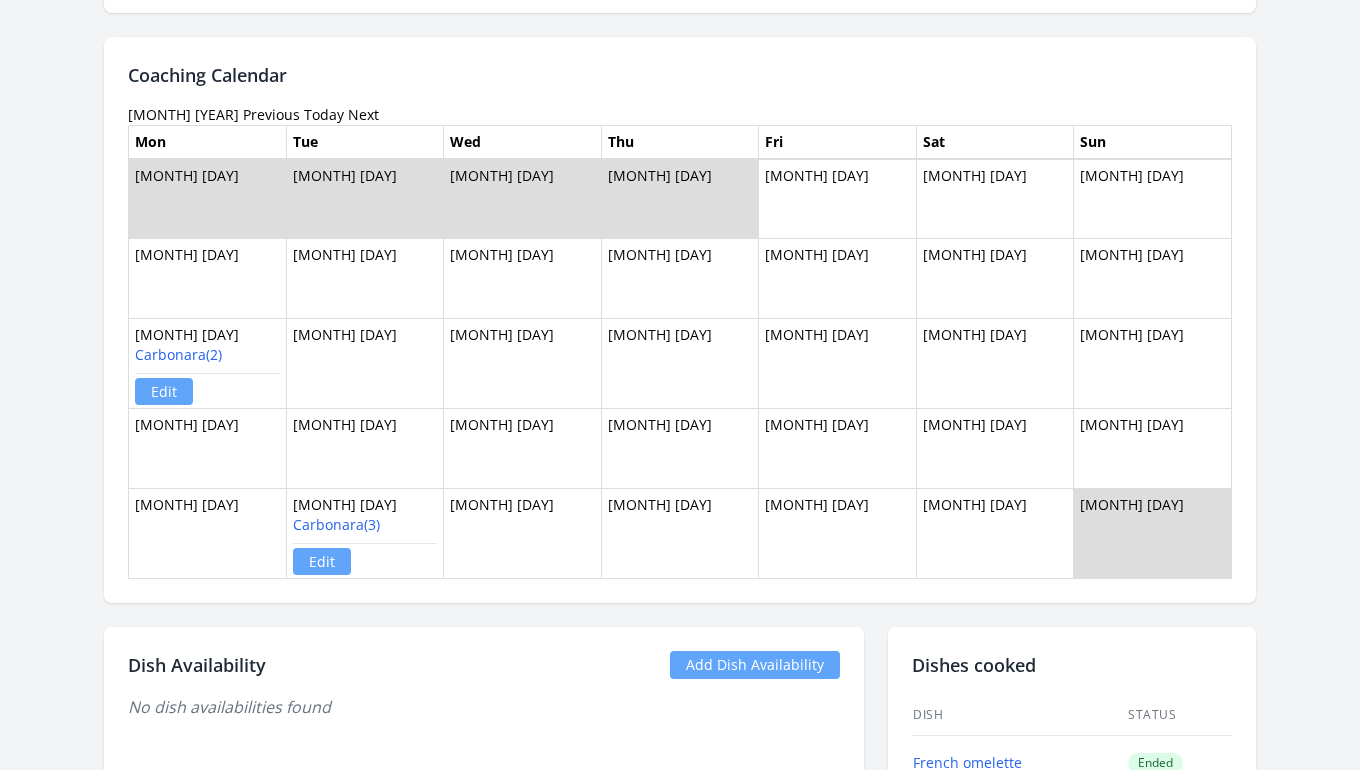 click on "Next" at bounding box center (363, 114) 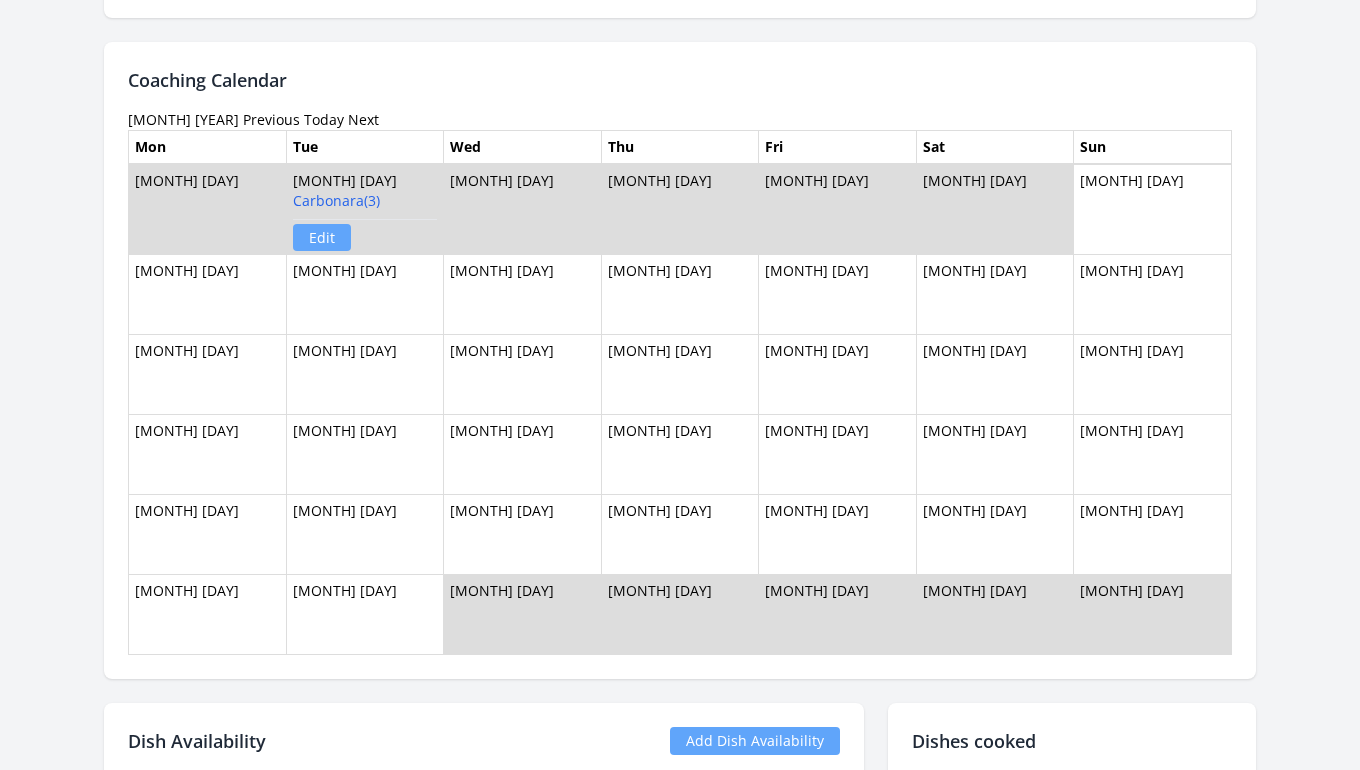 scroll, scrollTop: 1140, scrollLeft: 0, axis: vertical 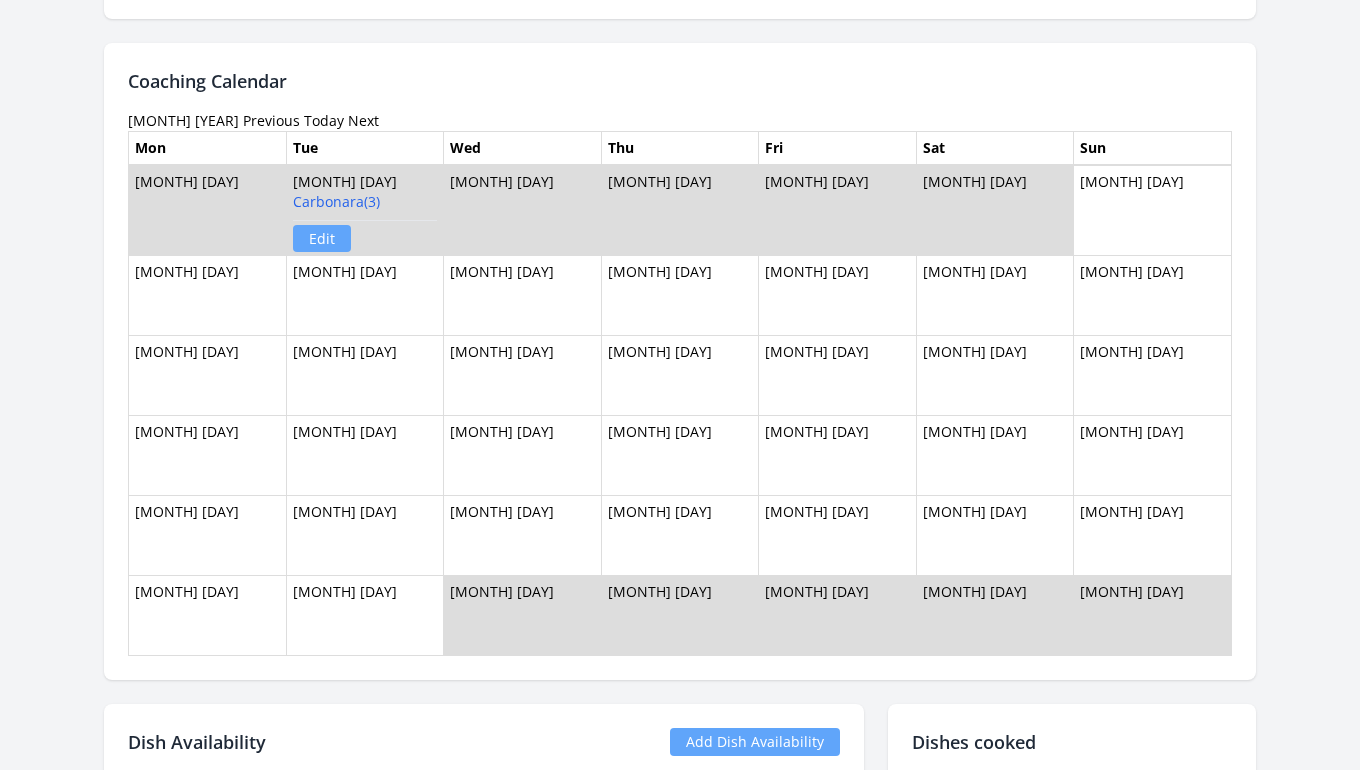 click on "Next" at bounding box center (363, 120) 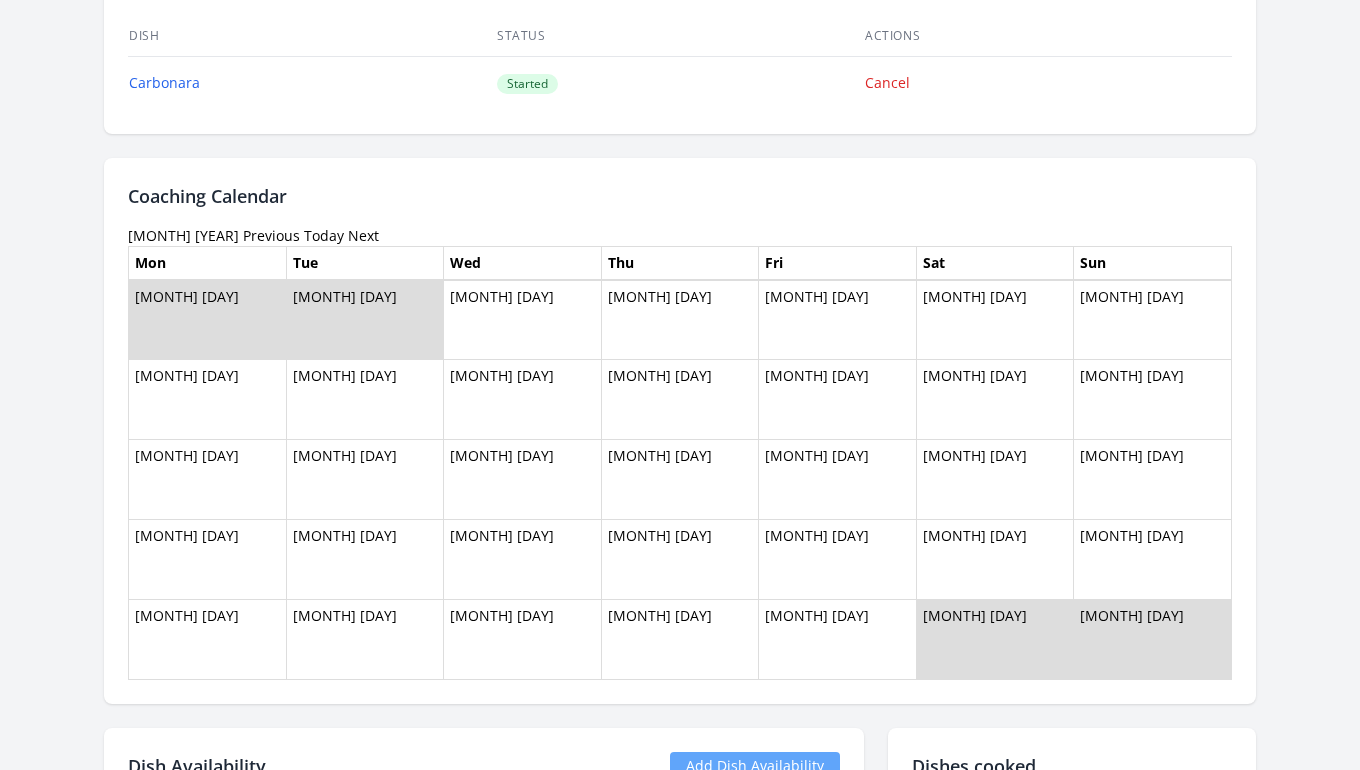 scroll, scrollTop: 1092, scrollLeft: 0, axis: vertical 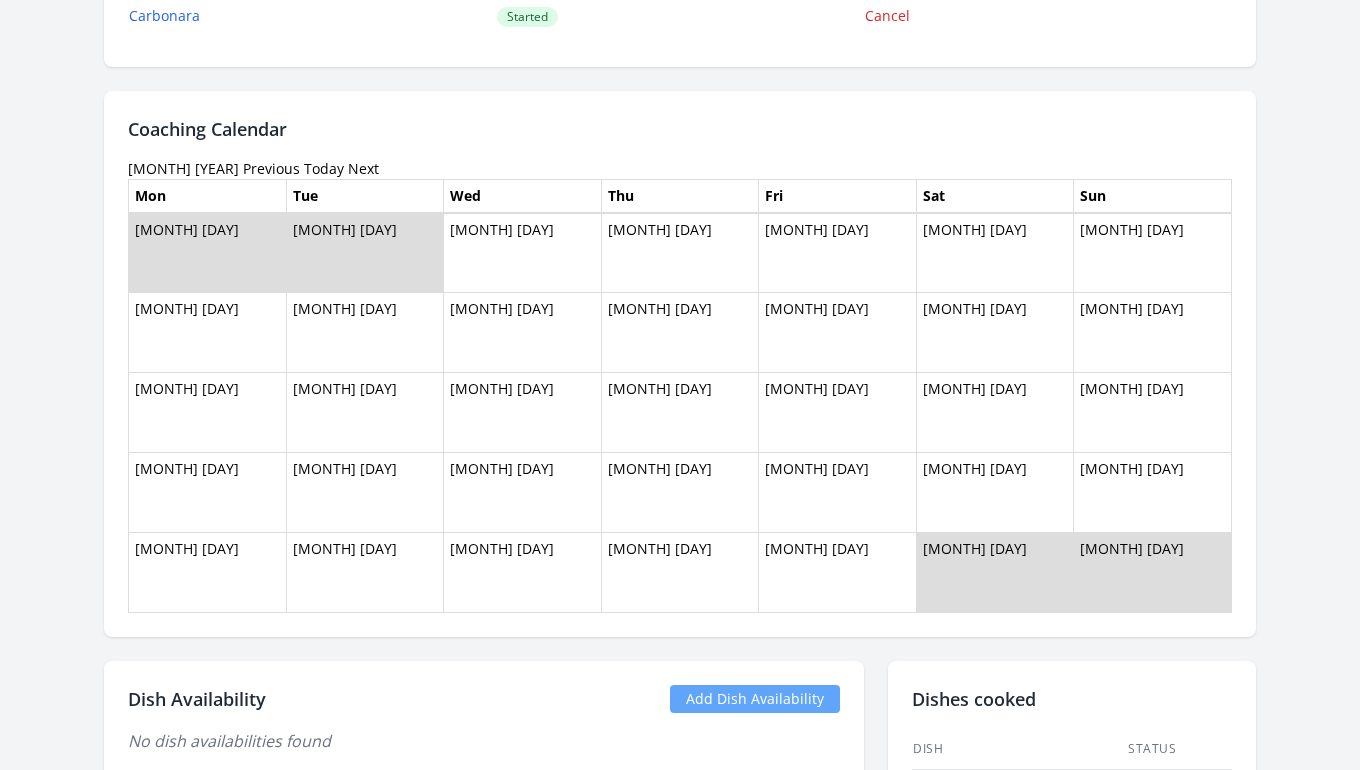 click on "Next" at bounding box center [363, 168] 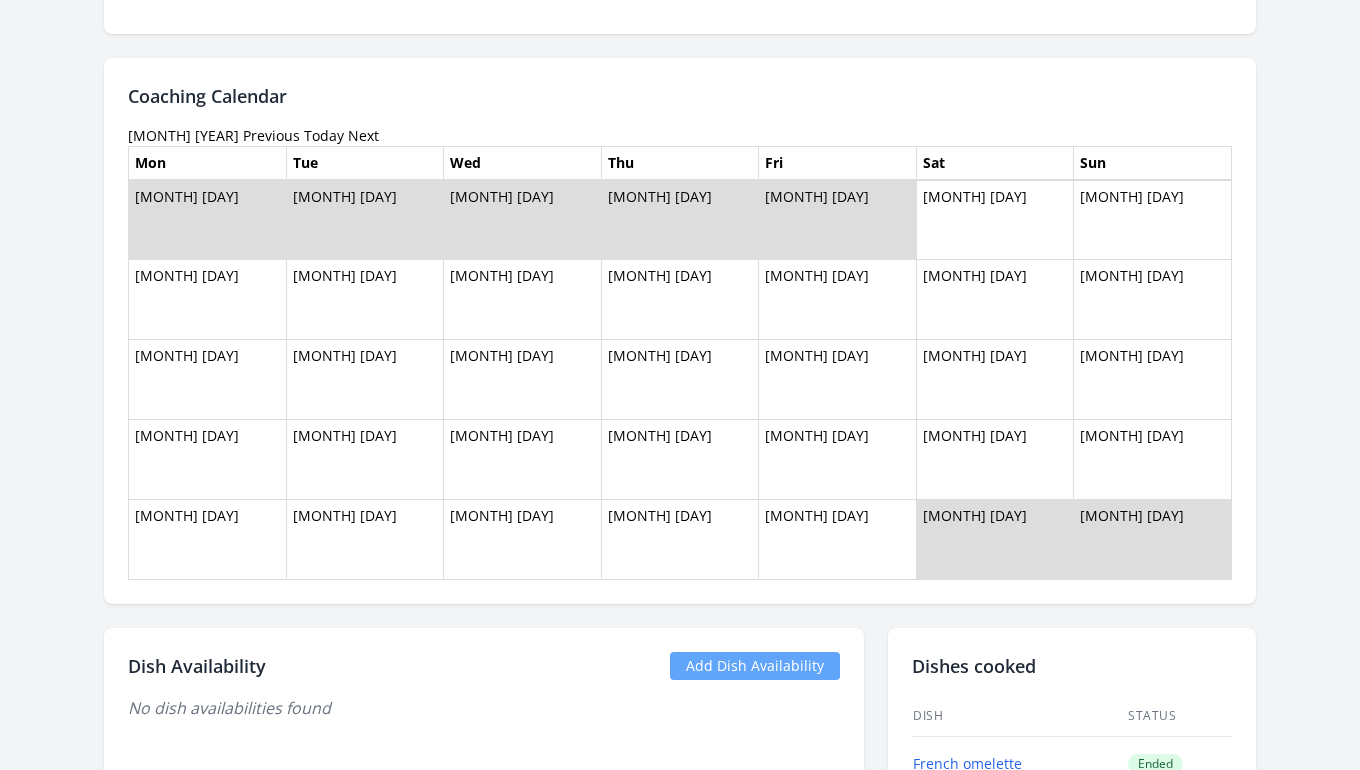 scroll, scrollTop: 1153, scrollLeft: 0, axis: vertical 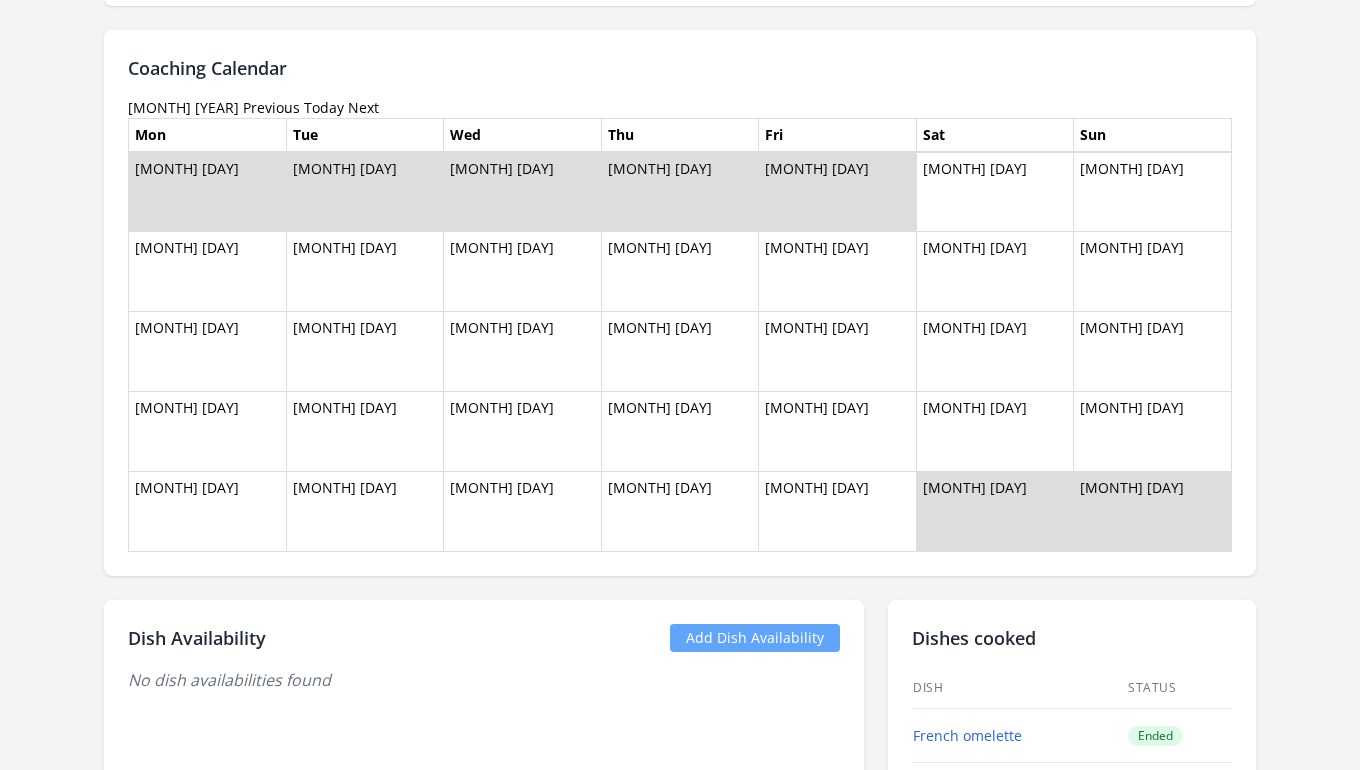 click on "Next" at bounding box center [363, 107] 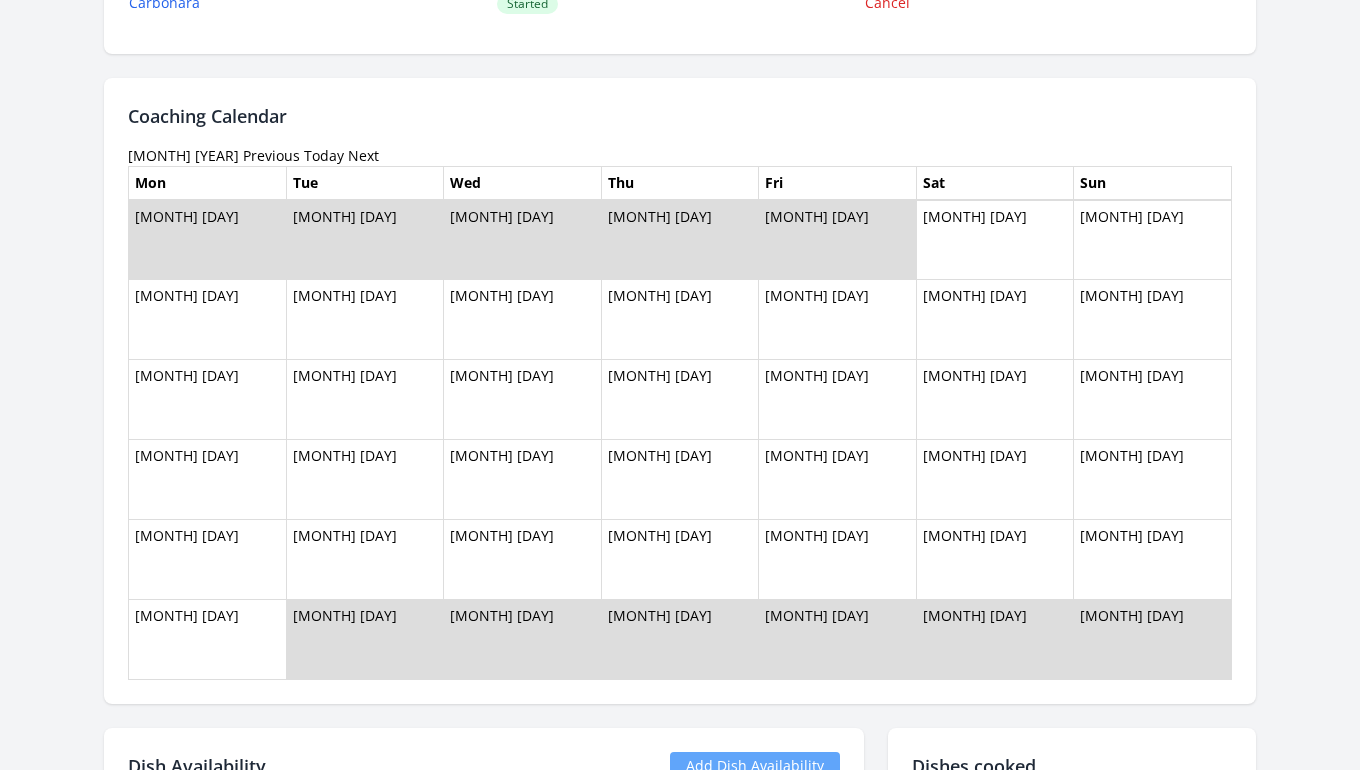 scroll, scrollTop: 1081, scrollLeft: 0, axis: vertical 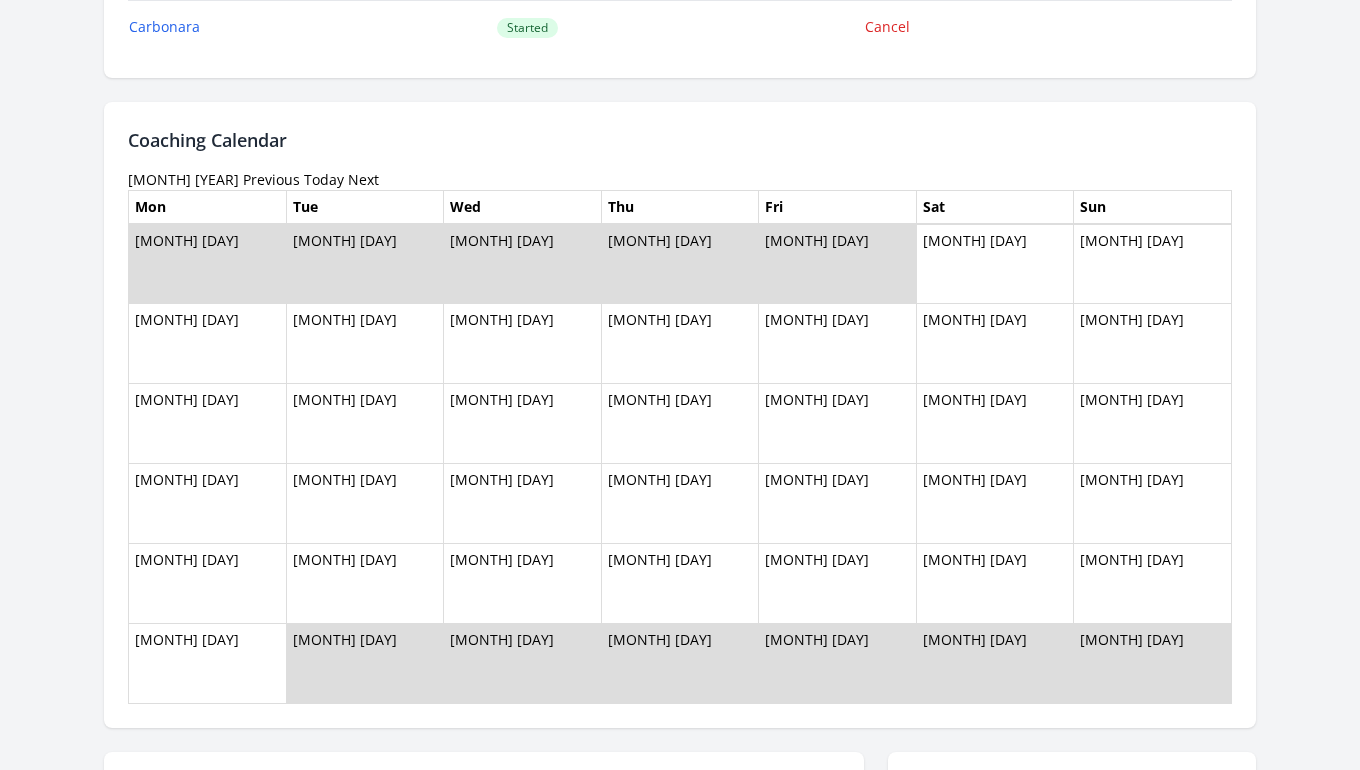 click on "Next" at bounding box center (363, 179) 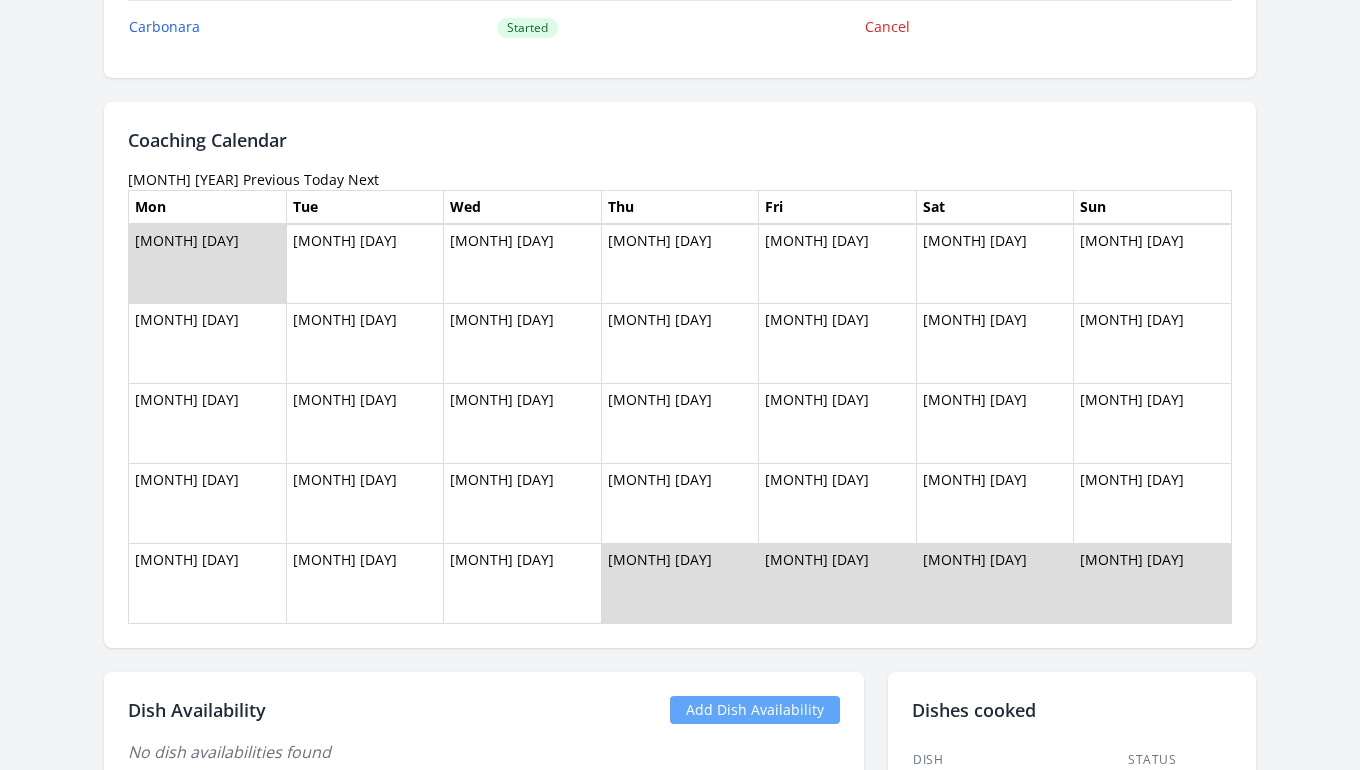 scroll, scrollTop: 1098, scrollLeft: 0, axis: vertical 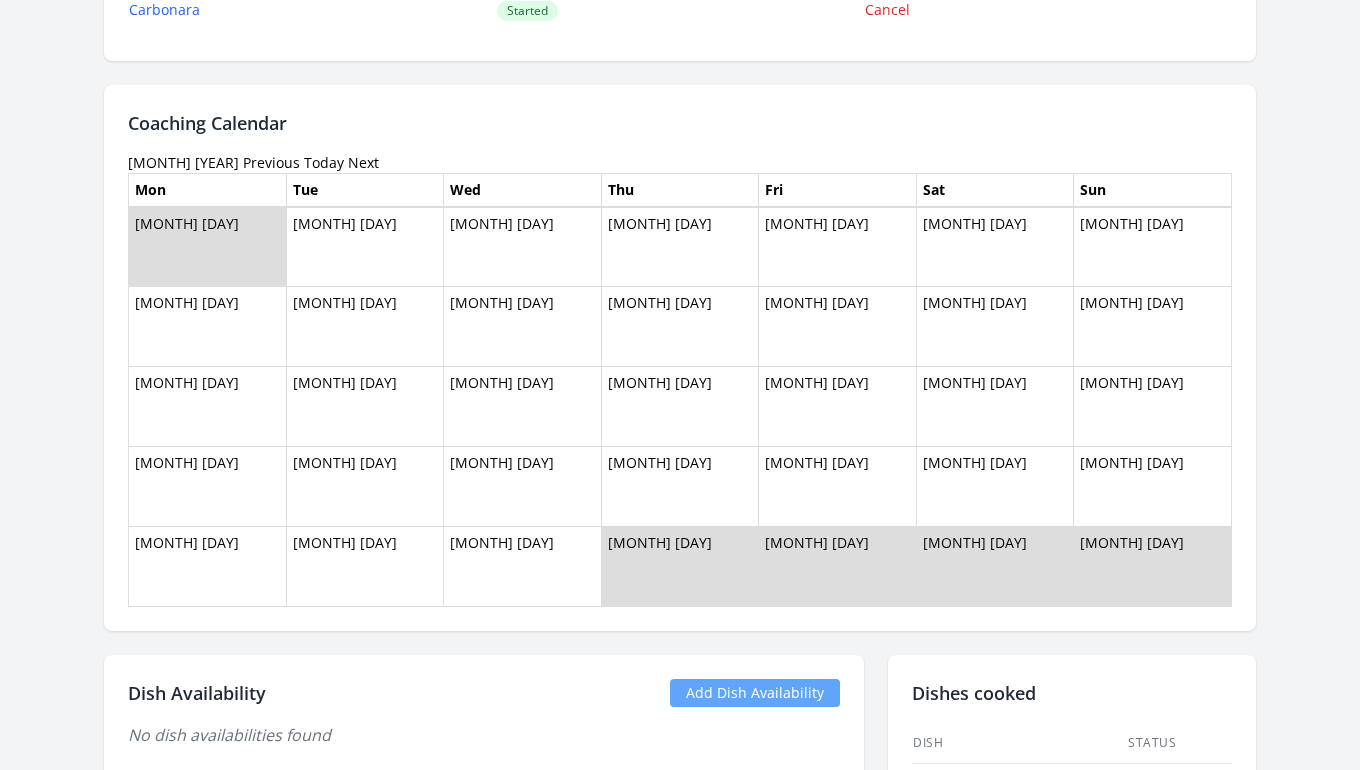 click on "Previous" at bounding box center [271, 162] 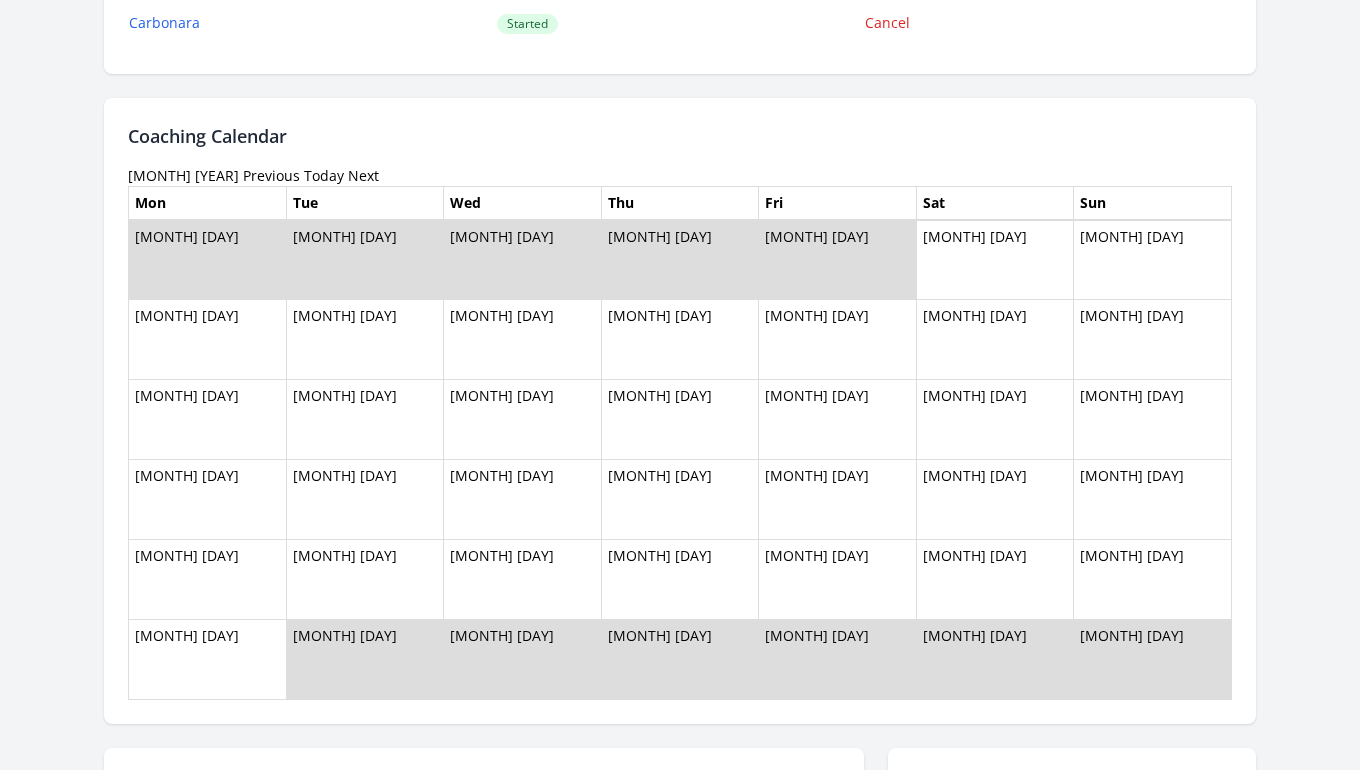 scroll, scrollTop: 1089, scrollLeft: 0, axis: vertical 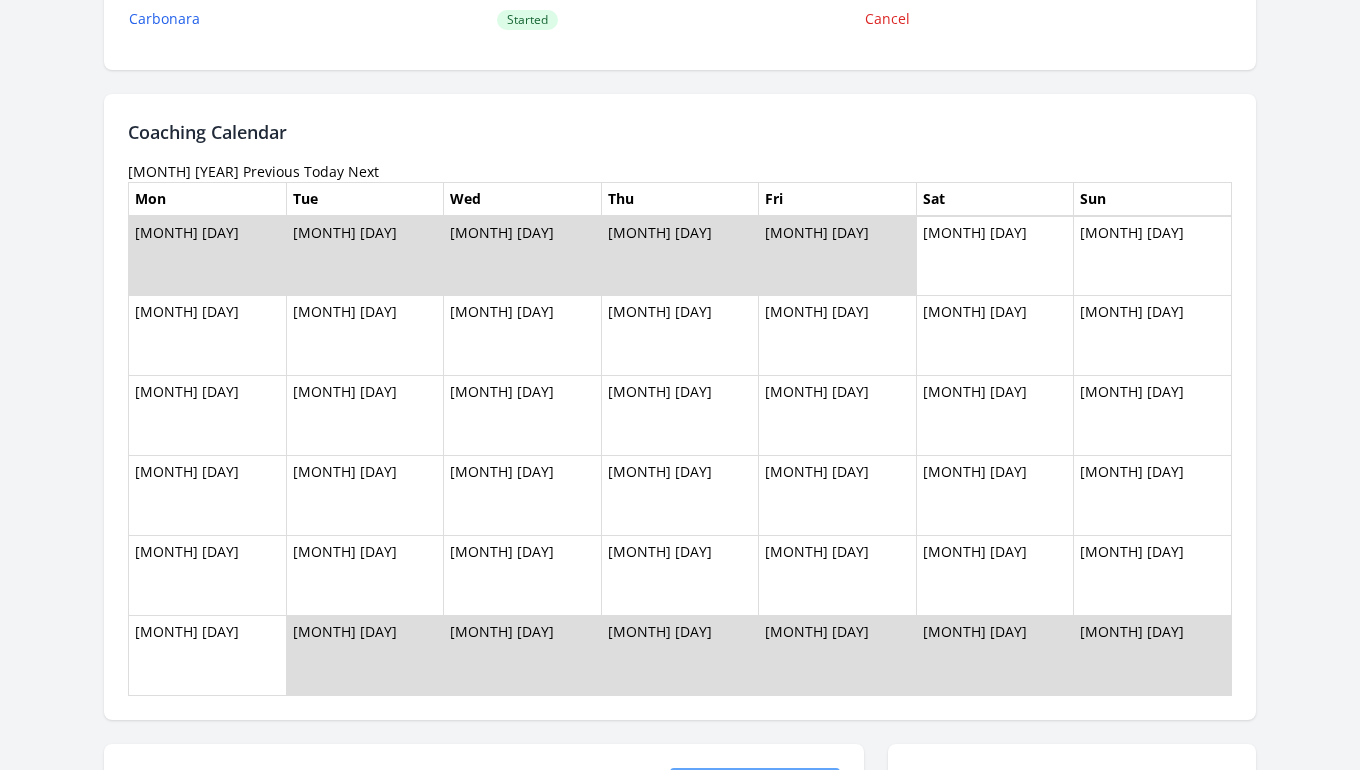 click on "Previous" at bounding box center [271, 171] 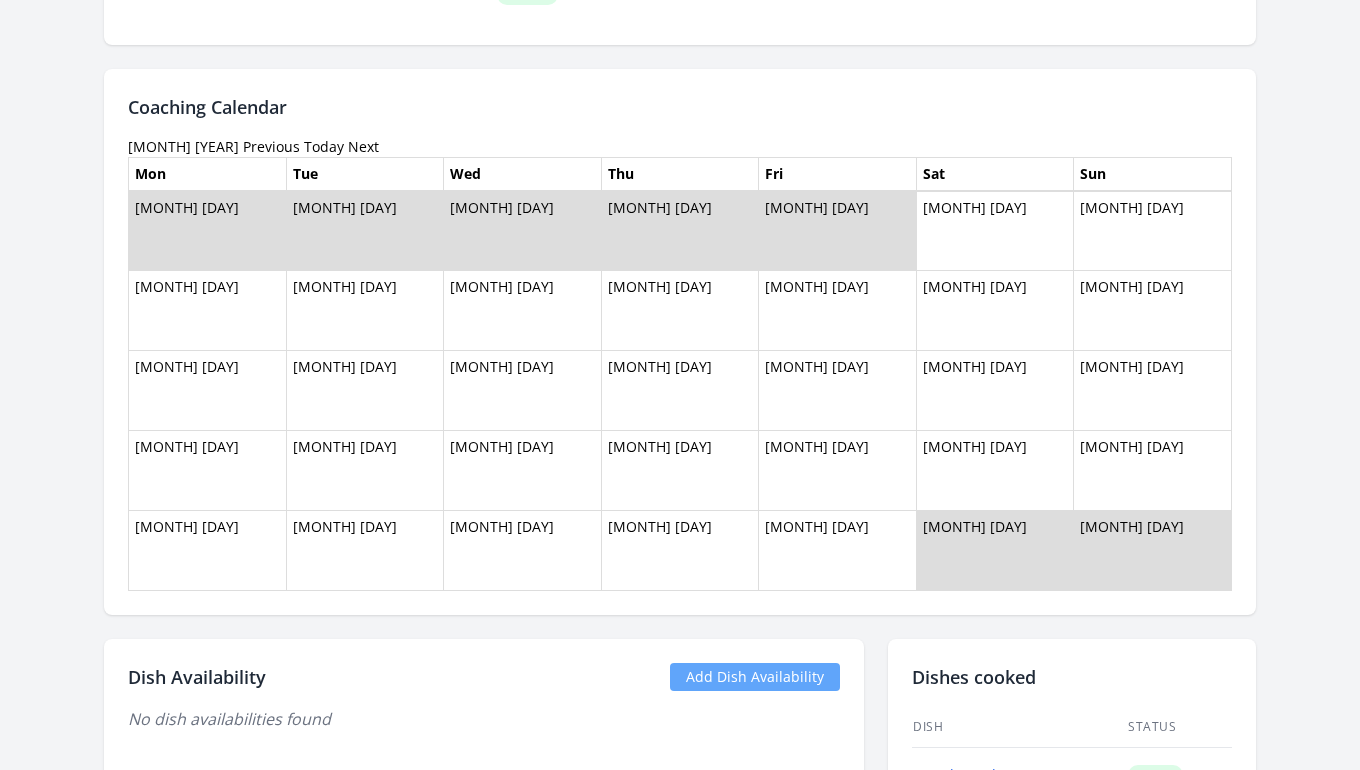 scroll, scrollTop: 1116, scrollLeft: 0, axis: vertical 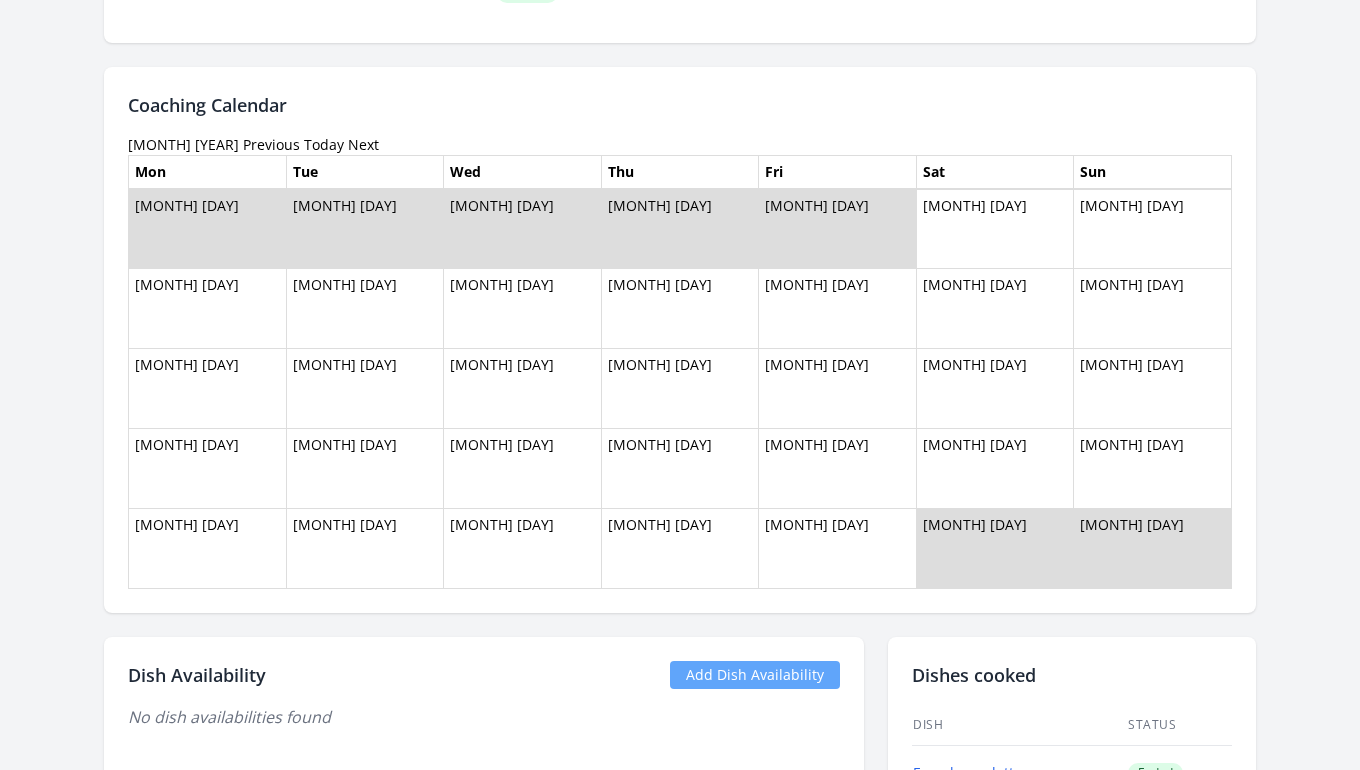 click on "Previous" at bounding box center [271, 144] 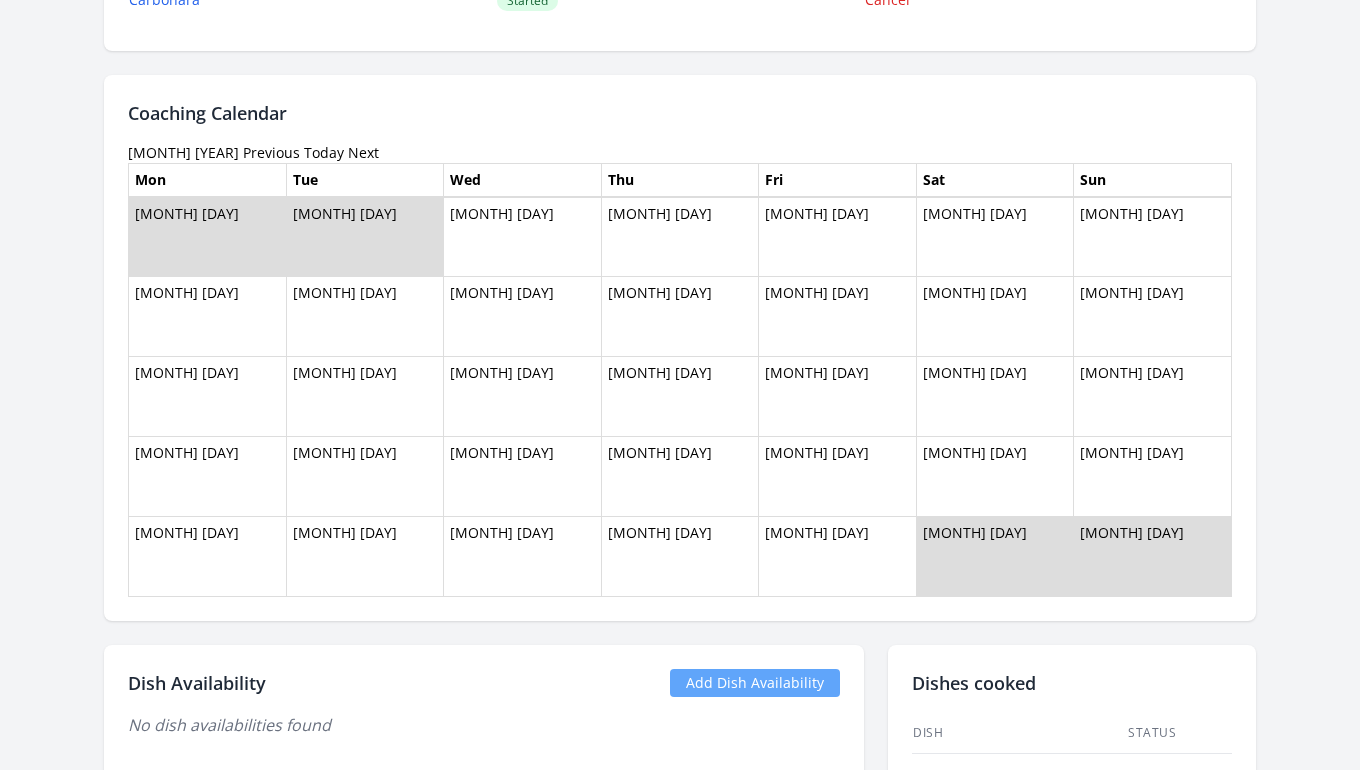 scroll, scrollTop: 1115, scrollLeft: 0, axis: vertical 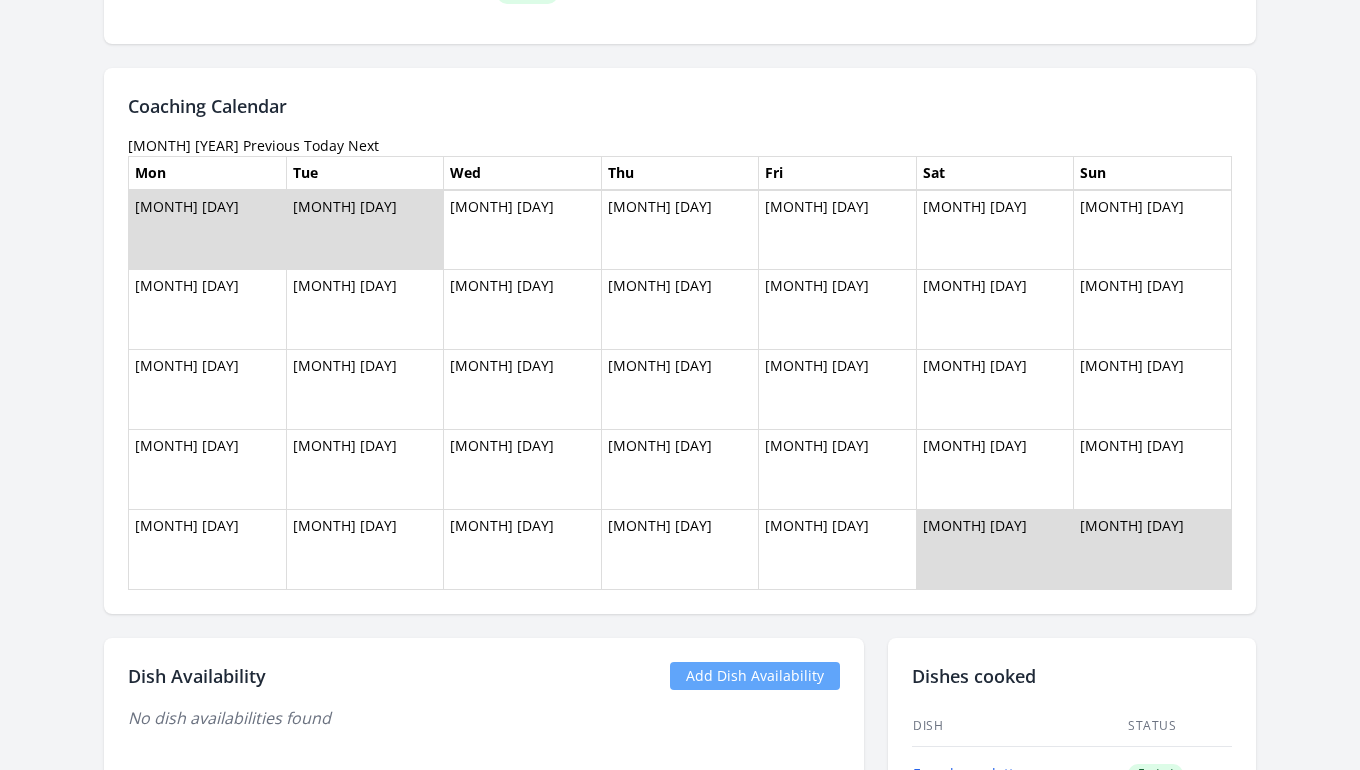 click on "Previous" at bounding box center [271, 145] 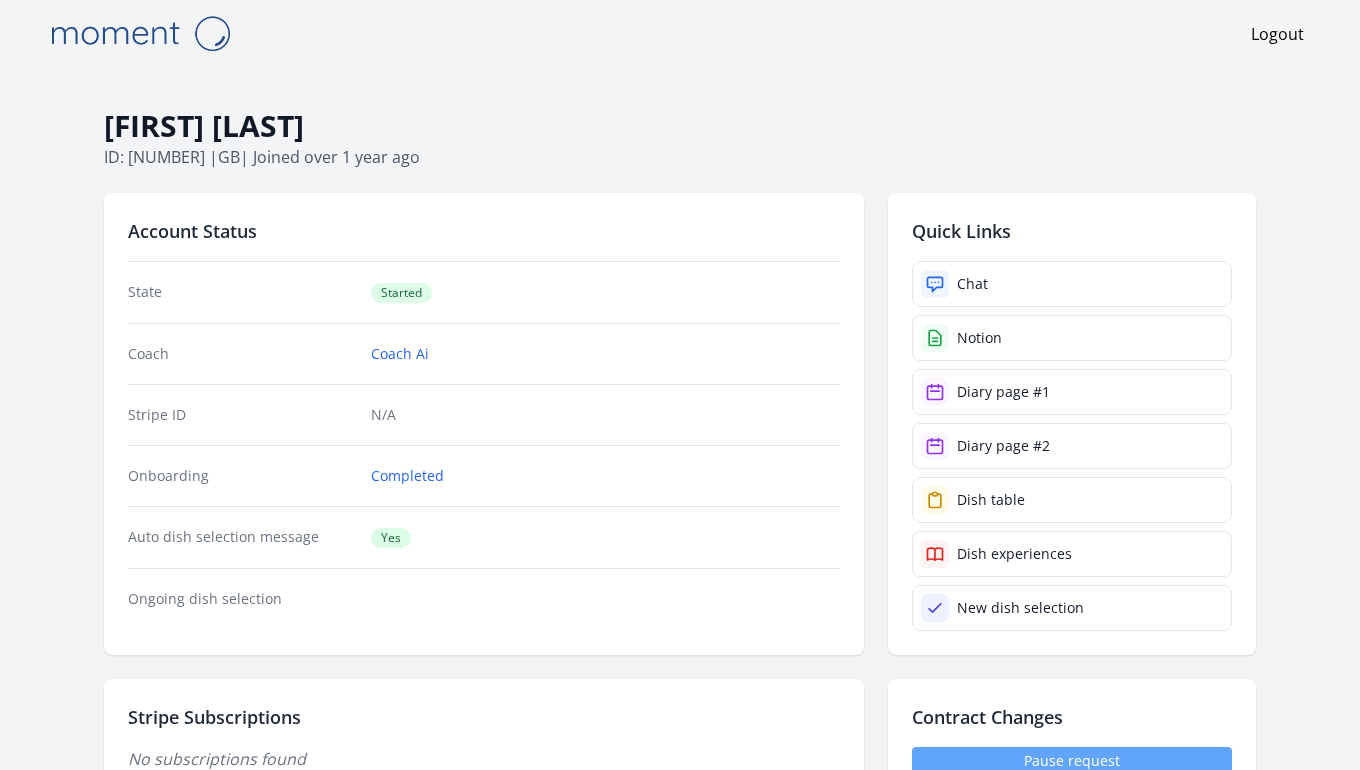 scroll, scrollTop: 0, scrollLeft: 0, axis: both 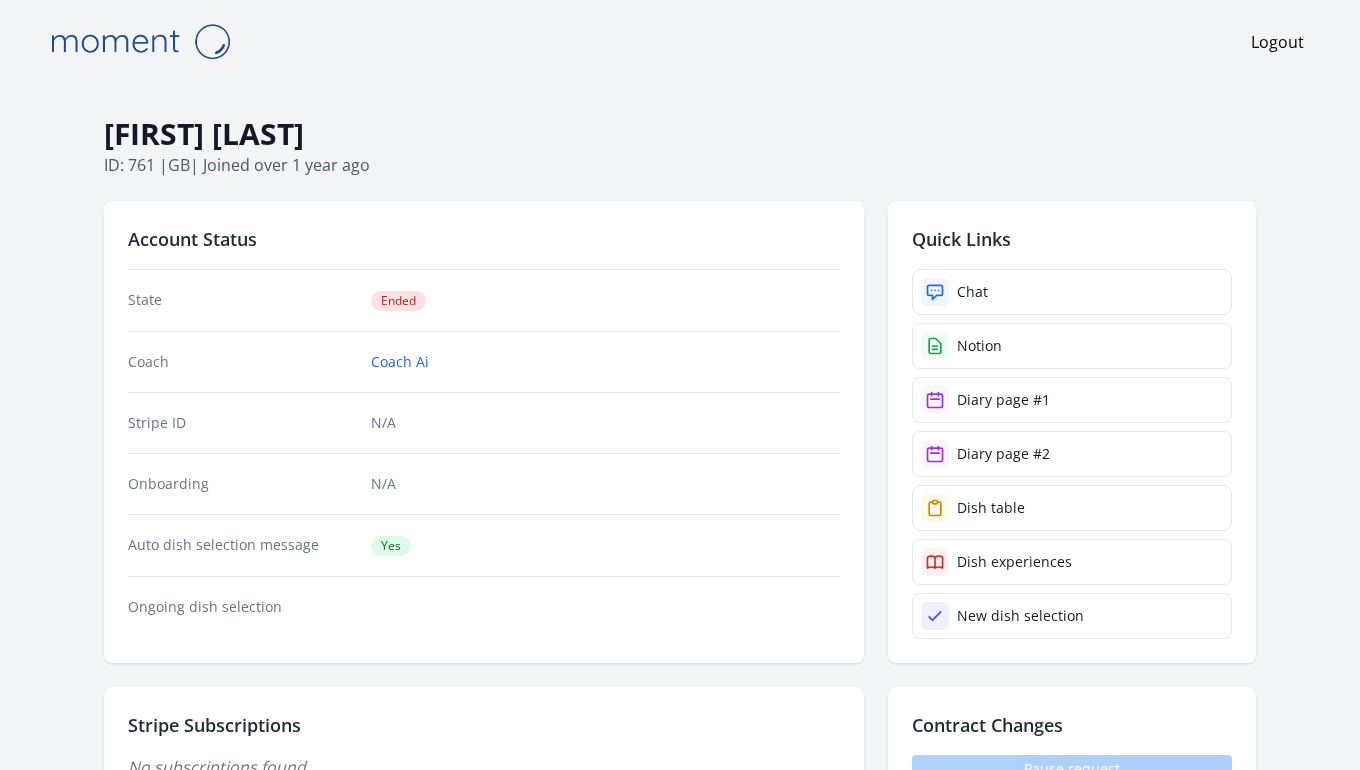 click on "N/A" at bounding box center (605, 484) 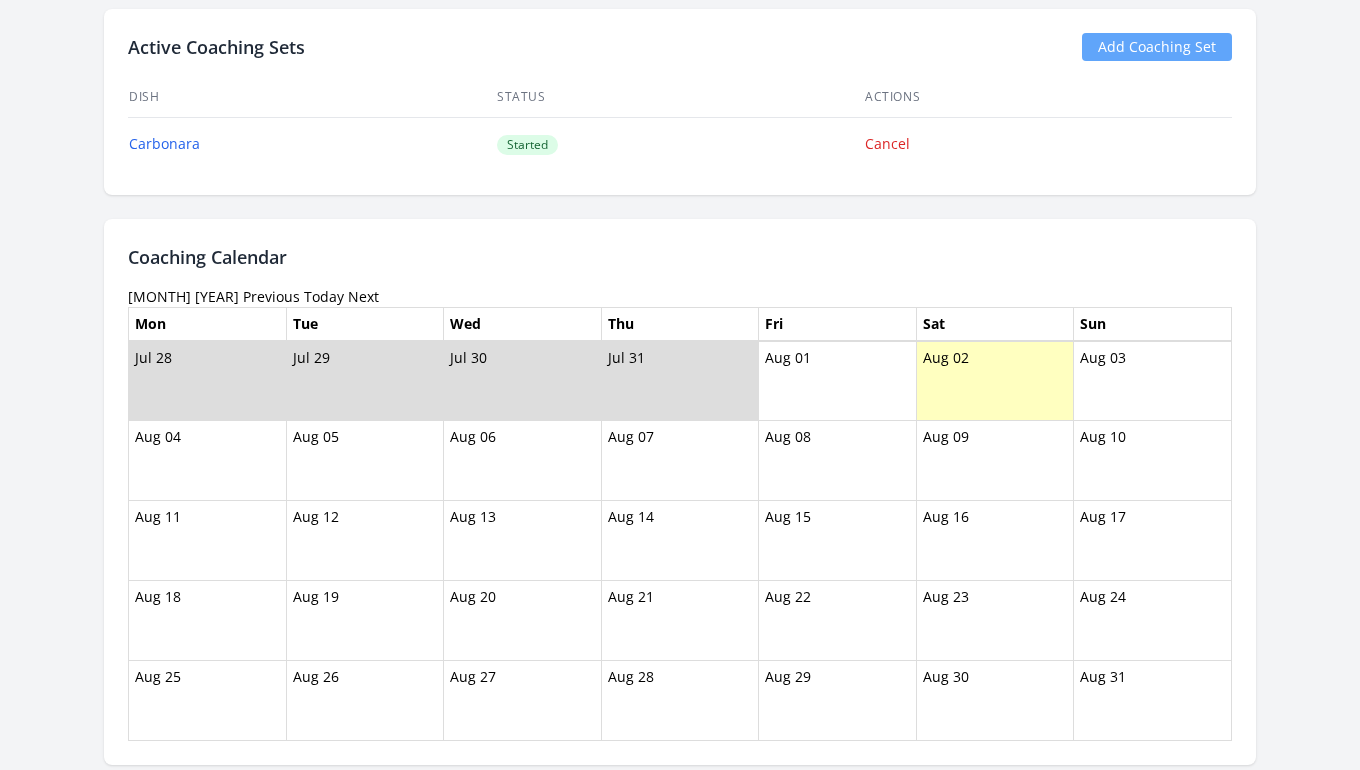 scroll, scrollTop: 969, scrollLeft: 0, axis: vertical 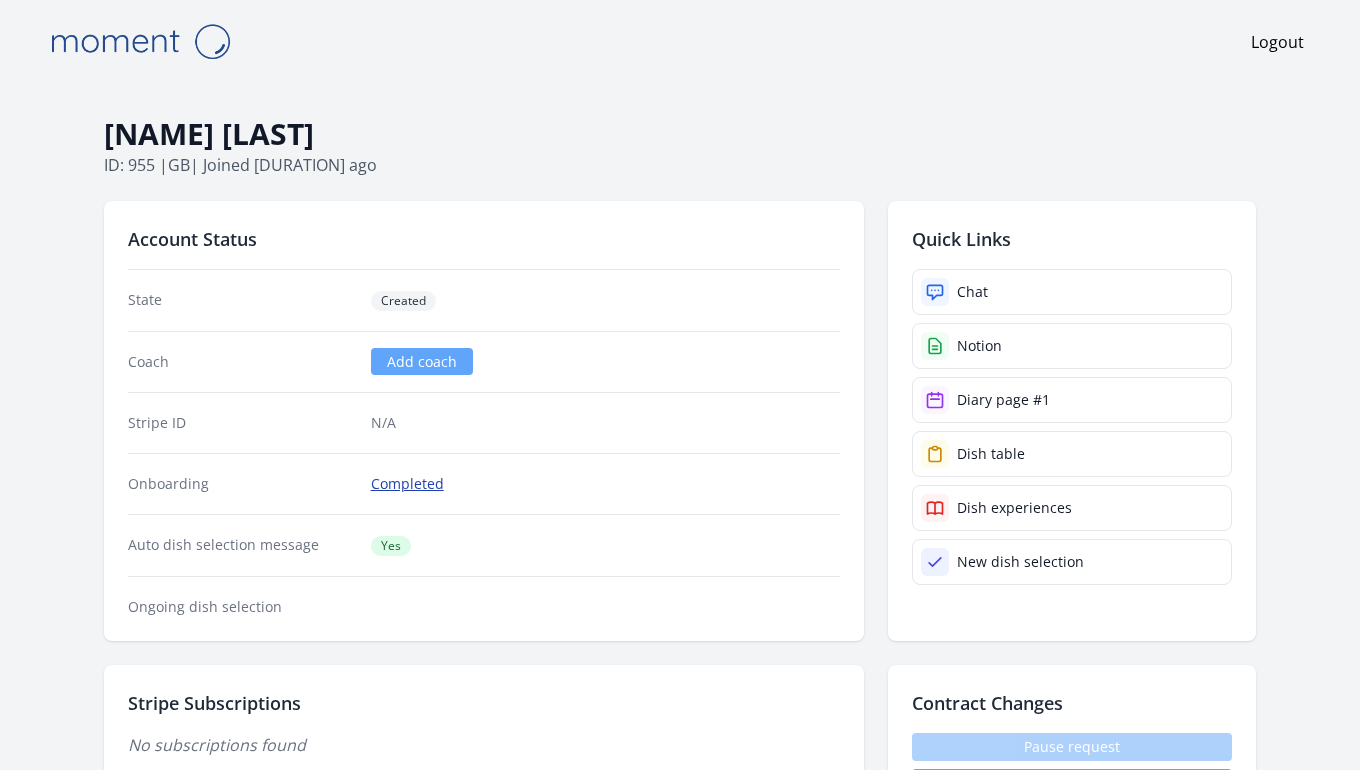 click on "Completed" at bounding box center [407, 484] 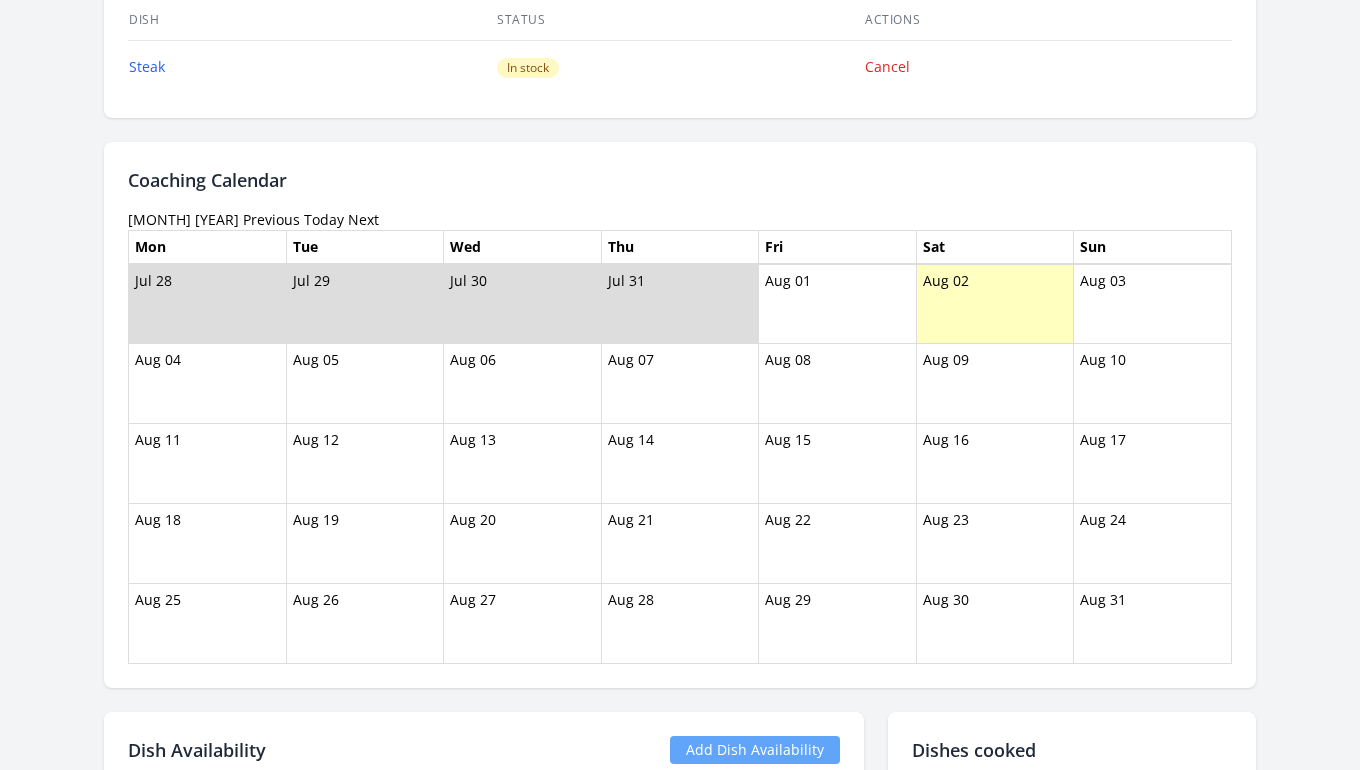 scroll, scrollTop: 1021, scrollLeft: 0, axis: vertical 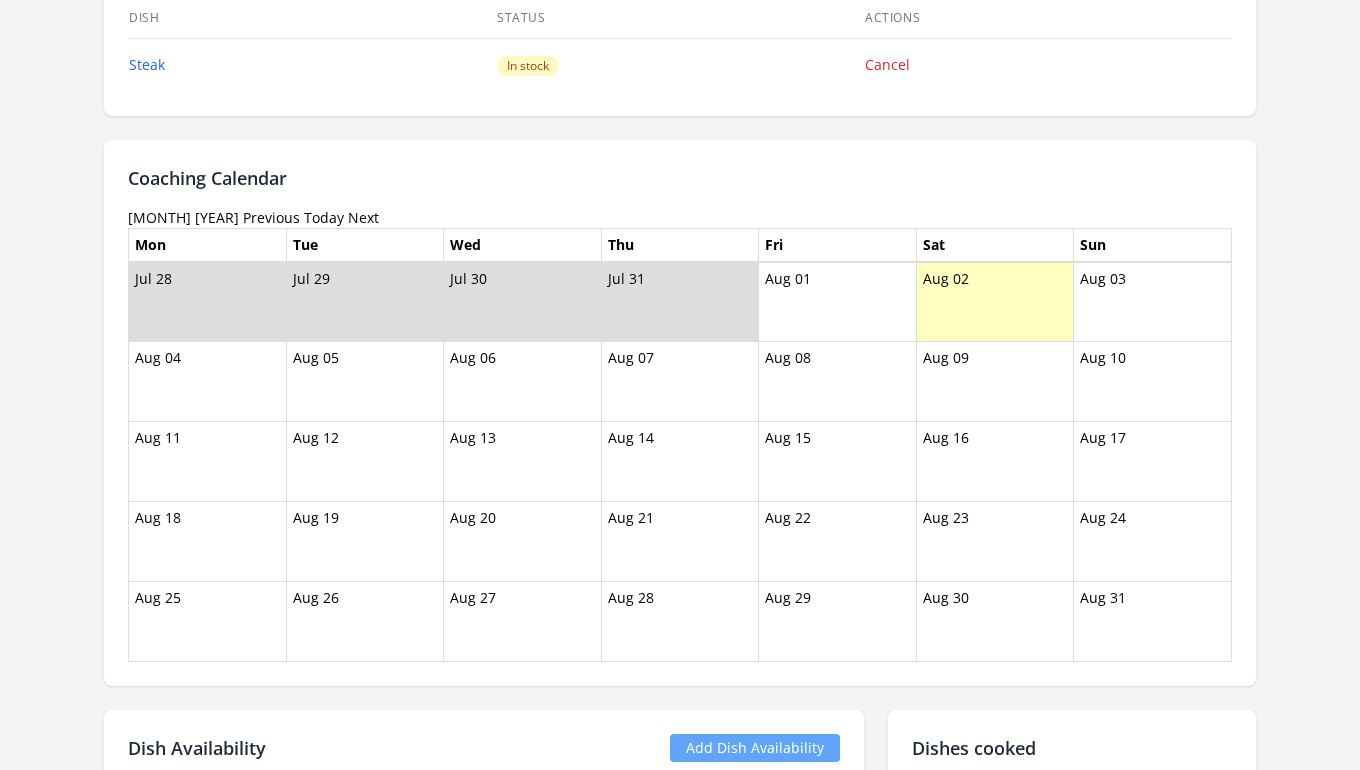 click on "Previous" at bounding box center [271, 217] 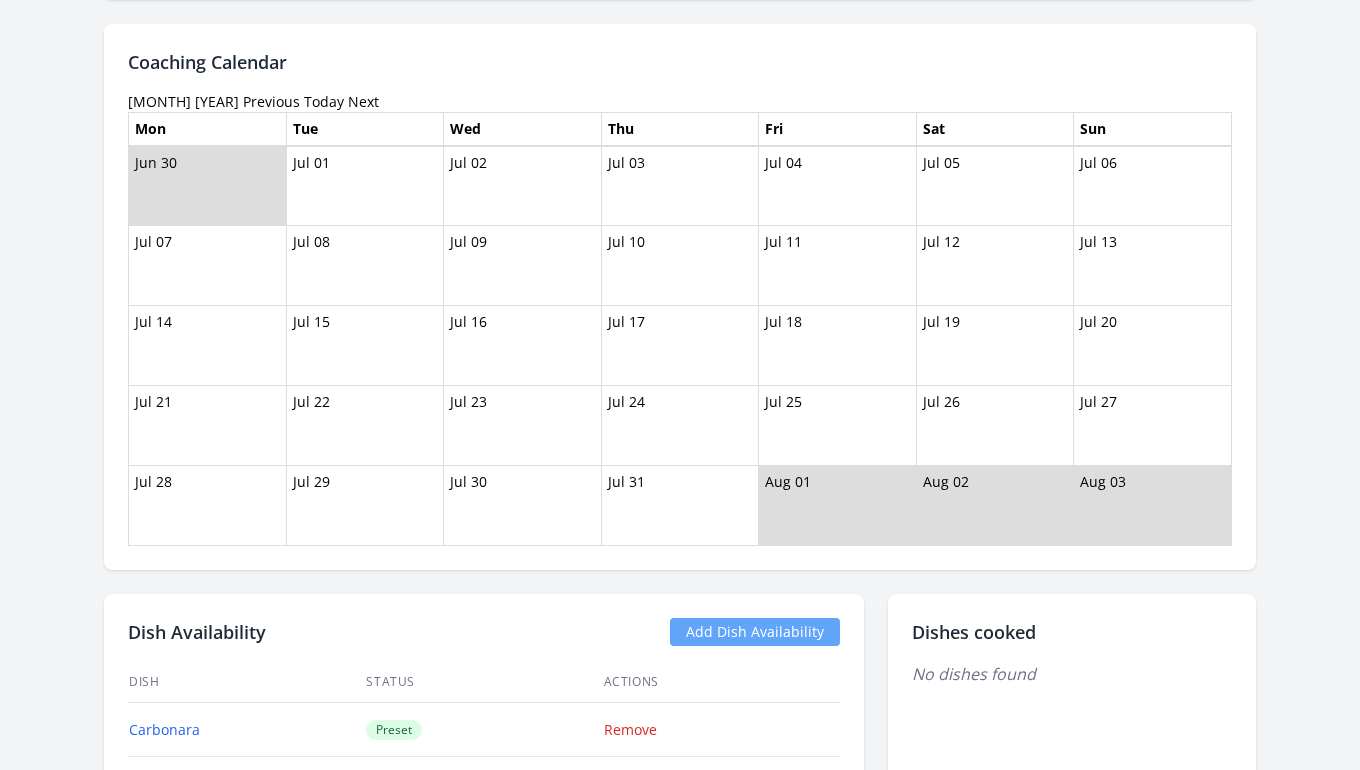 scroll, scrollTop: 1157, scrollLeft: 0, axis: vertical 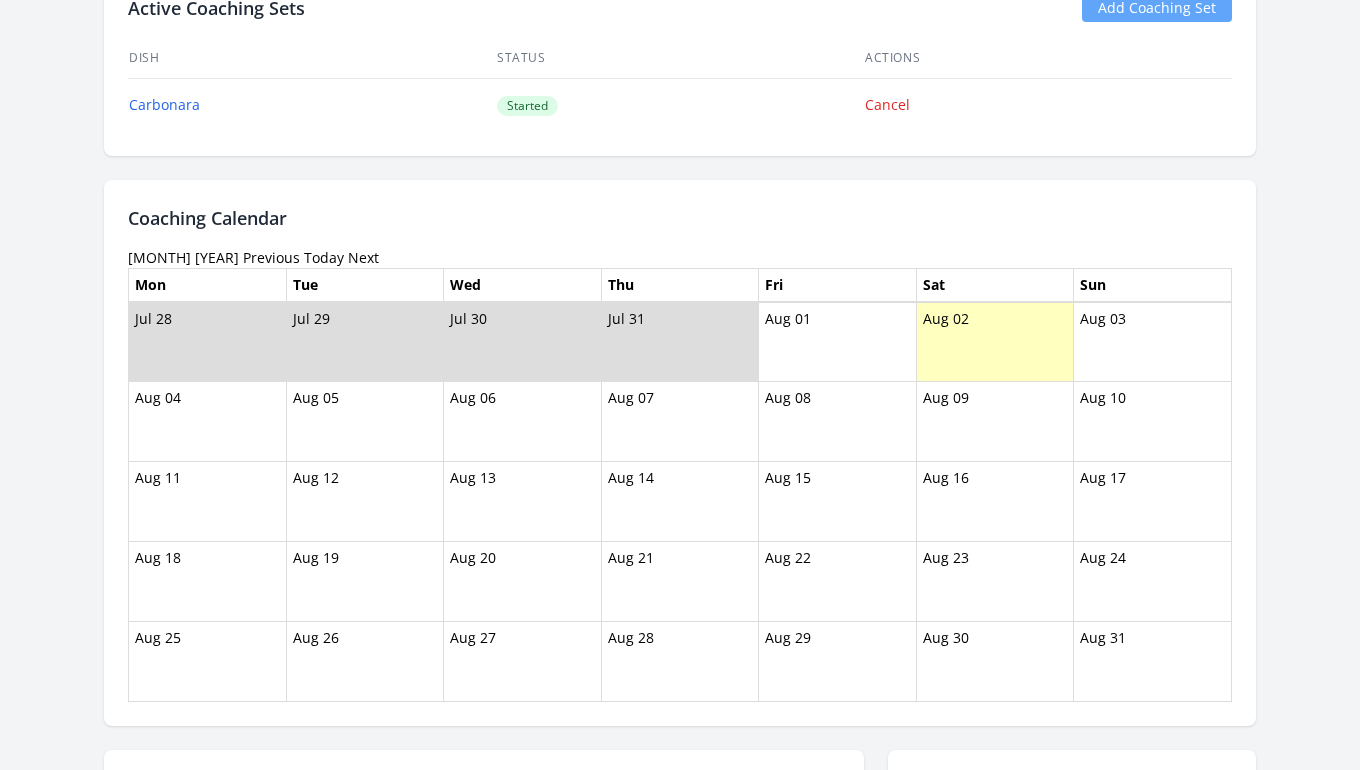 click on "Previous" at bounding box center (271, 257) 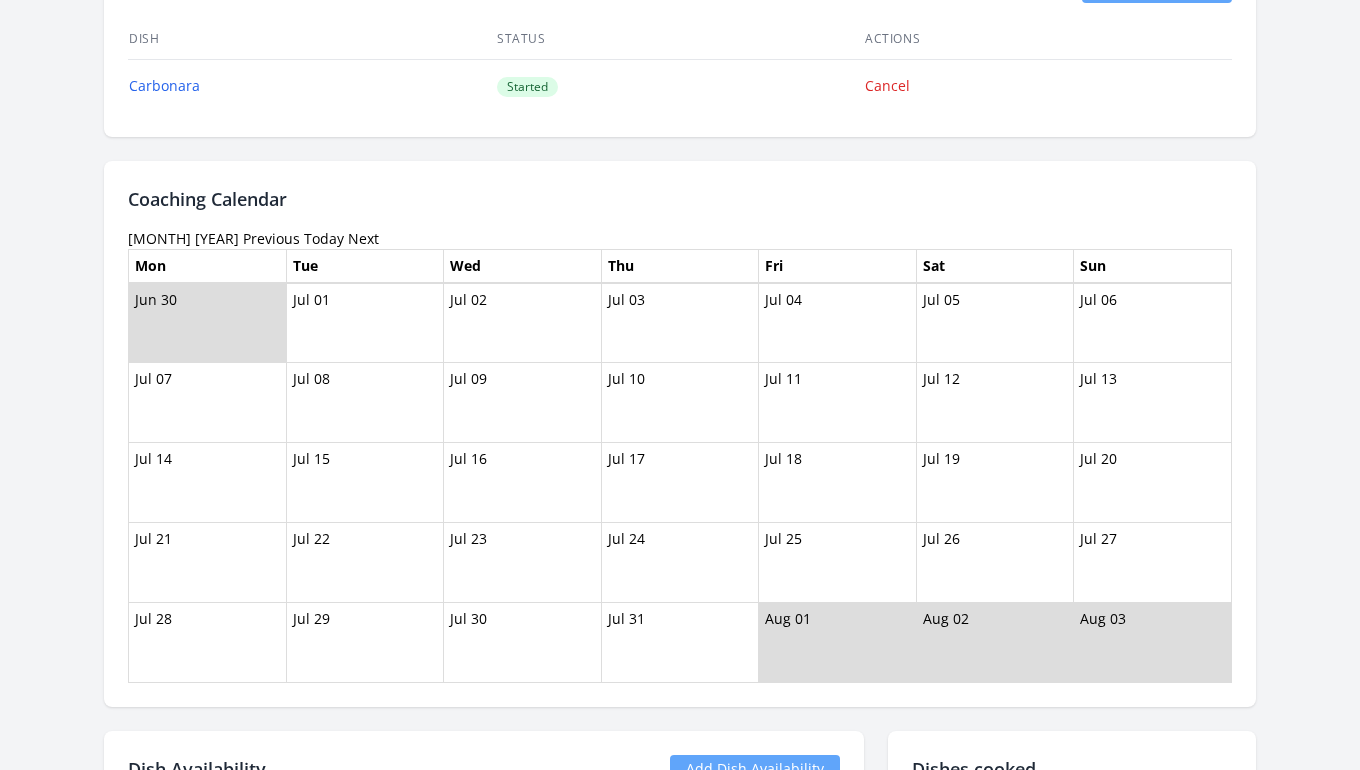 scroll, scrollTop: 1019, scrollLeft: 0, axis: vertical 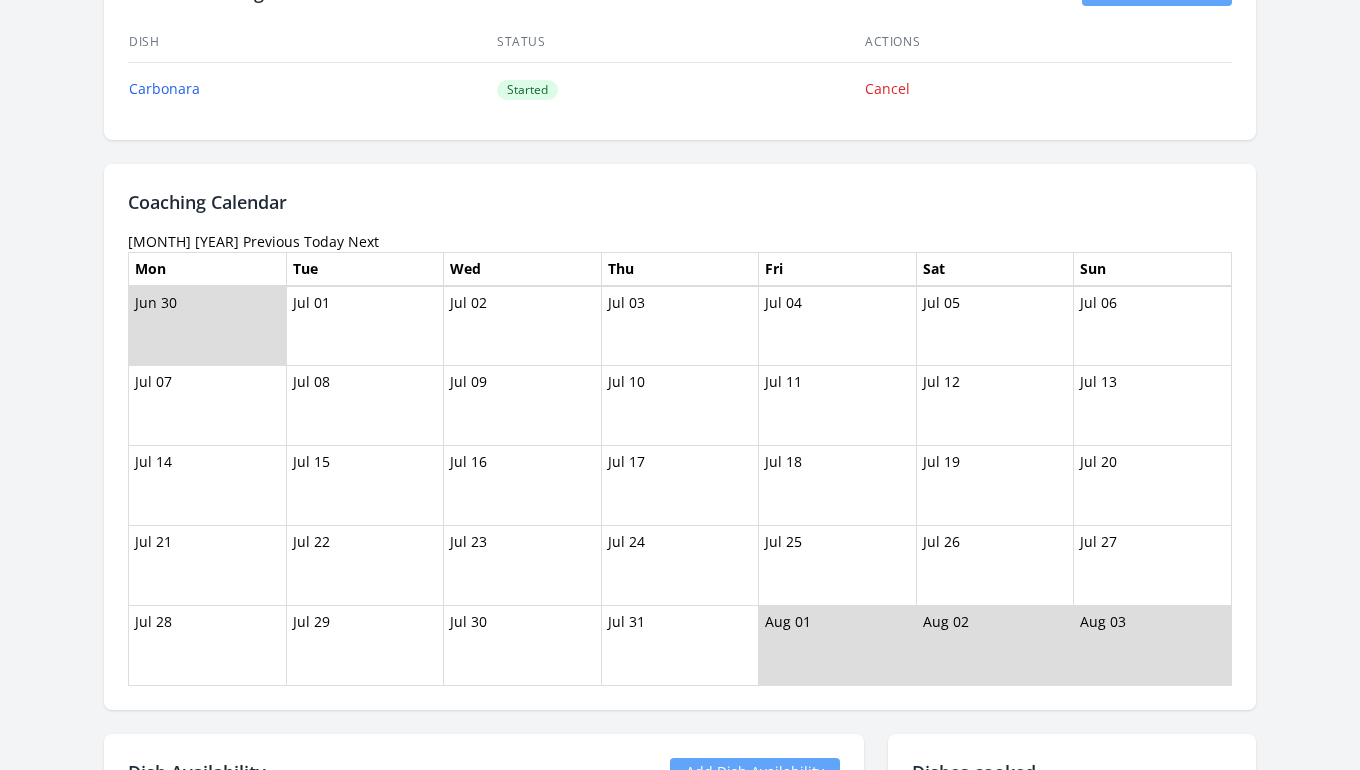click on "Previous" at bounding box center [271, 241] 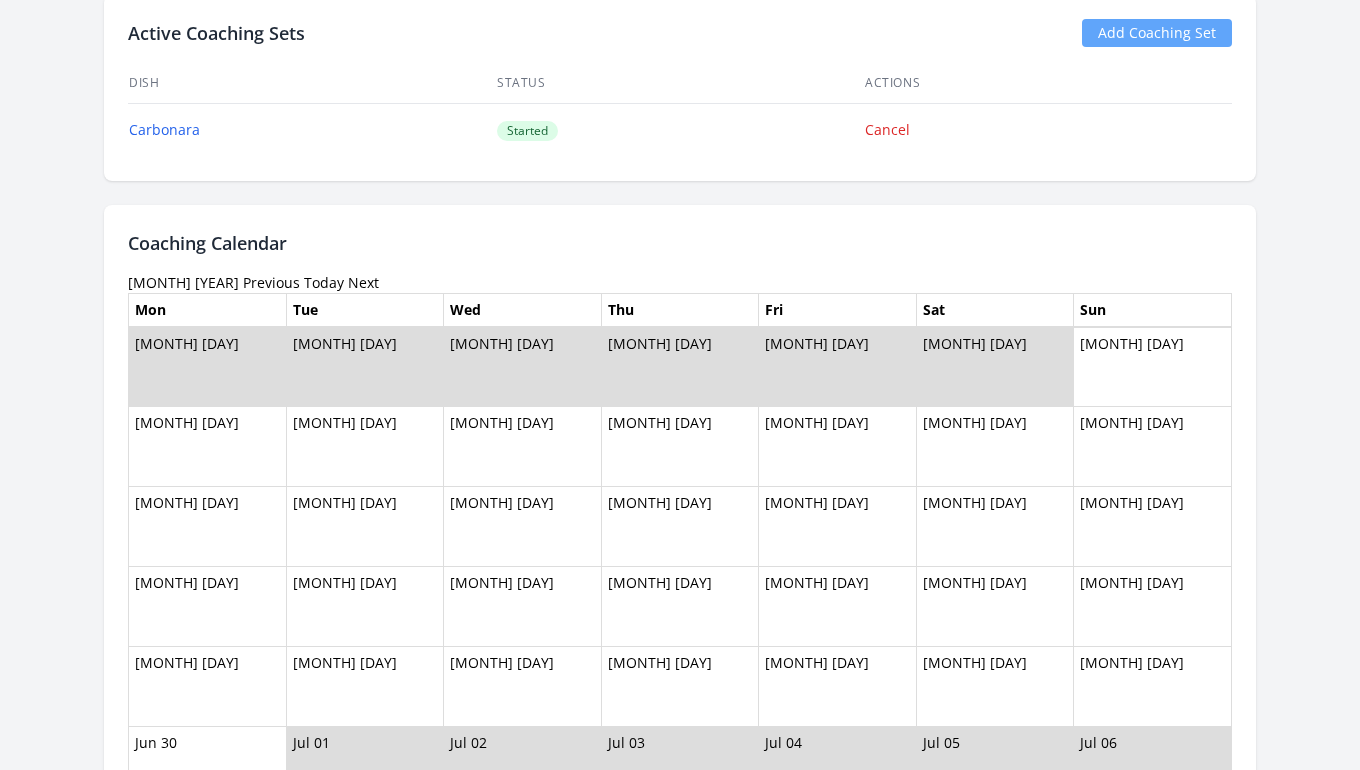 scroll, scrollTop: 1034, scrollLeft: 0, axis: vertical 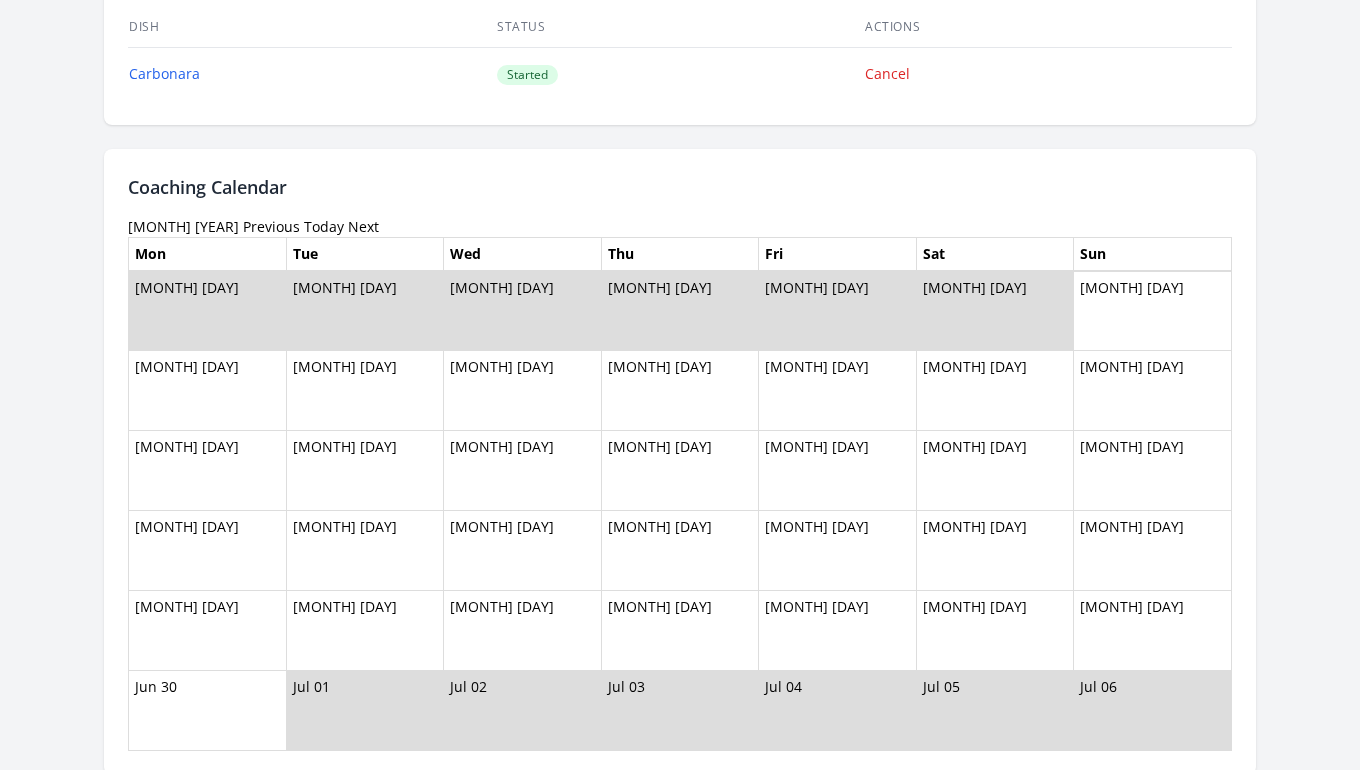 click on "Previous" at bounding box center [271, 226] 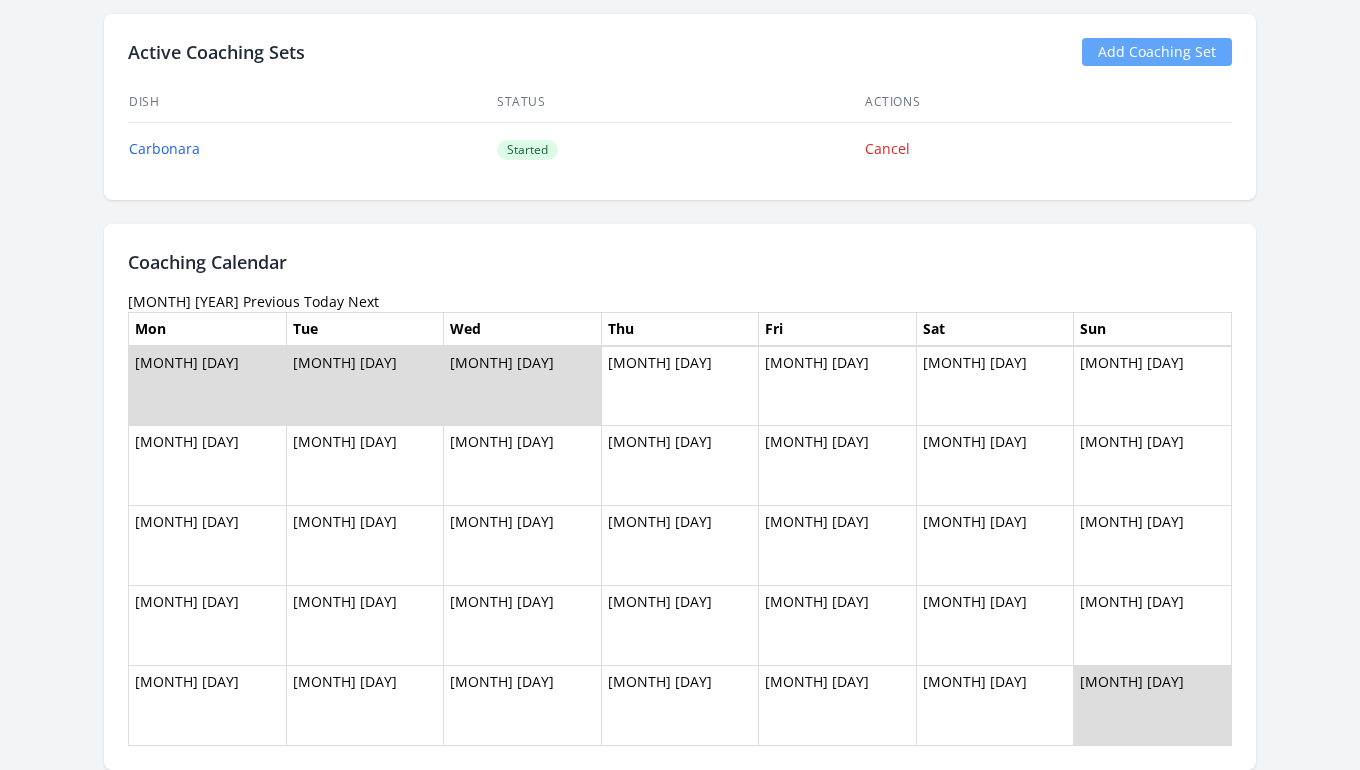scroll, scrollTop: 967, scrollLeft: 0, axis: vertical 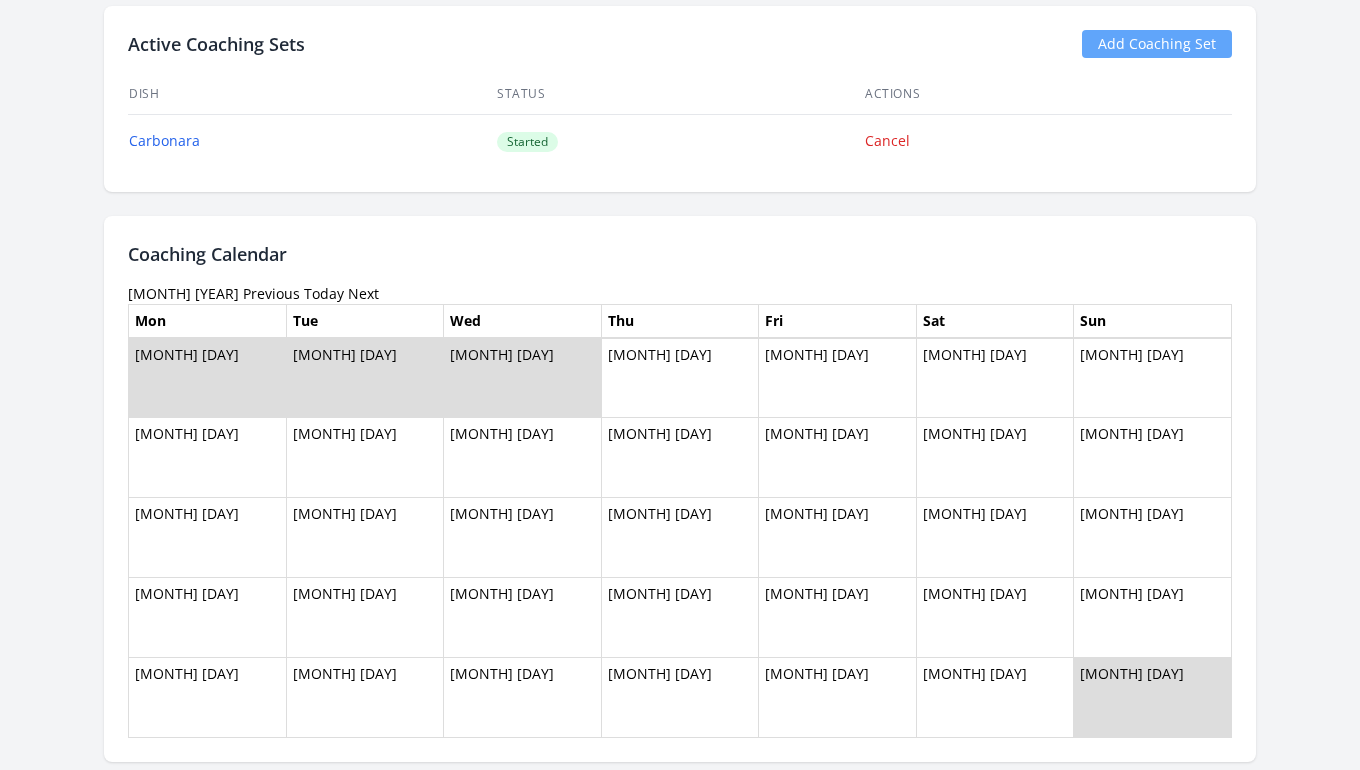 click on "Previous" at bounding box center [271, 293] 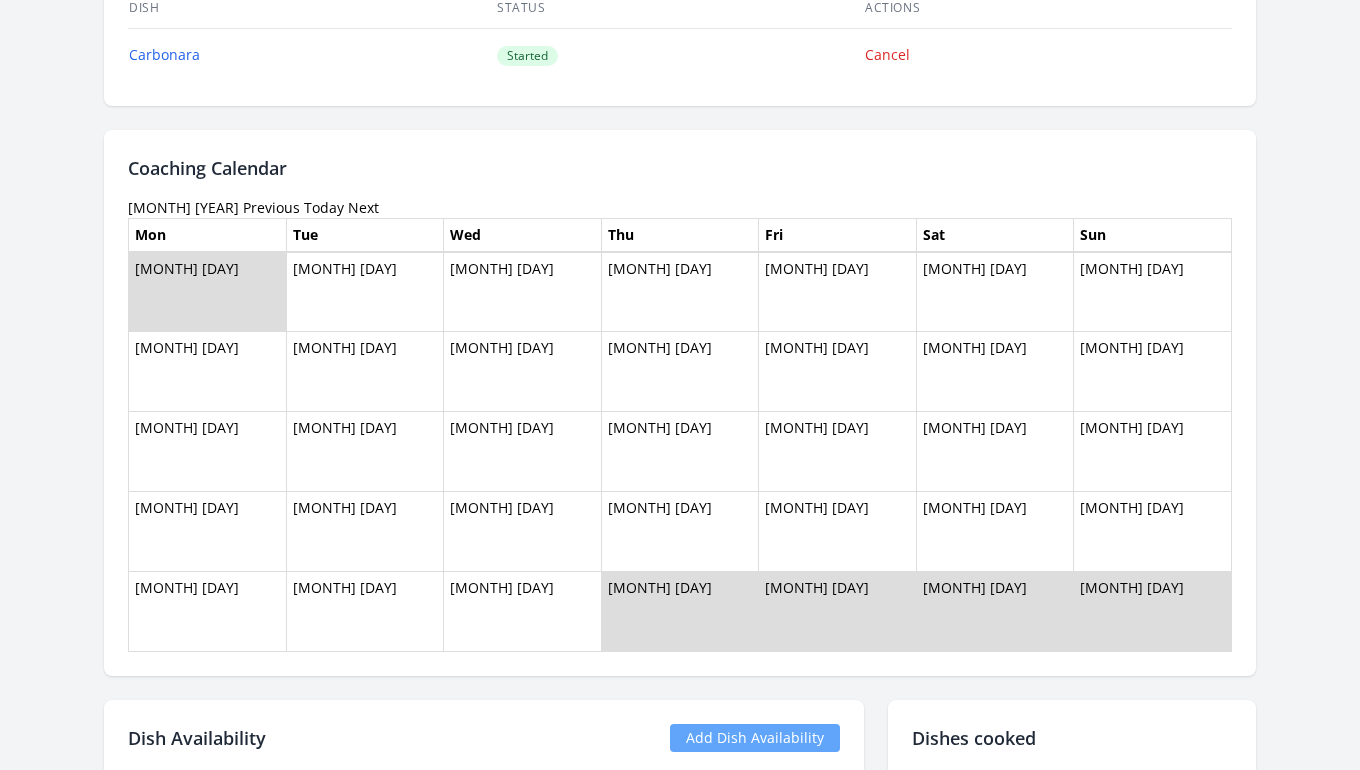 scroll, scrollTop: 1071, scrollLeft: 0, axis: vertical 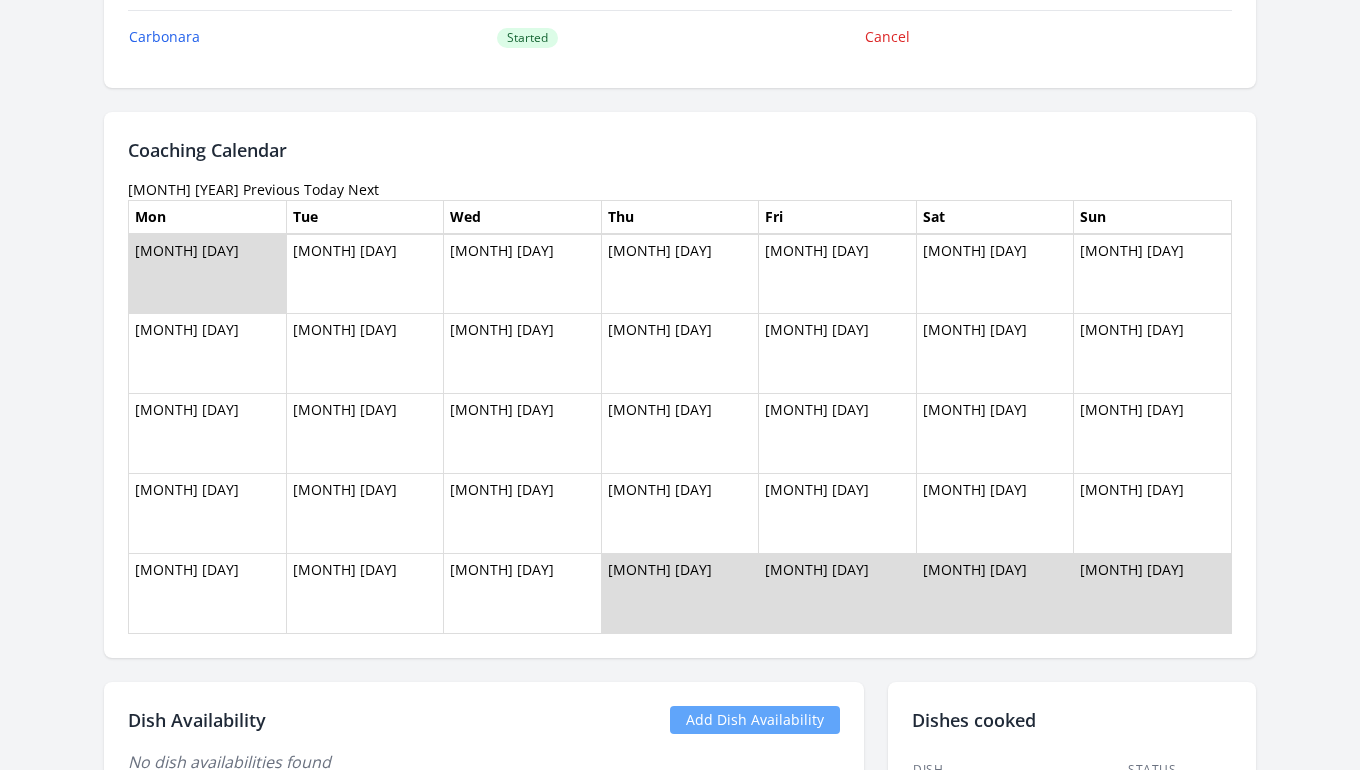 click on "Previous" at bounding box center (271, 189) 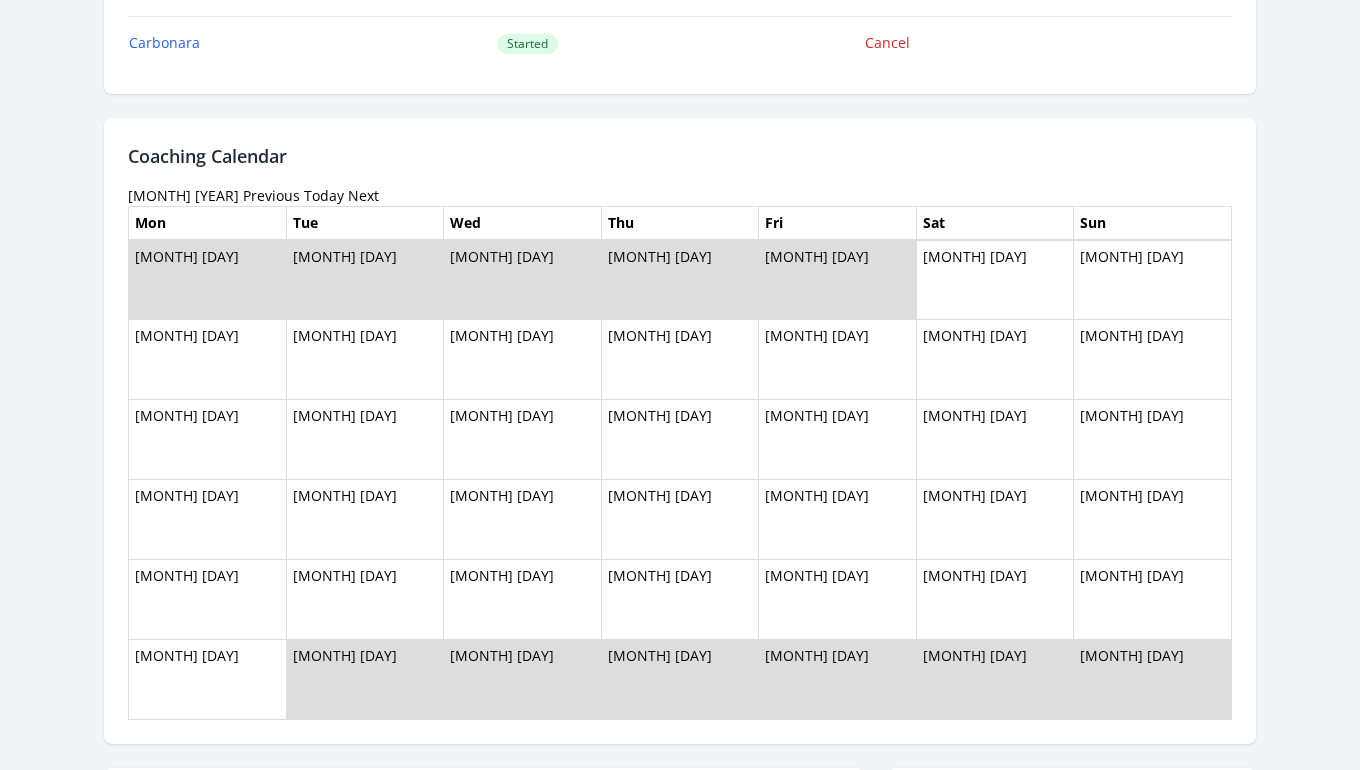 scroll, scrollTop: 1069, scrollLeft: 0, axis: vertical 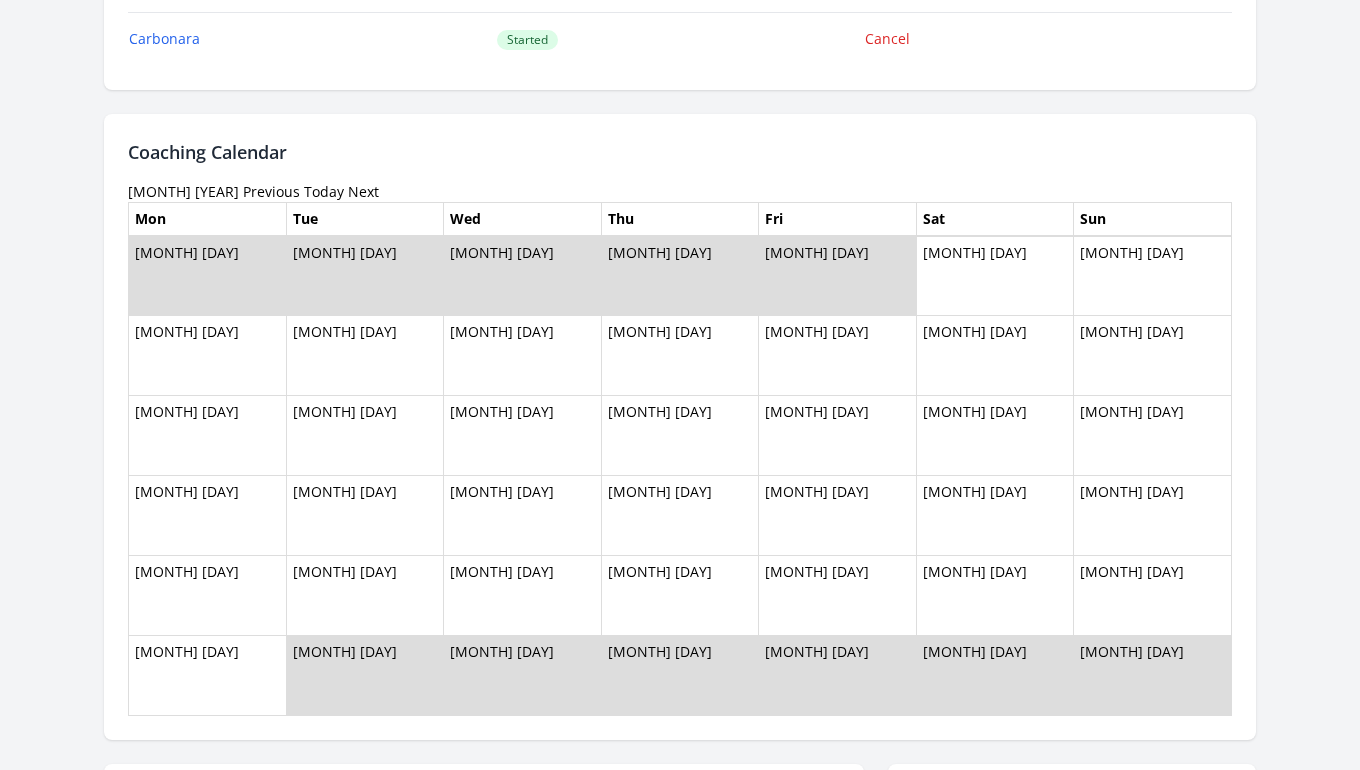 click on "Previous" at bounding box center [271, 191] 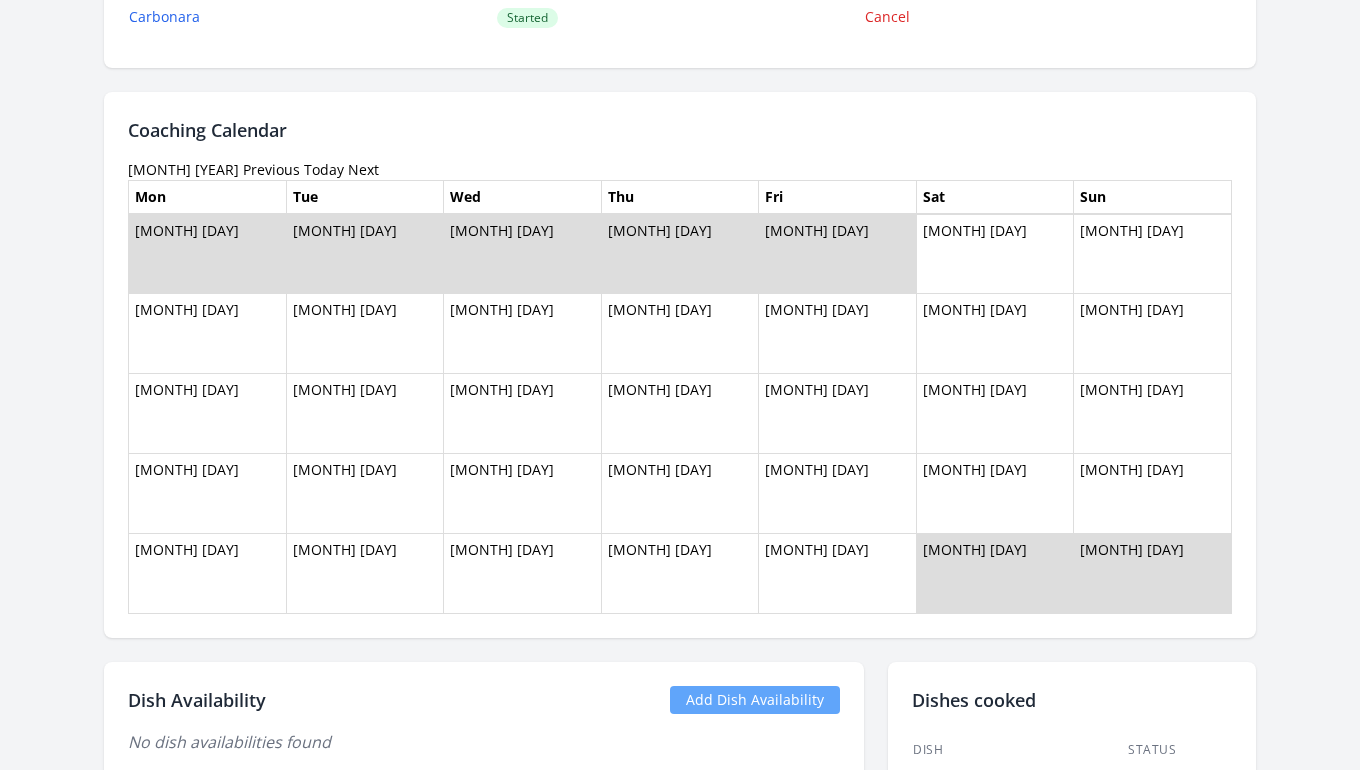 scroll, scrollTop: 1108, scrollLeft: 0, axis: vertical 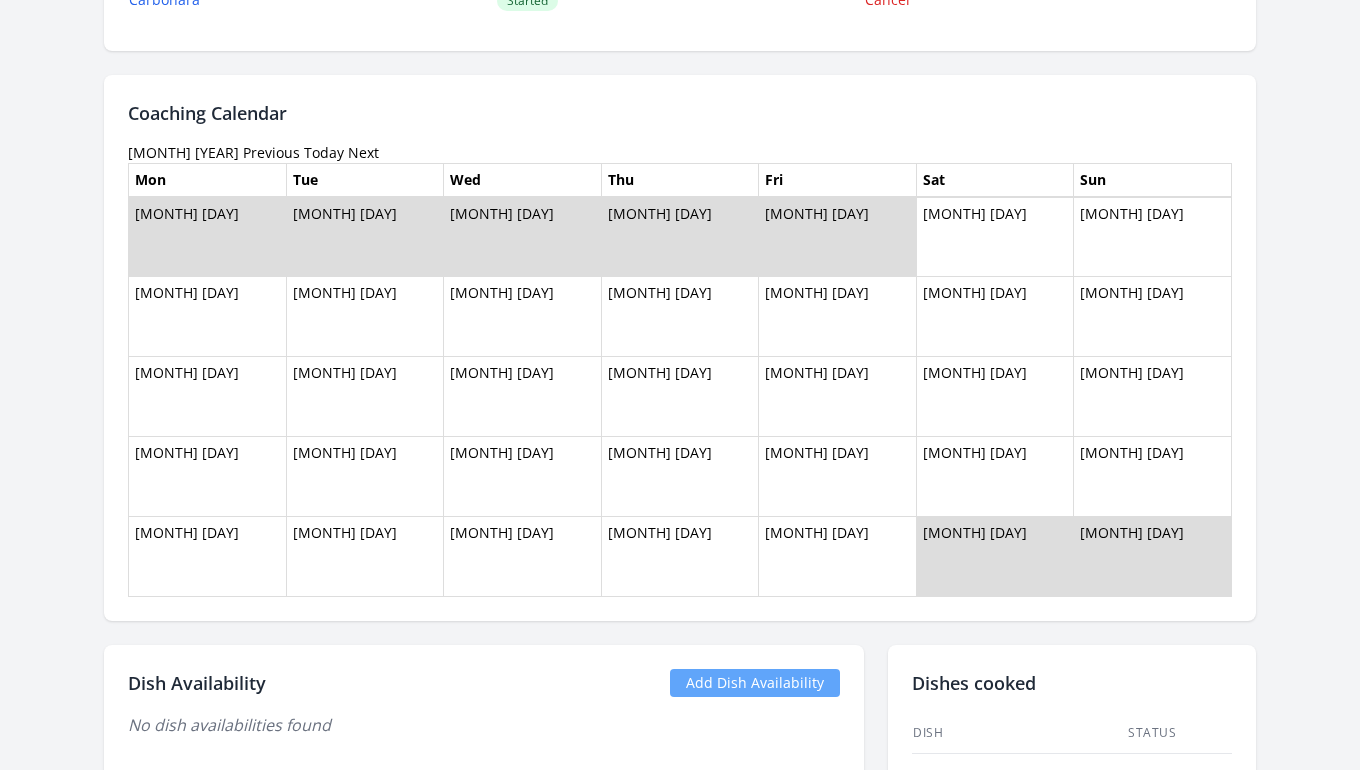 click on "Previous" at bounding box center (271, 152) 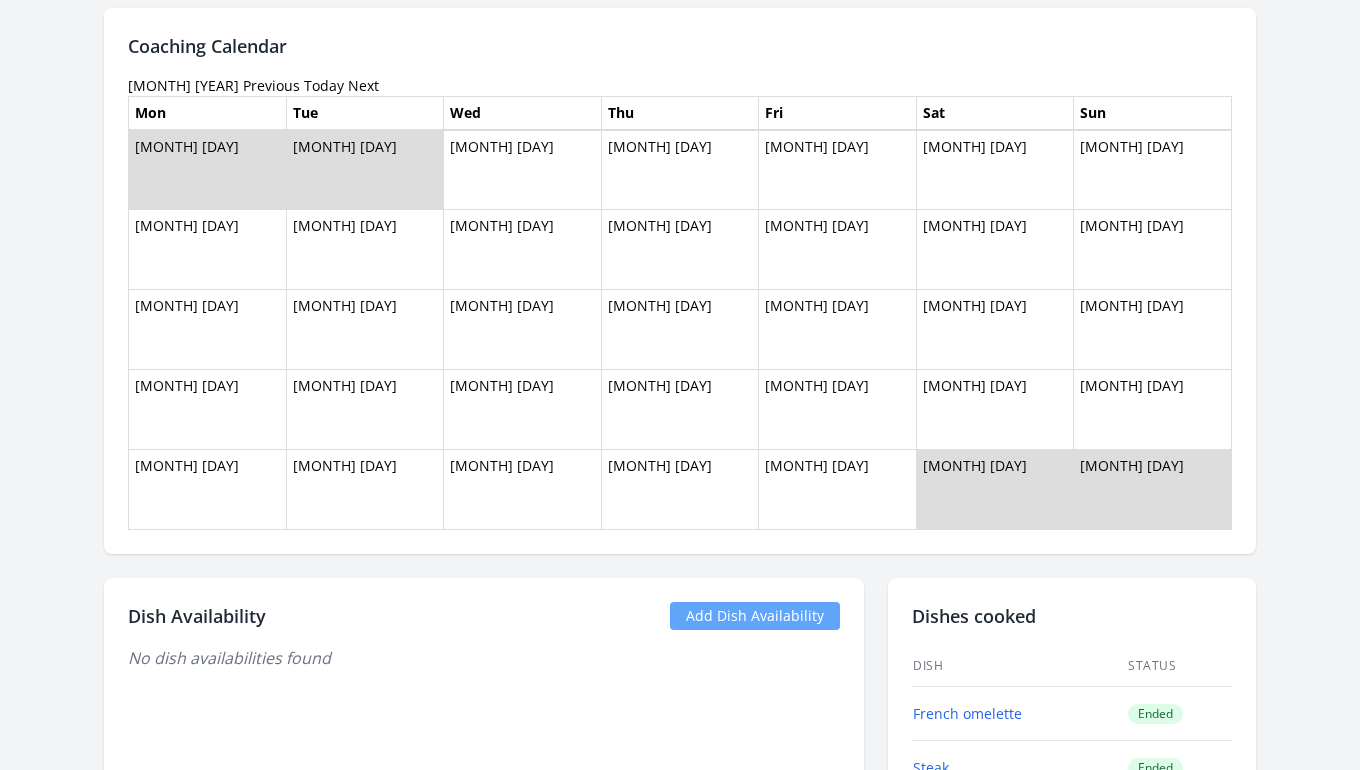 scroll, scrollTop: 1169, scrollLeft: 0, axis: vertical 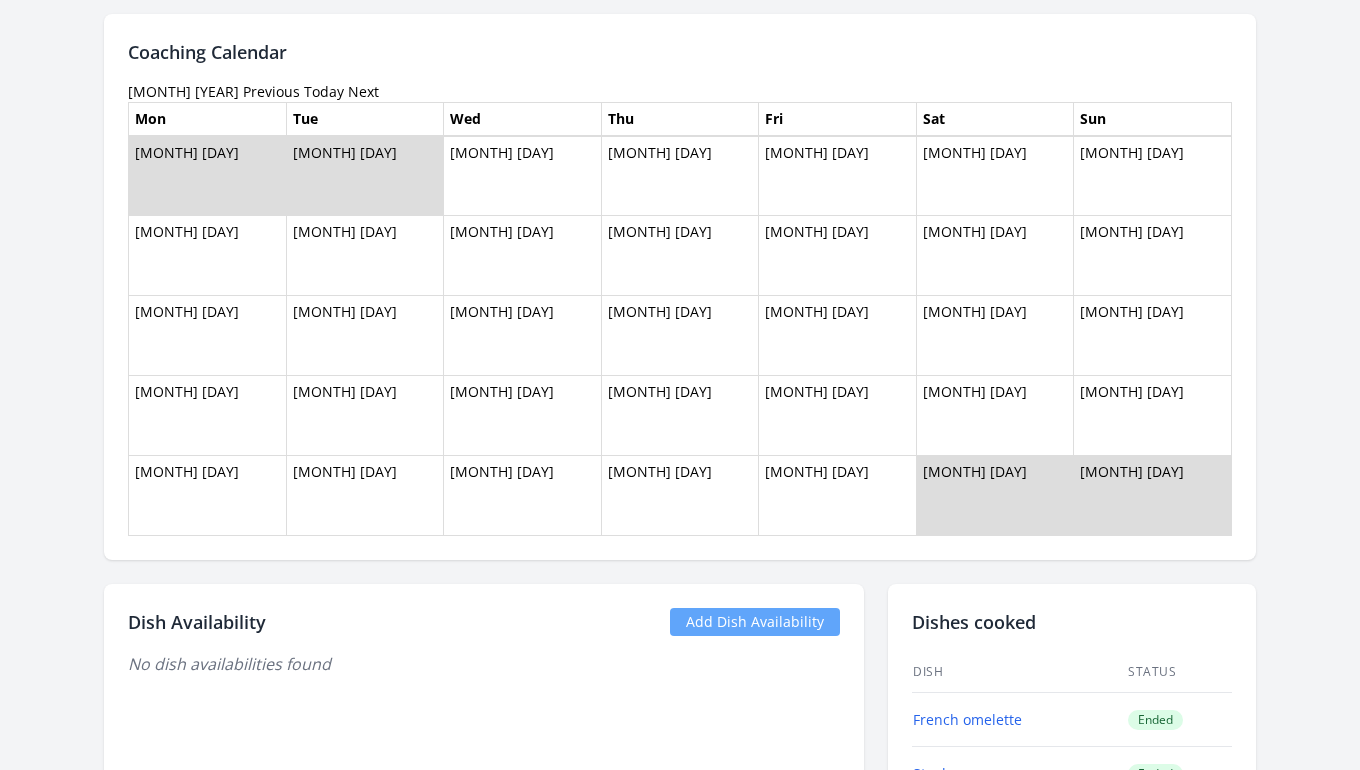 click on "Previous" at bounding box center (271, 91) 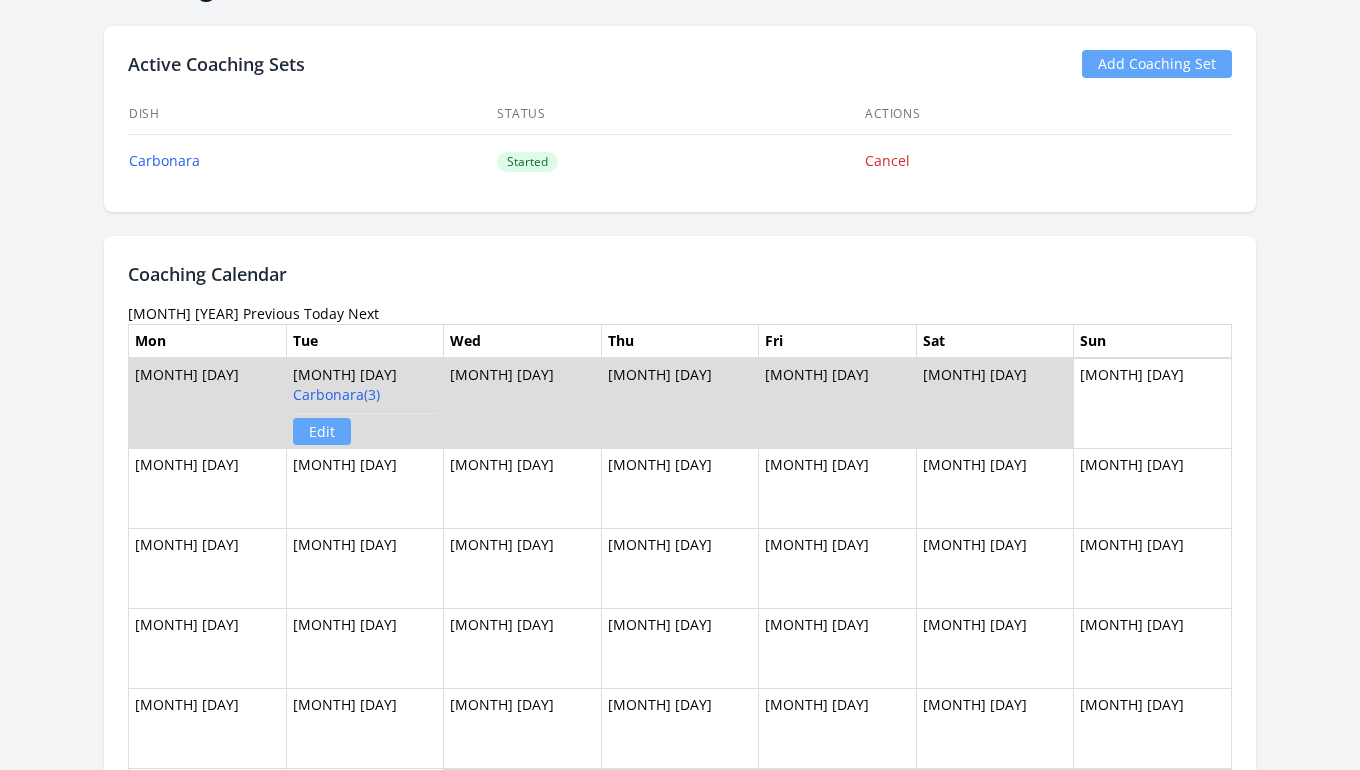 scroll, scrollTop: 1054, scrollLeft: 0, axis: vertical 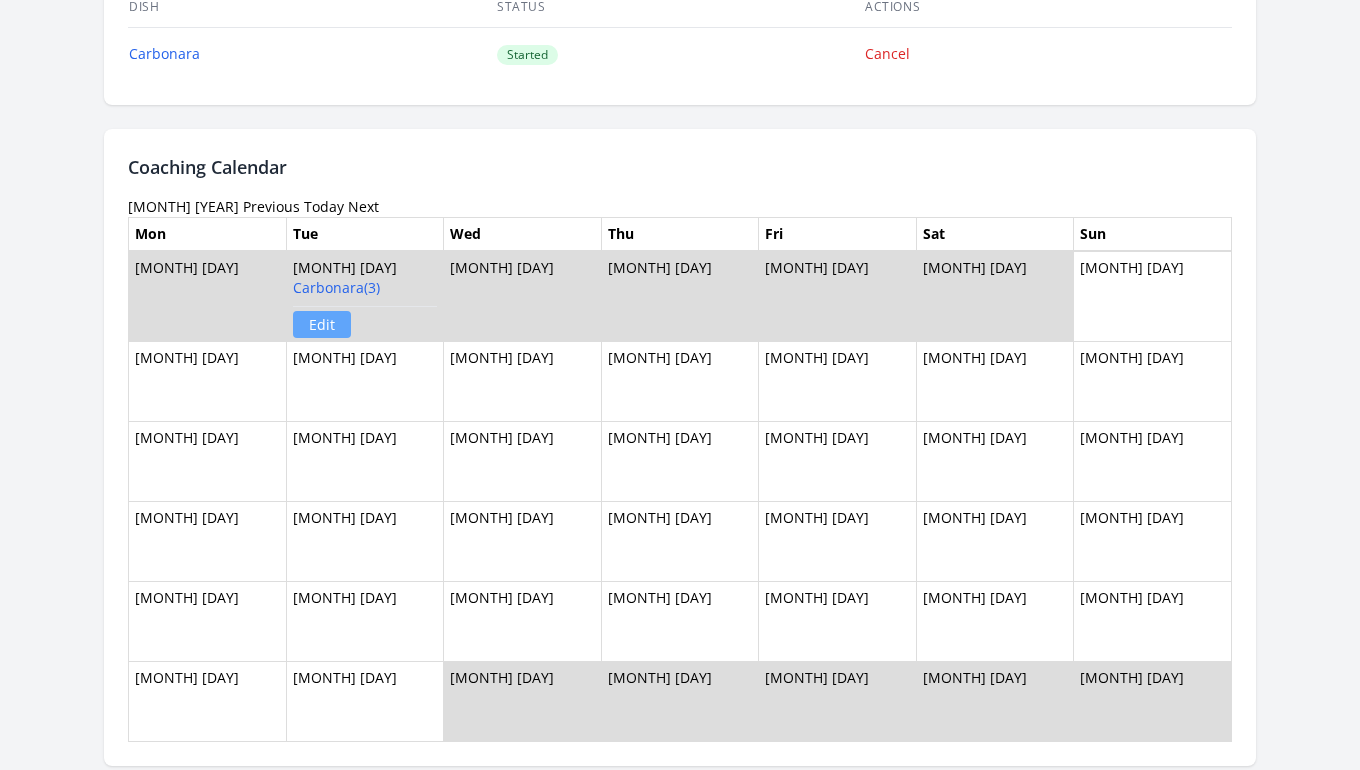 click on "Previous" at bounding box center (271, 206) 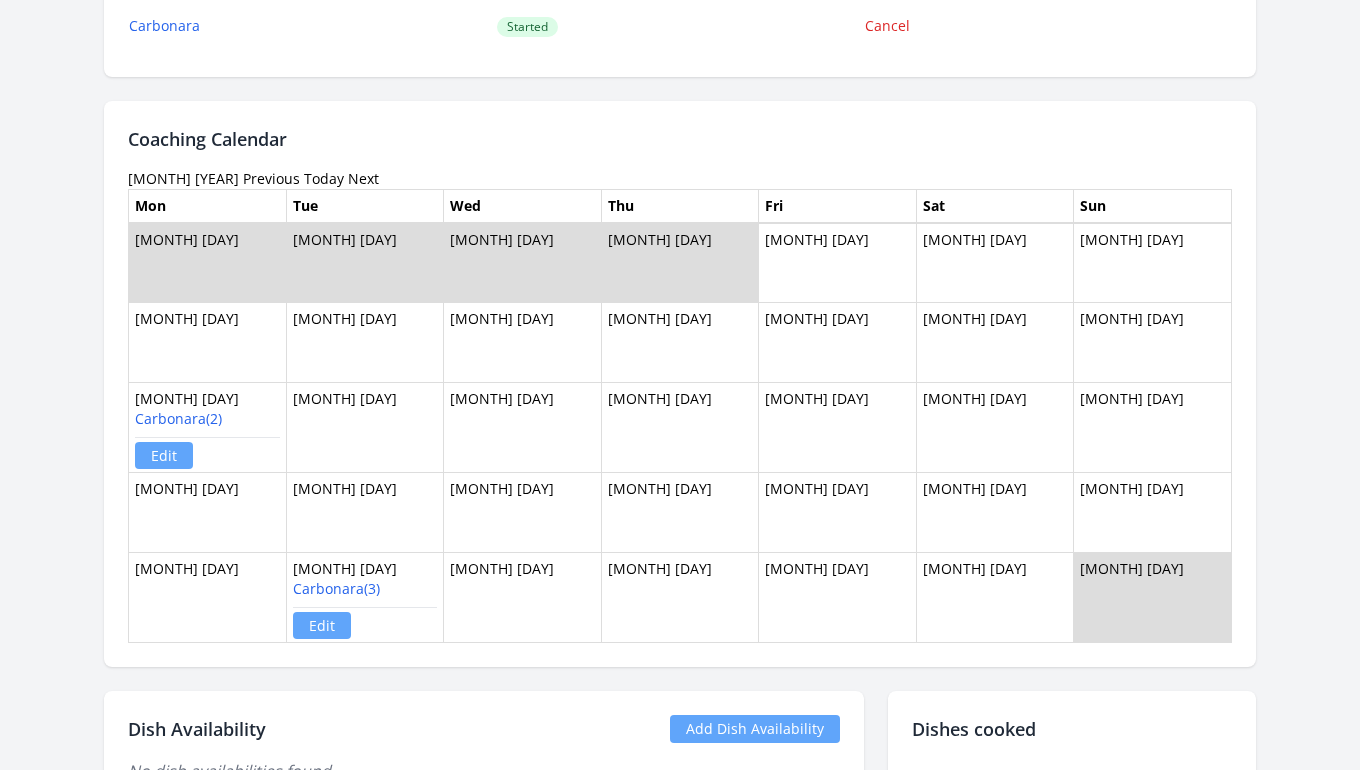 scroll, scrollTop: 1084, scrollLeft: 0, axis: vertical 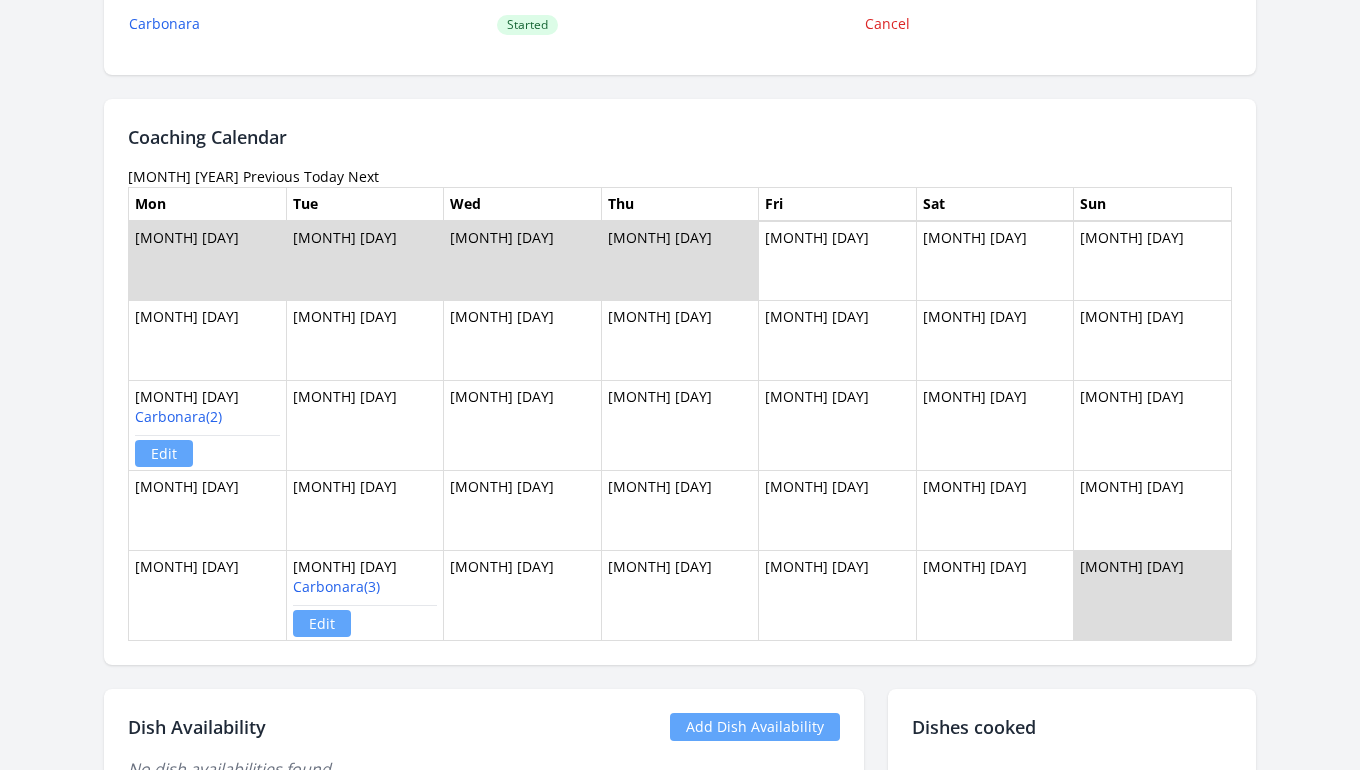 click on "Previous" at bounding box center [271, 176] 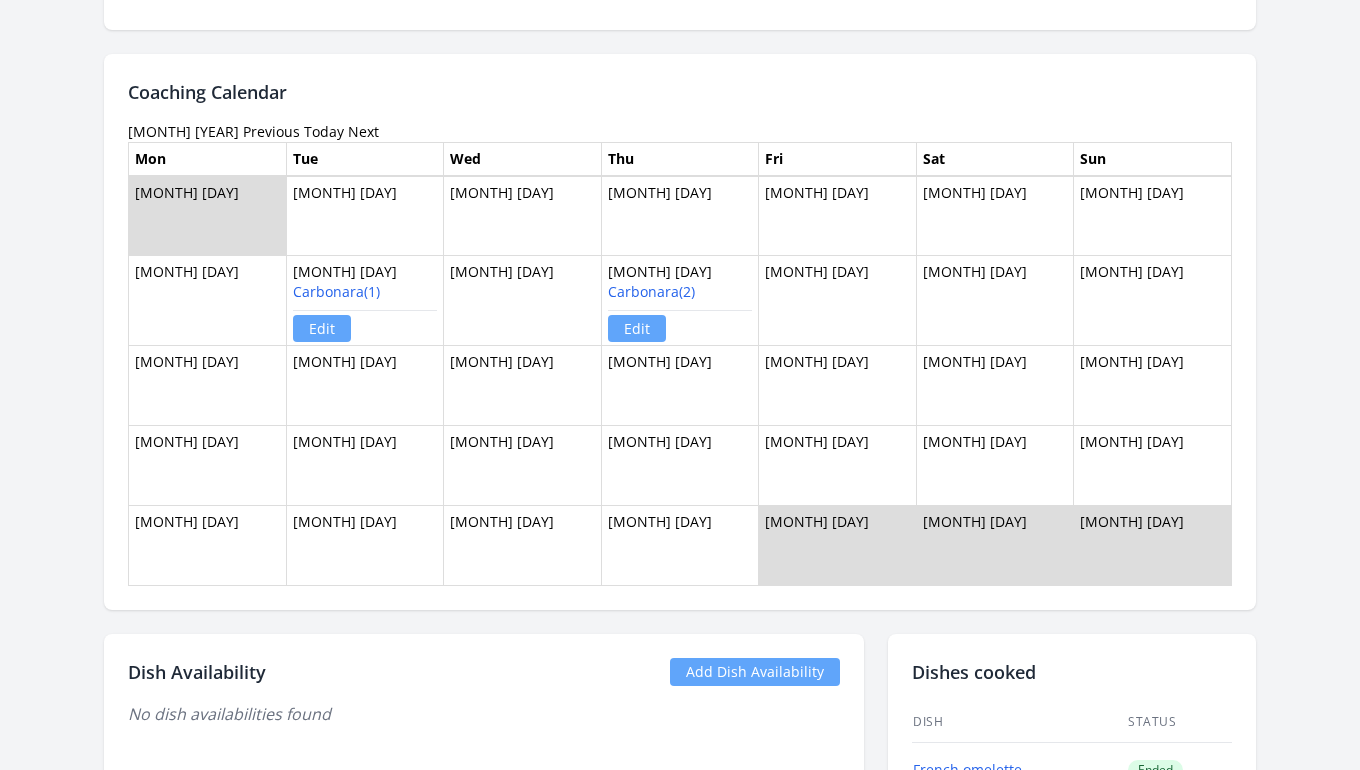 scroll, scrollTop: 1137, scrollLeft: 0, axis: vertical 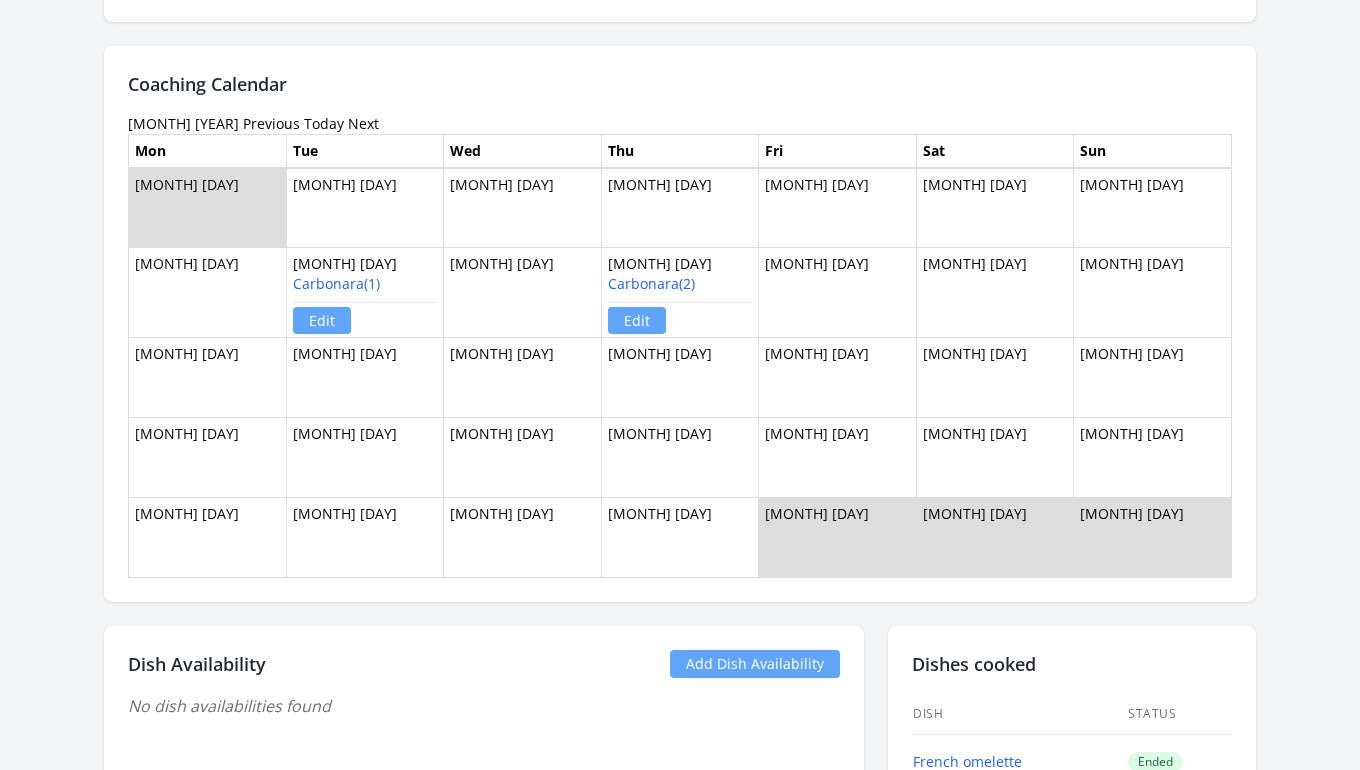 click on "Previous" at bounding box center (271, 123) 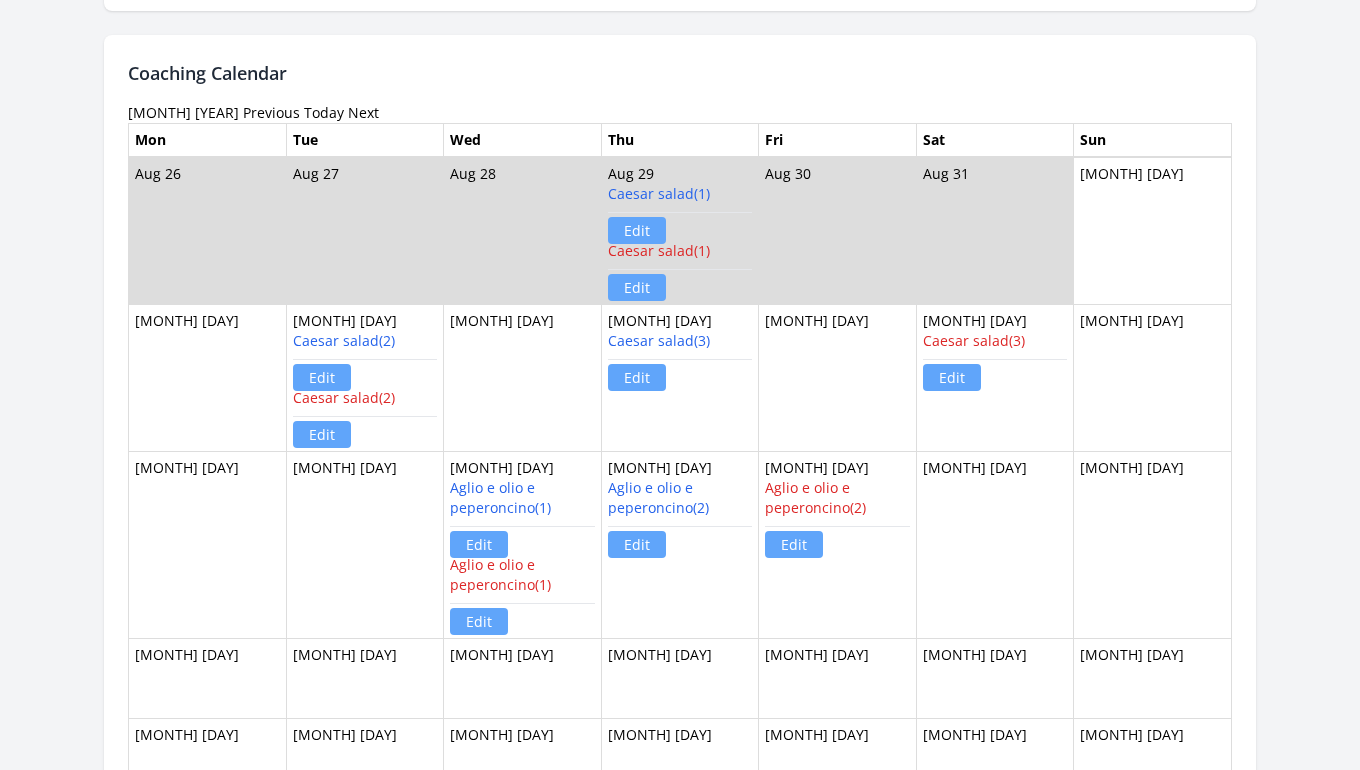 scroll, scrollTop: 1151, scrollLeft: 0, axis: vertical 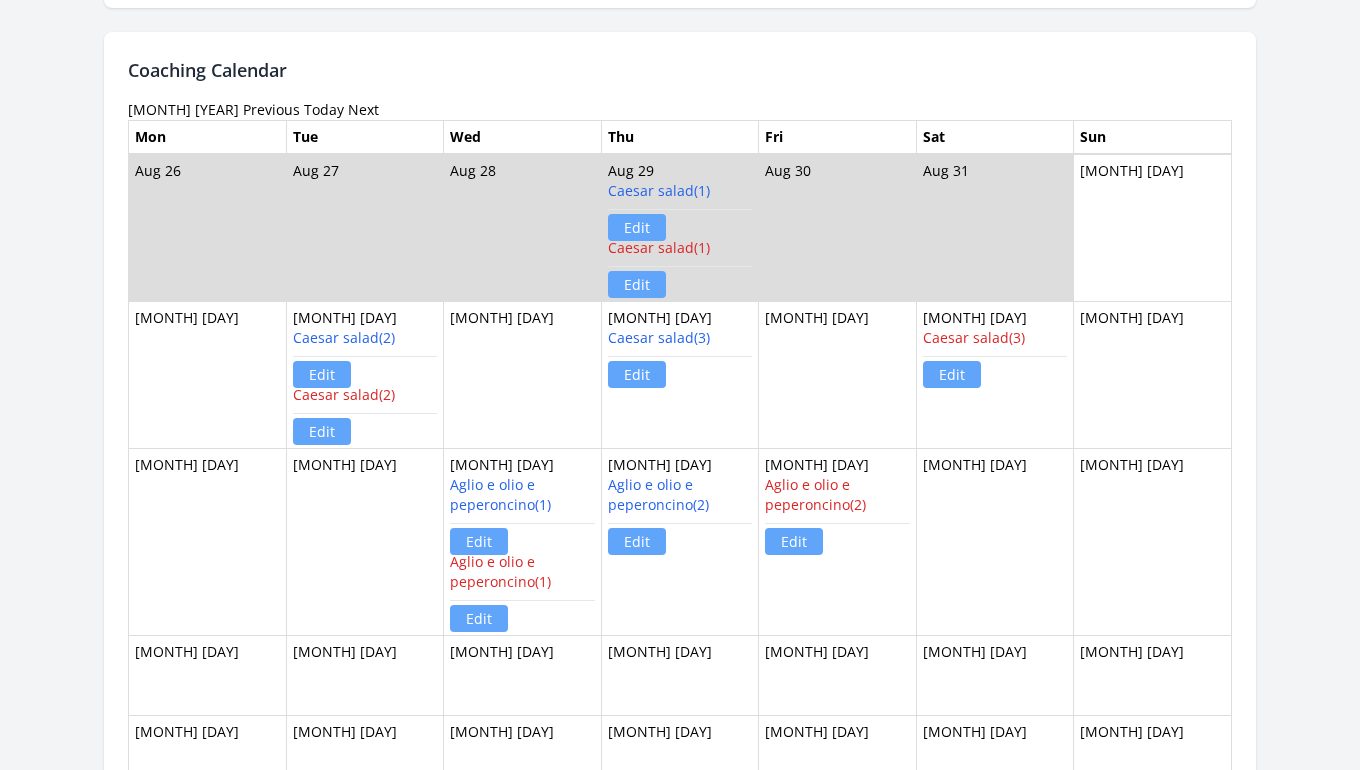 click on "Previous" at bounding box center (271, 109) 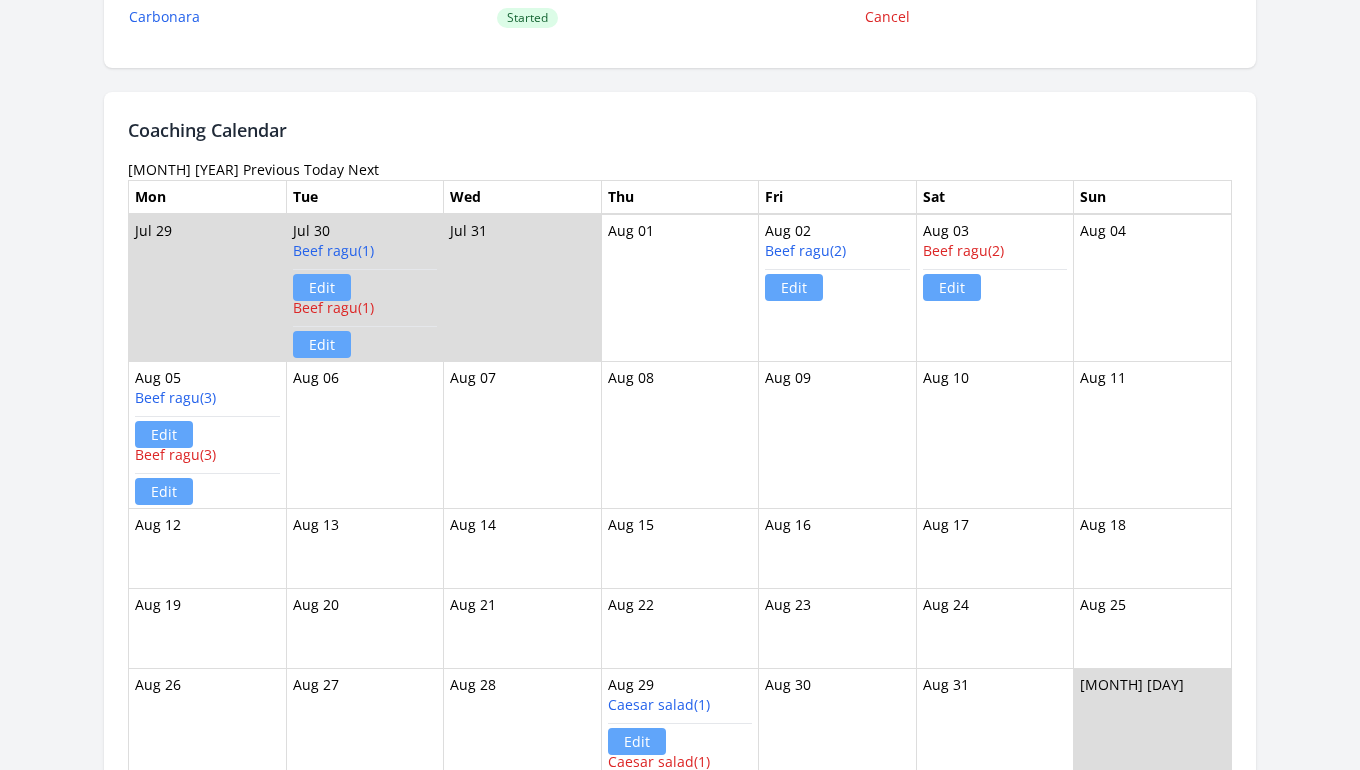 scroll, scrollTop: 1114, scrollLeft: 0, axis: vertical 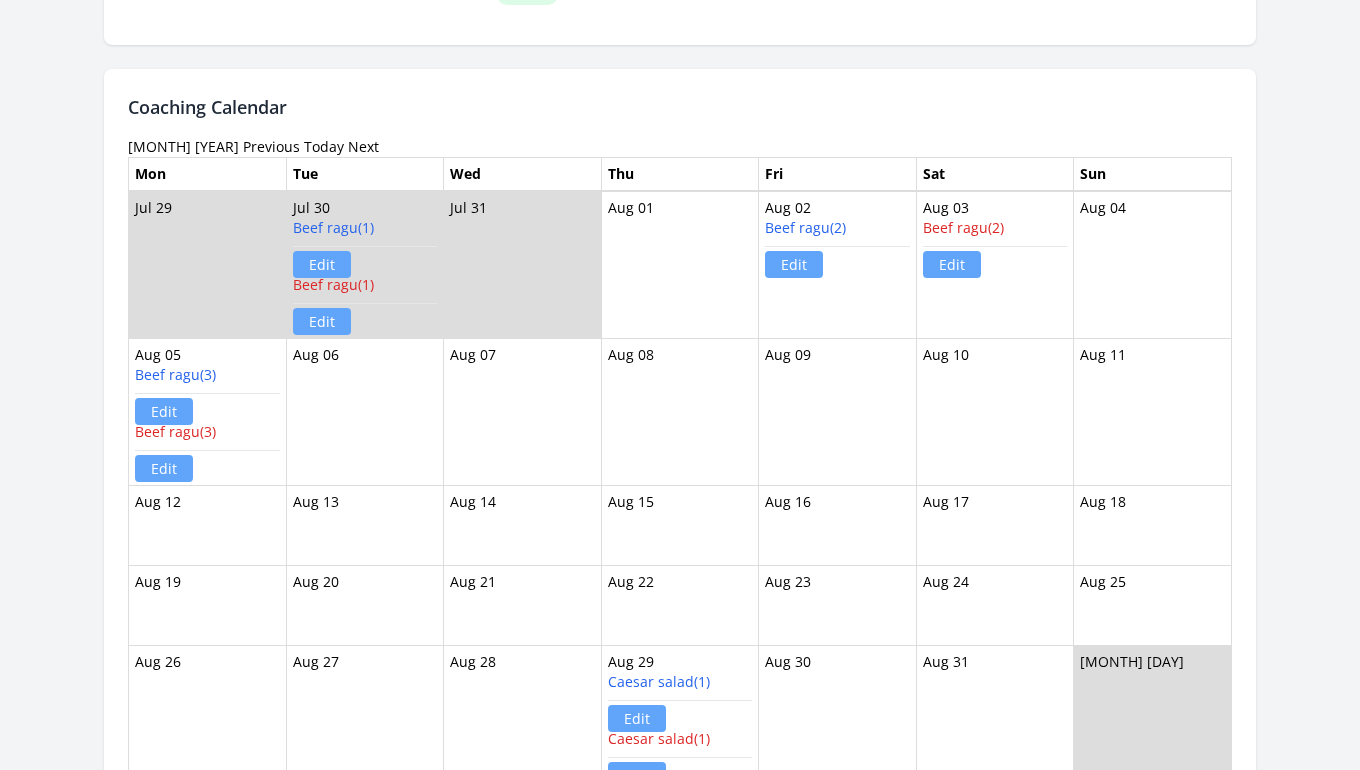 click on "Previous" at bounding box center [271, 146] 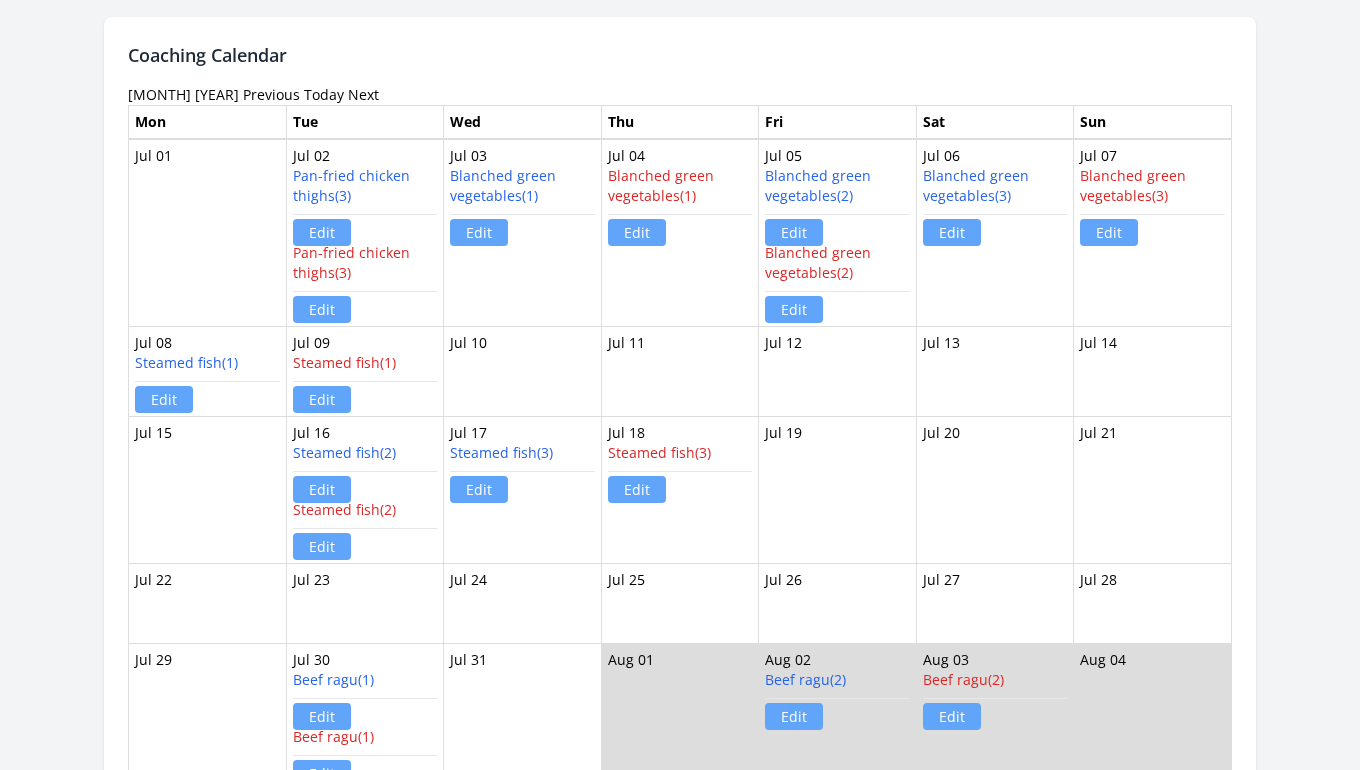 scroll, scrollTop: 1167, scrollLeft: 0, axis: vertical 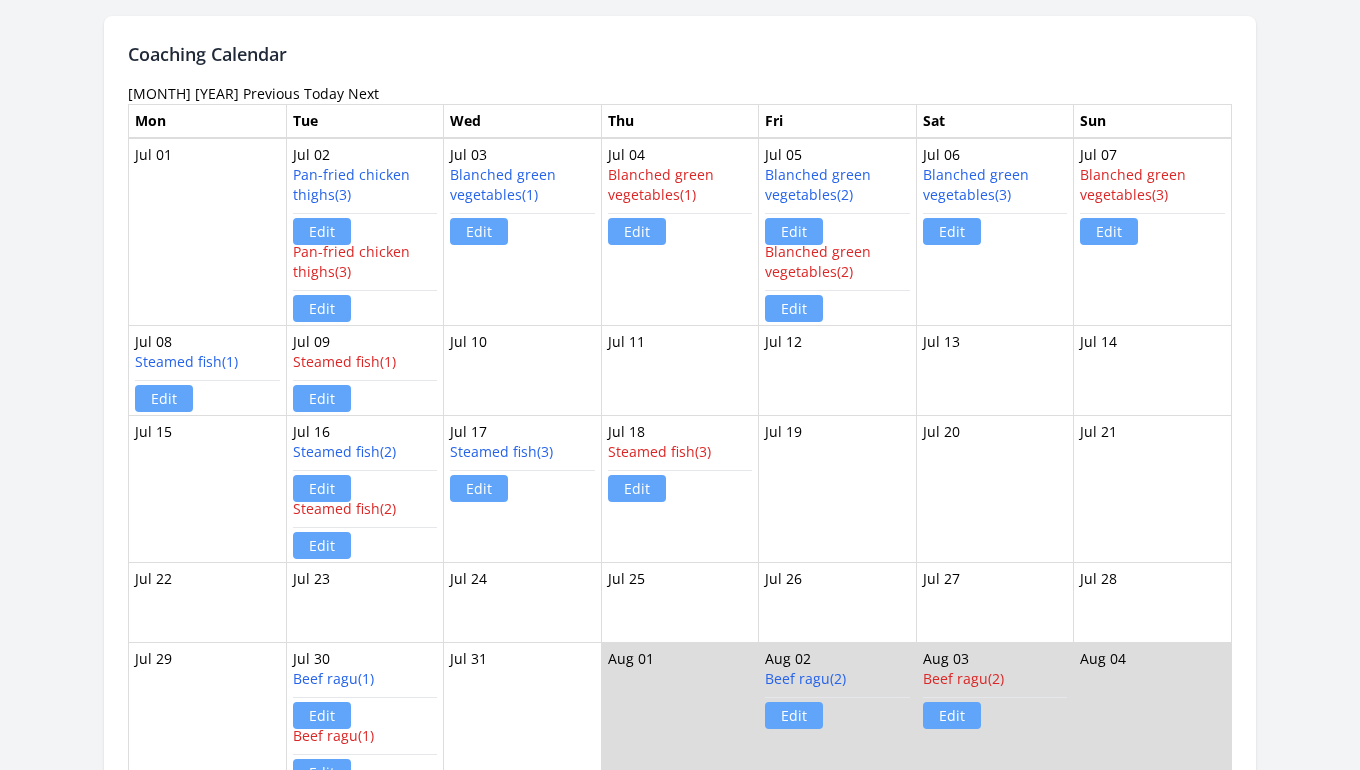 click on "Previous" at bounding box center (271, 93) 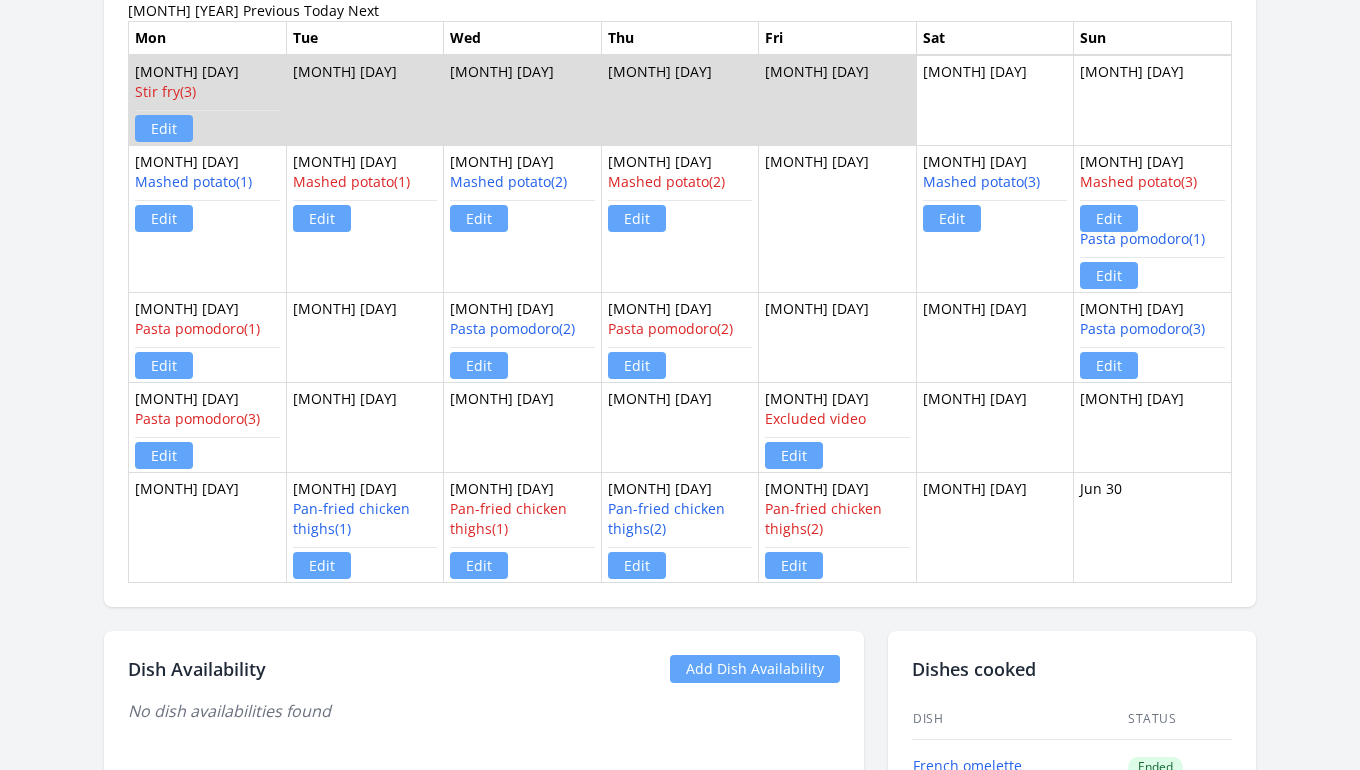 scroll, scrollTop: 1234, scrollLeft: 0, axis: vertical 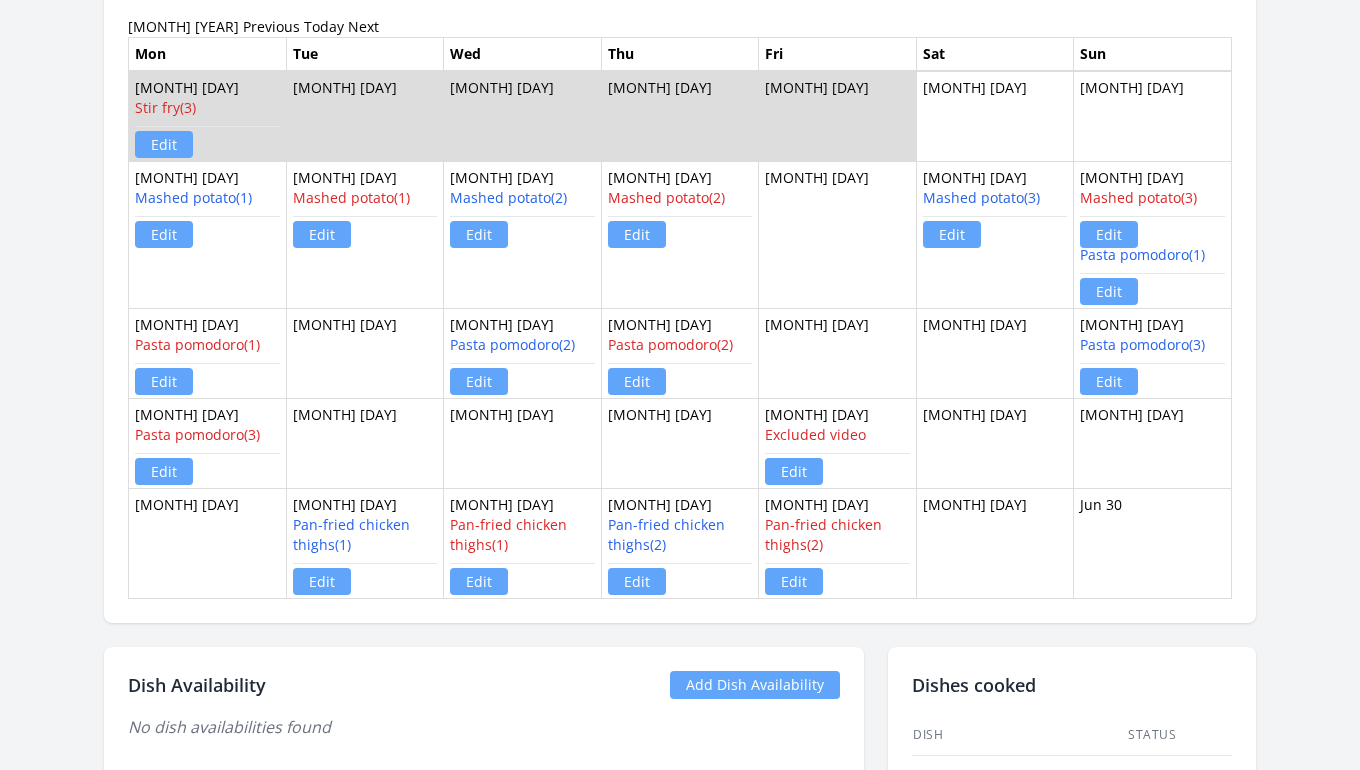 click on "Previous" at bounding box center [271, 26] 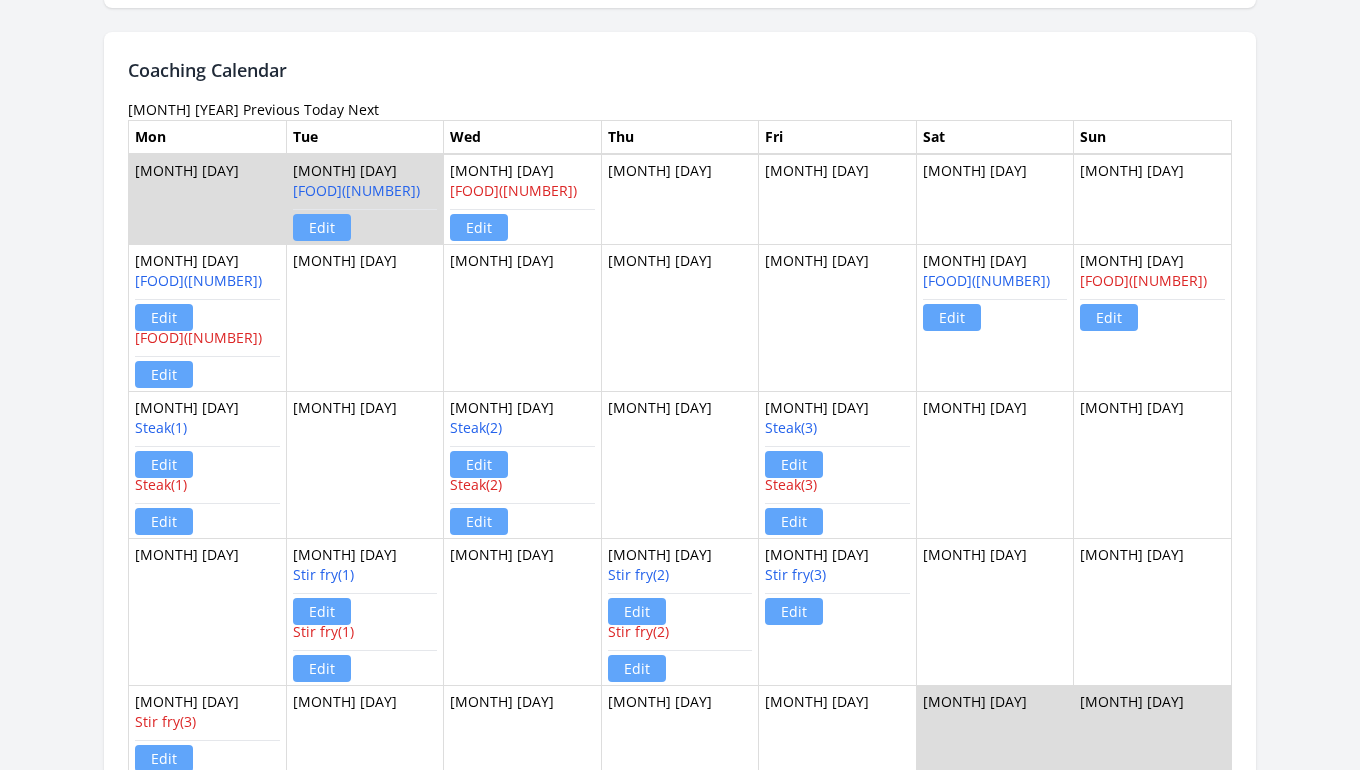 scroll, scrollTop: 1152, scrollLeft: 0, axis: vertical 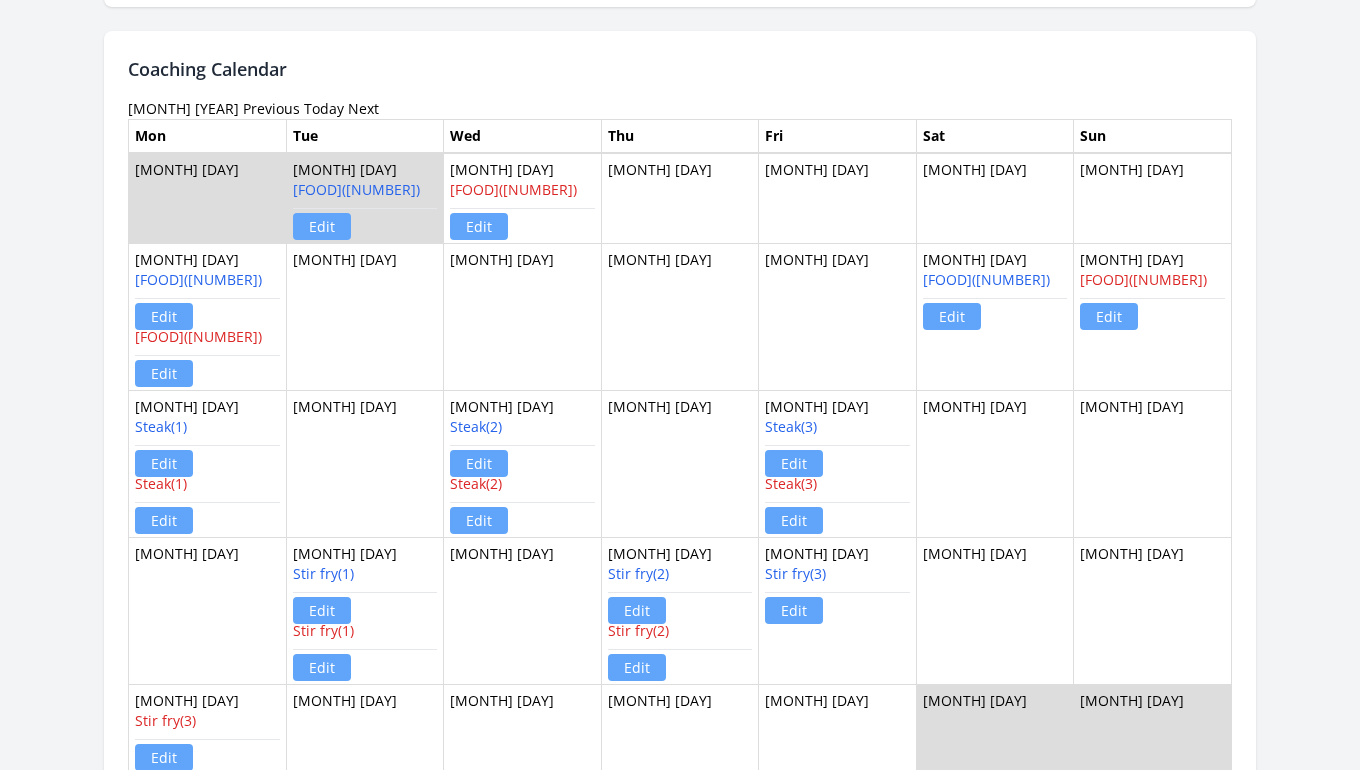 click on "Previous" at bounding box center (271, 108) 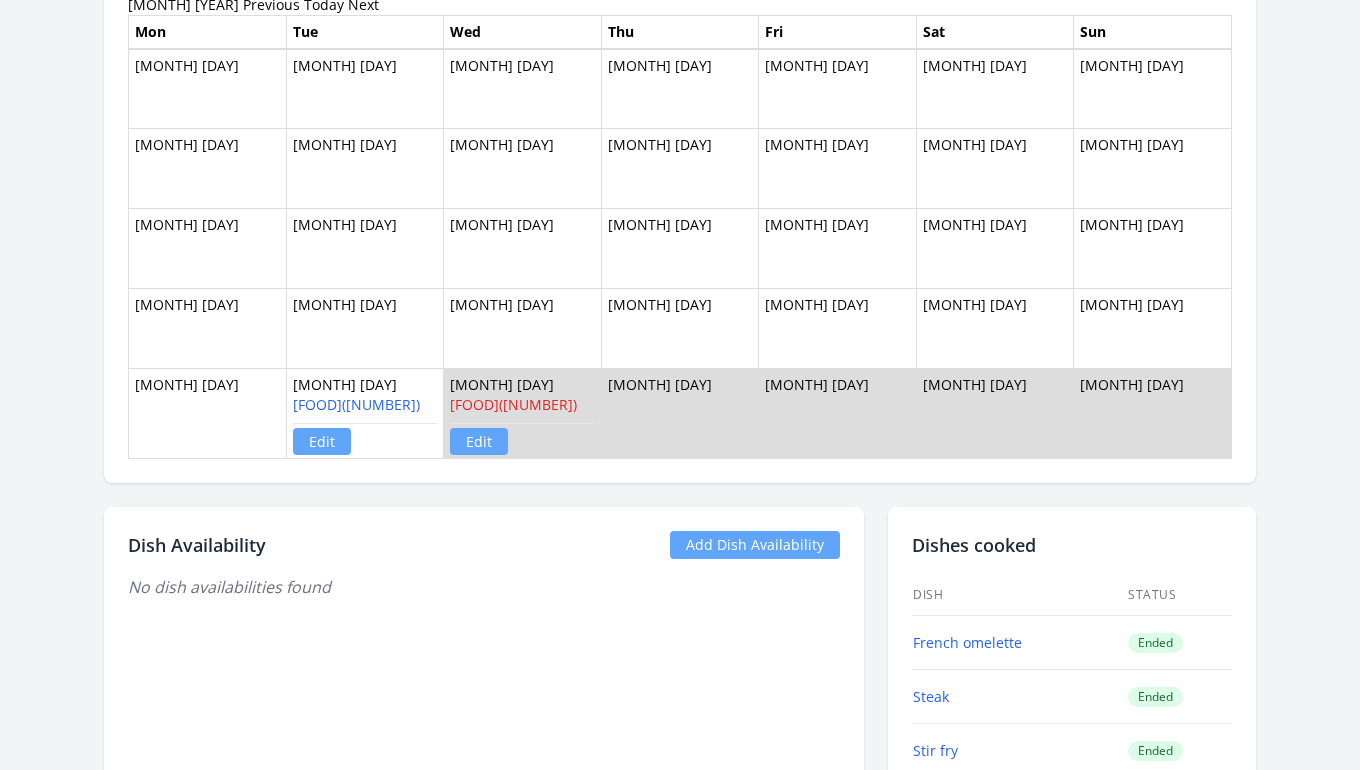 scroll, scrollTop: 1265, scrollLeft: 0, axis: vertical 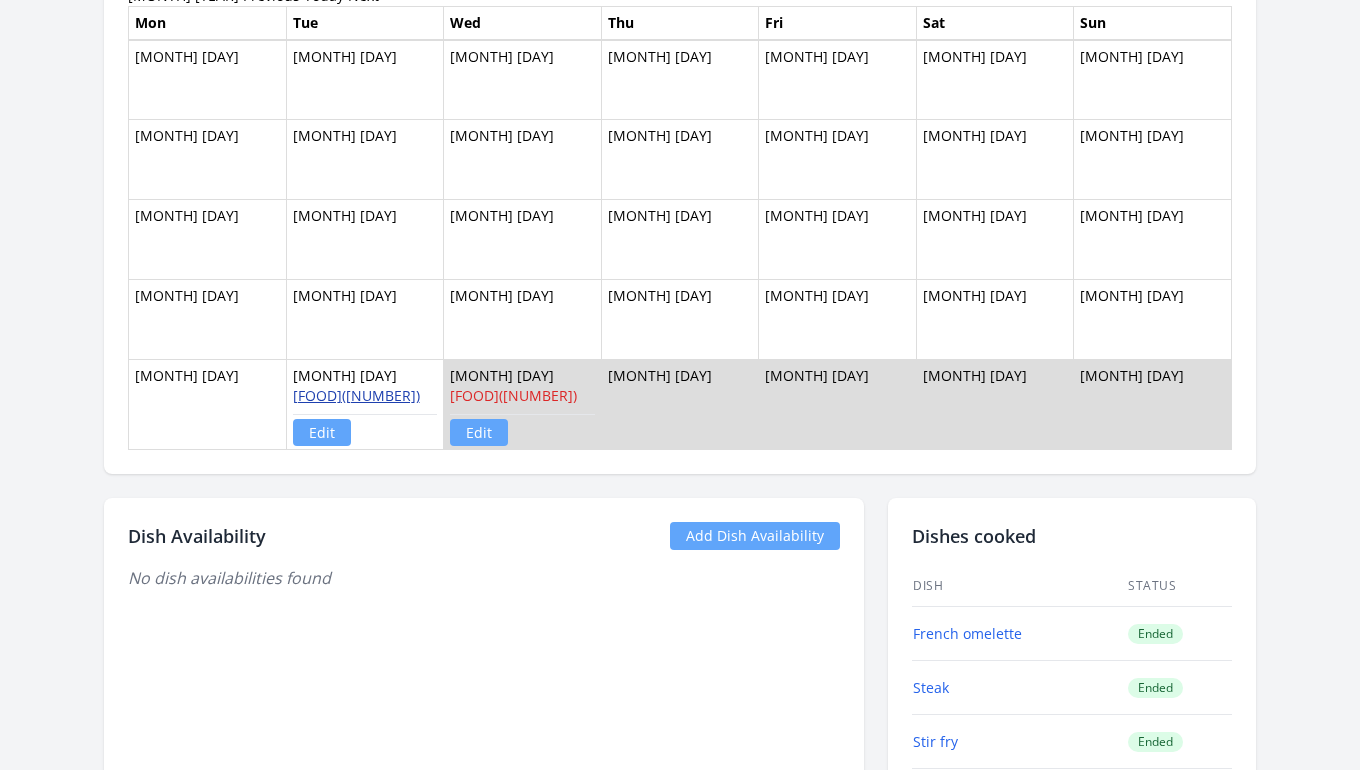 click on "French omelette(1)" at bounding box center [356, 395] 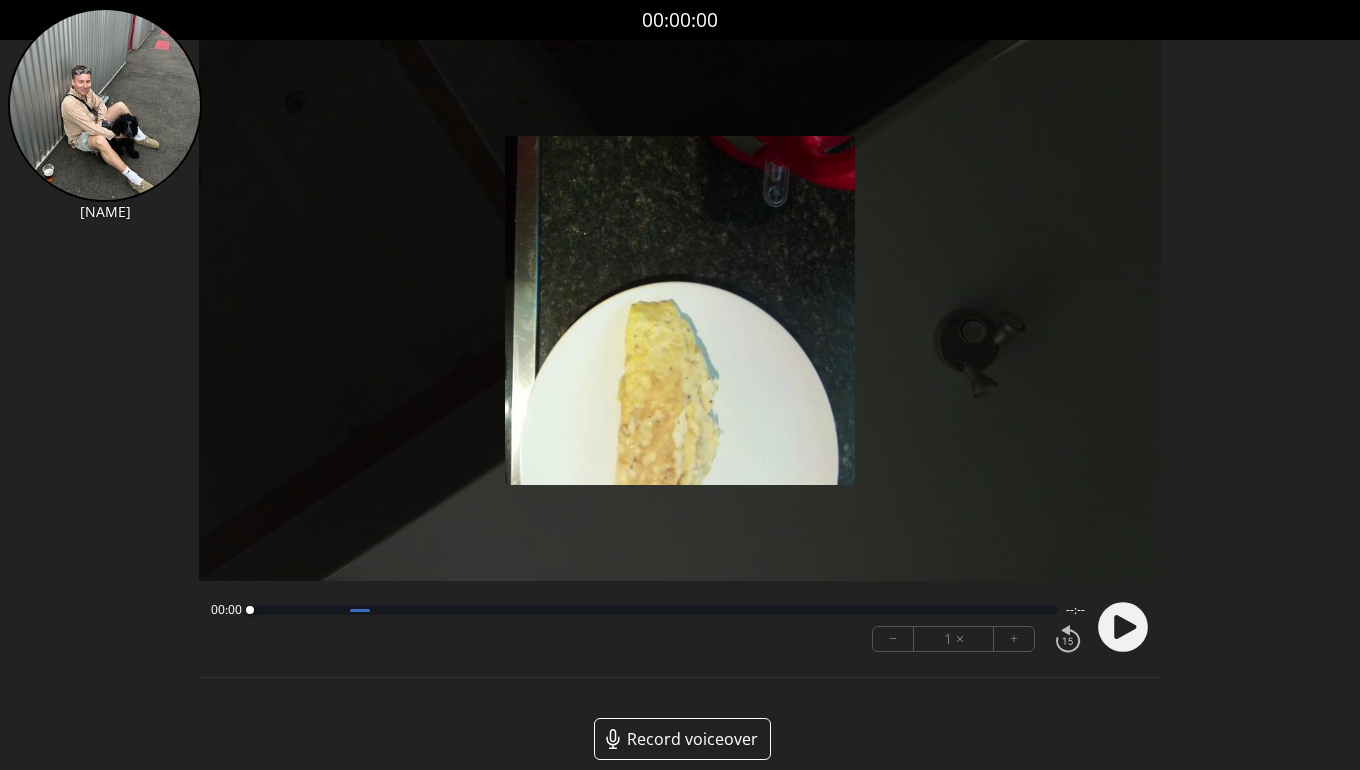 scroll, scrollTop: 0, scrollLeft: 0, axis: both 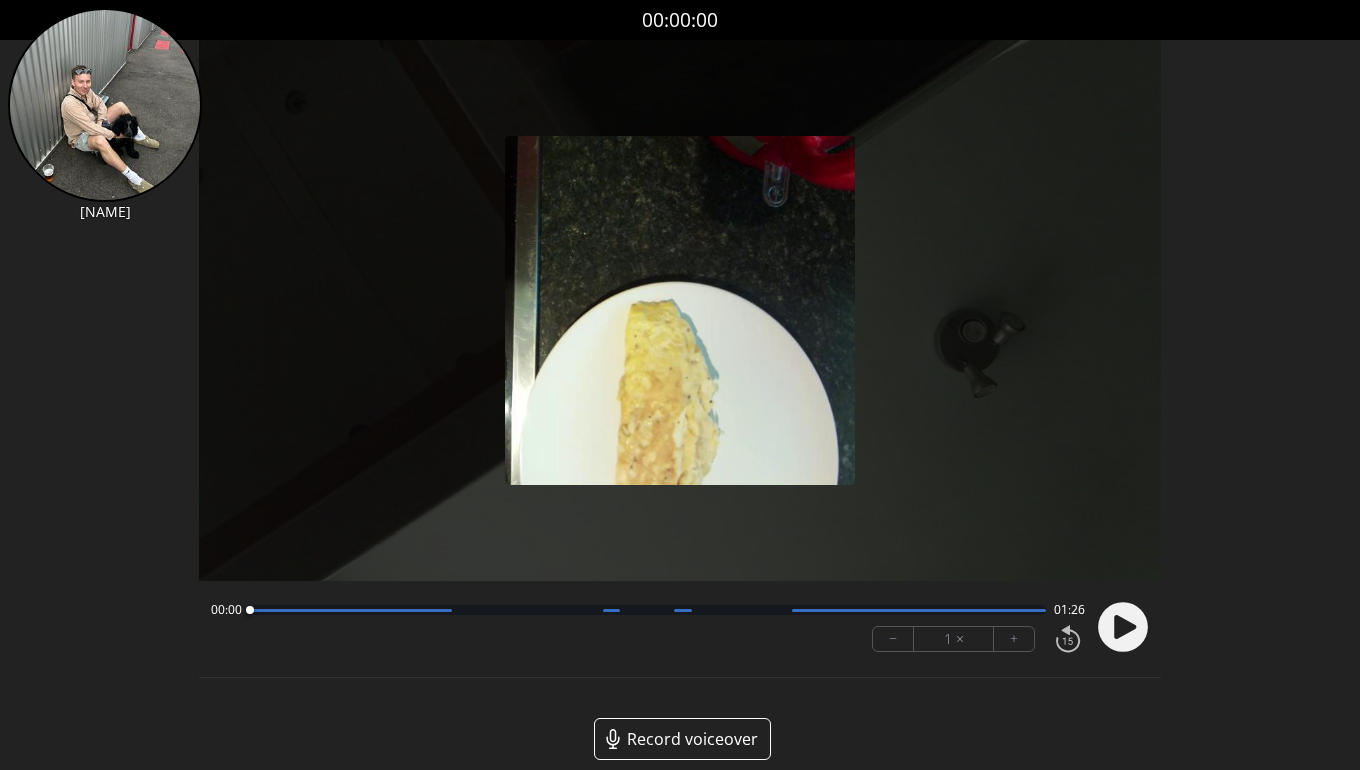 click 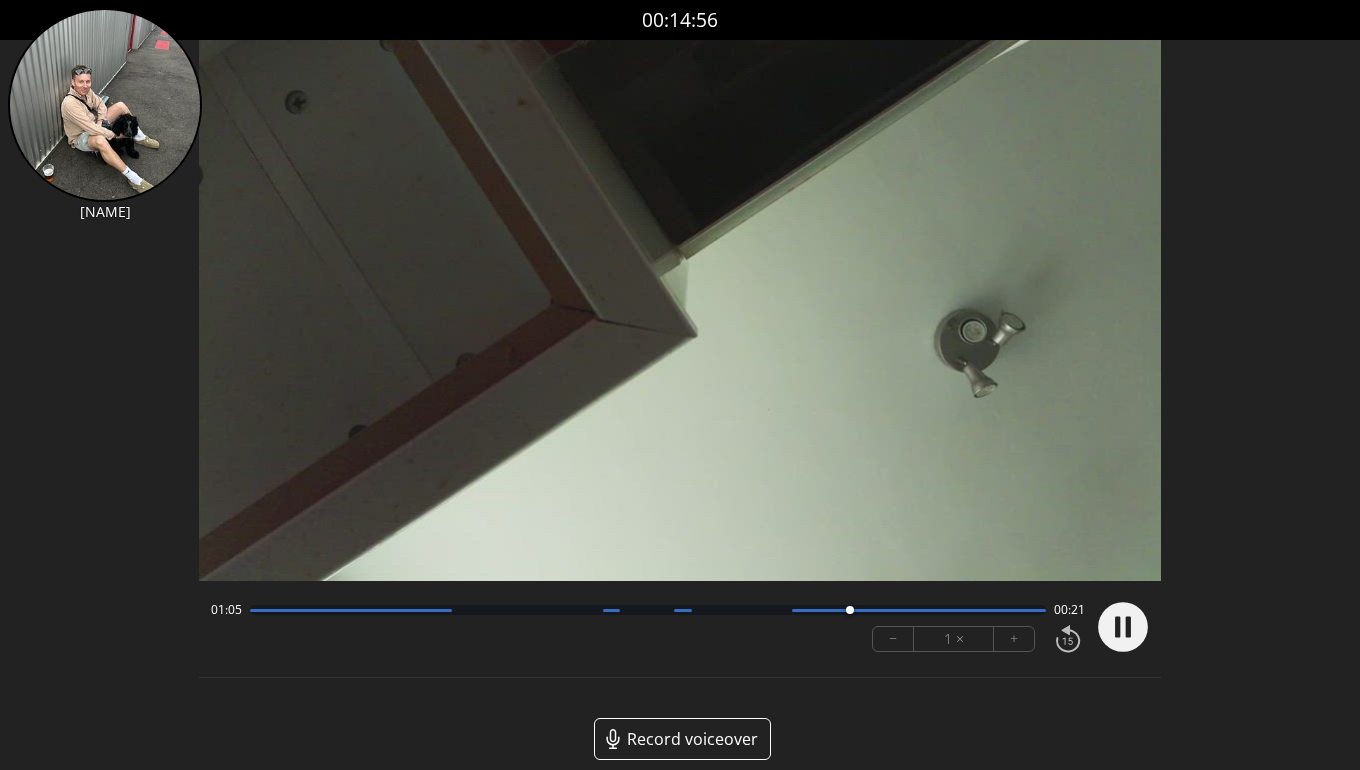 click 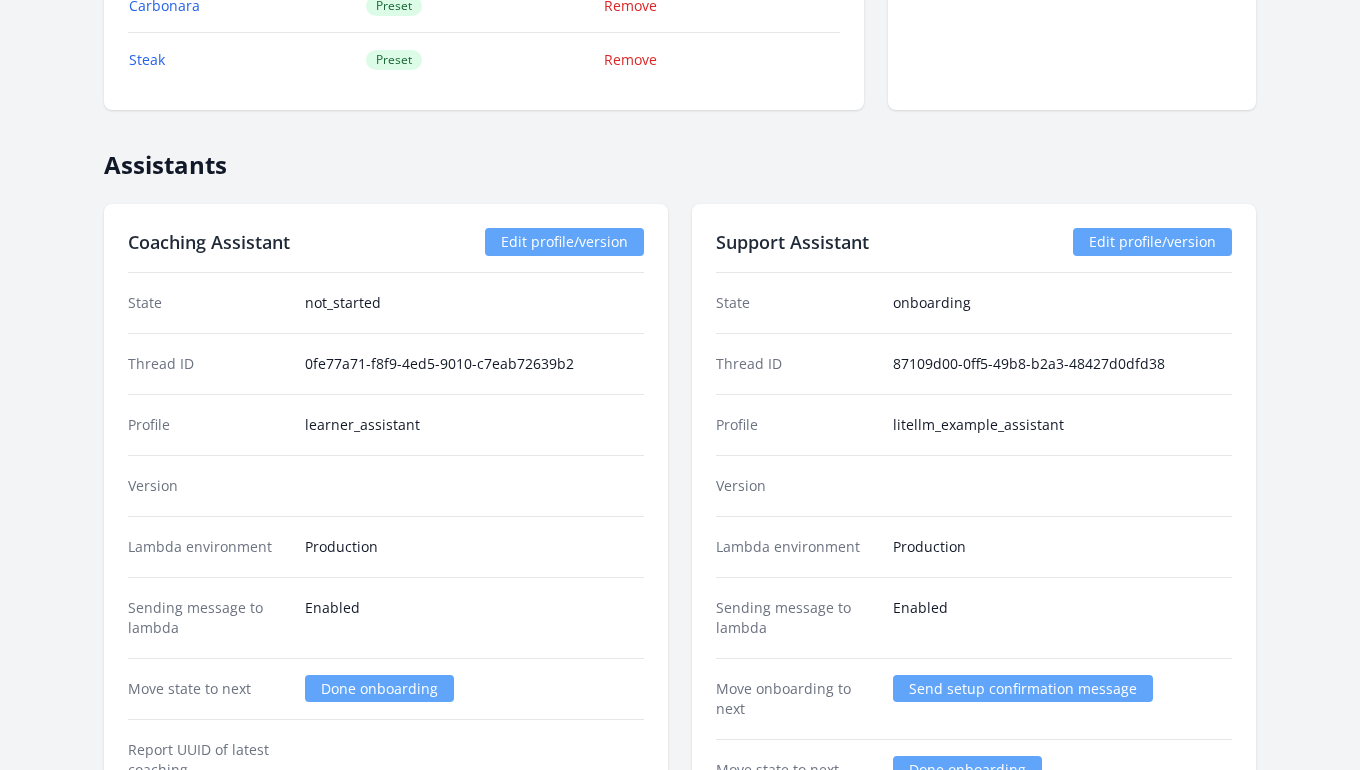 scroll, scrollTop: 1736, scrollLeft: 0, axis: vertical 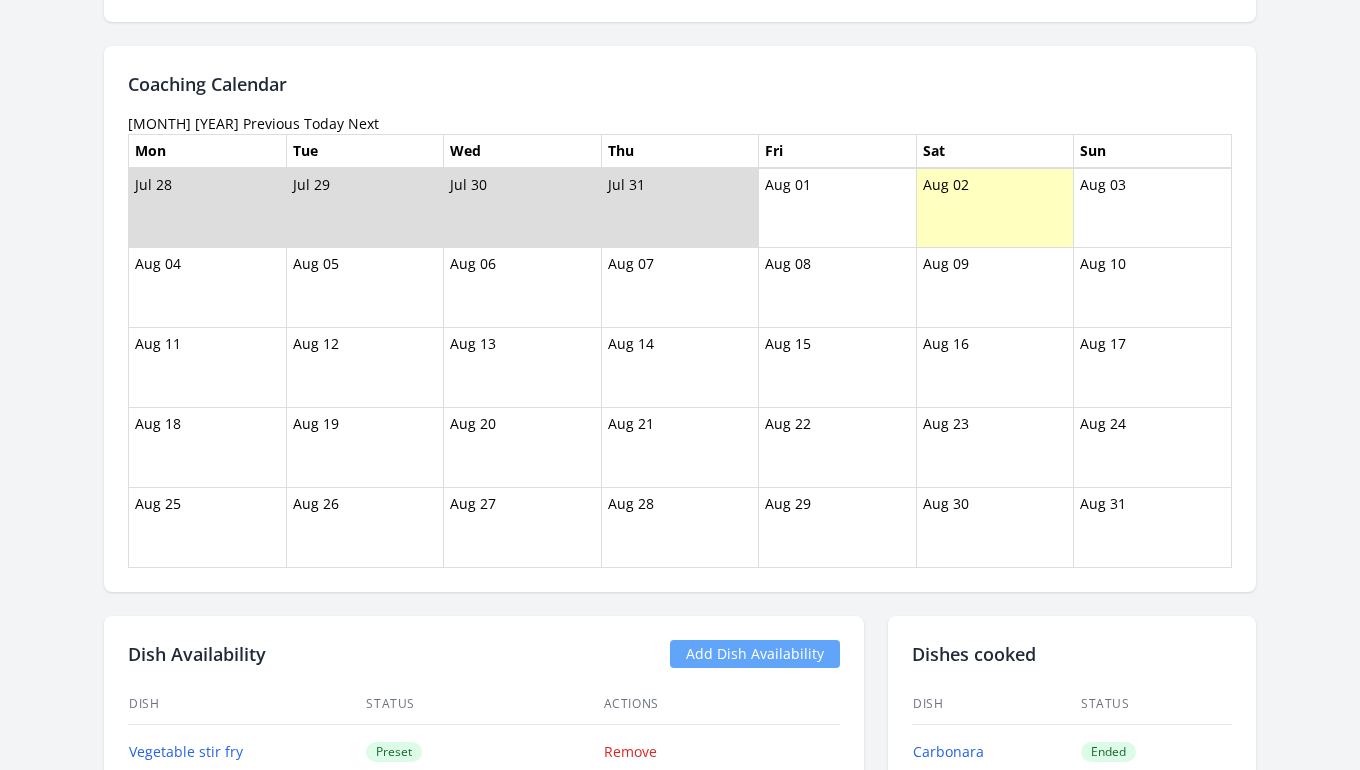 click on "Previous" at bounding box center [271, 123] 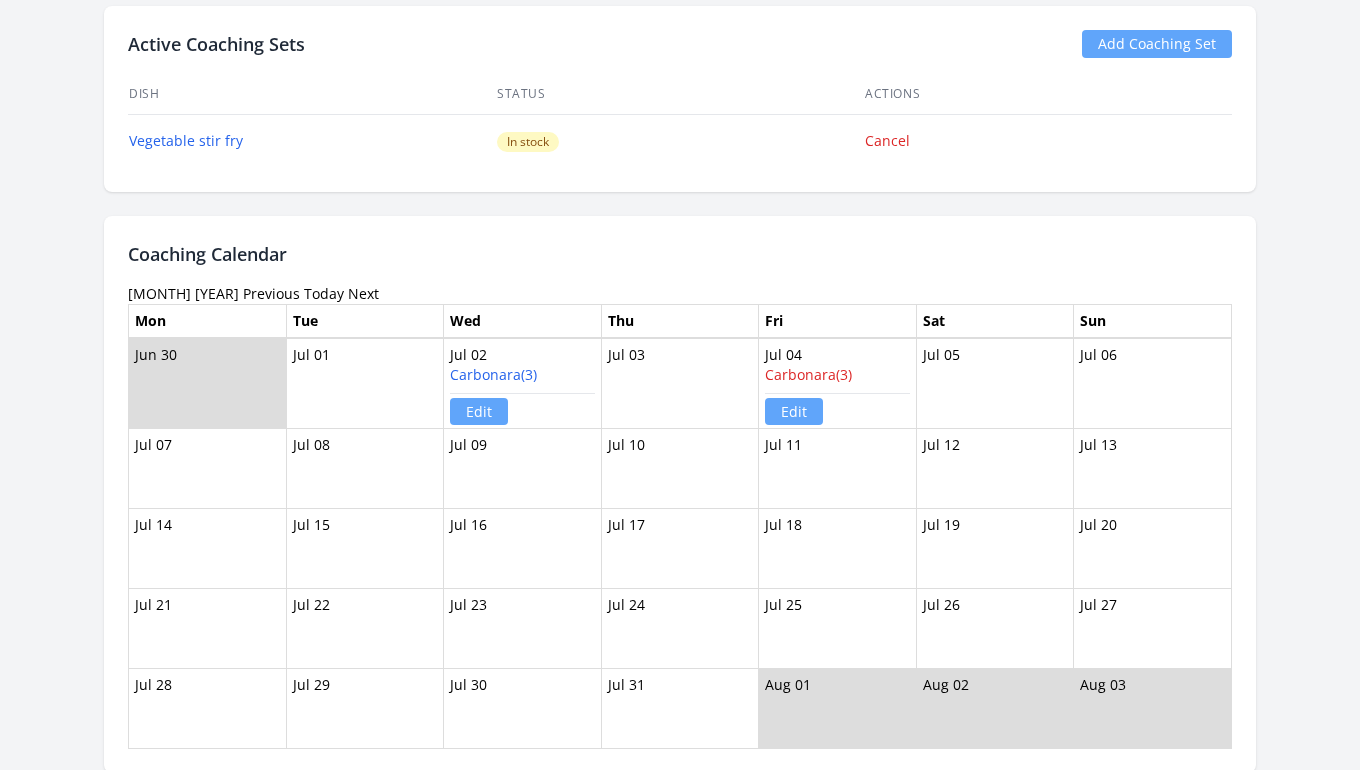 scroll, scrollTop: 943, scrollLeft: 0, axis: vertical 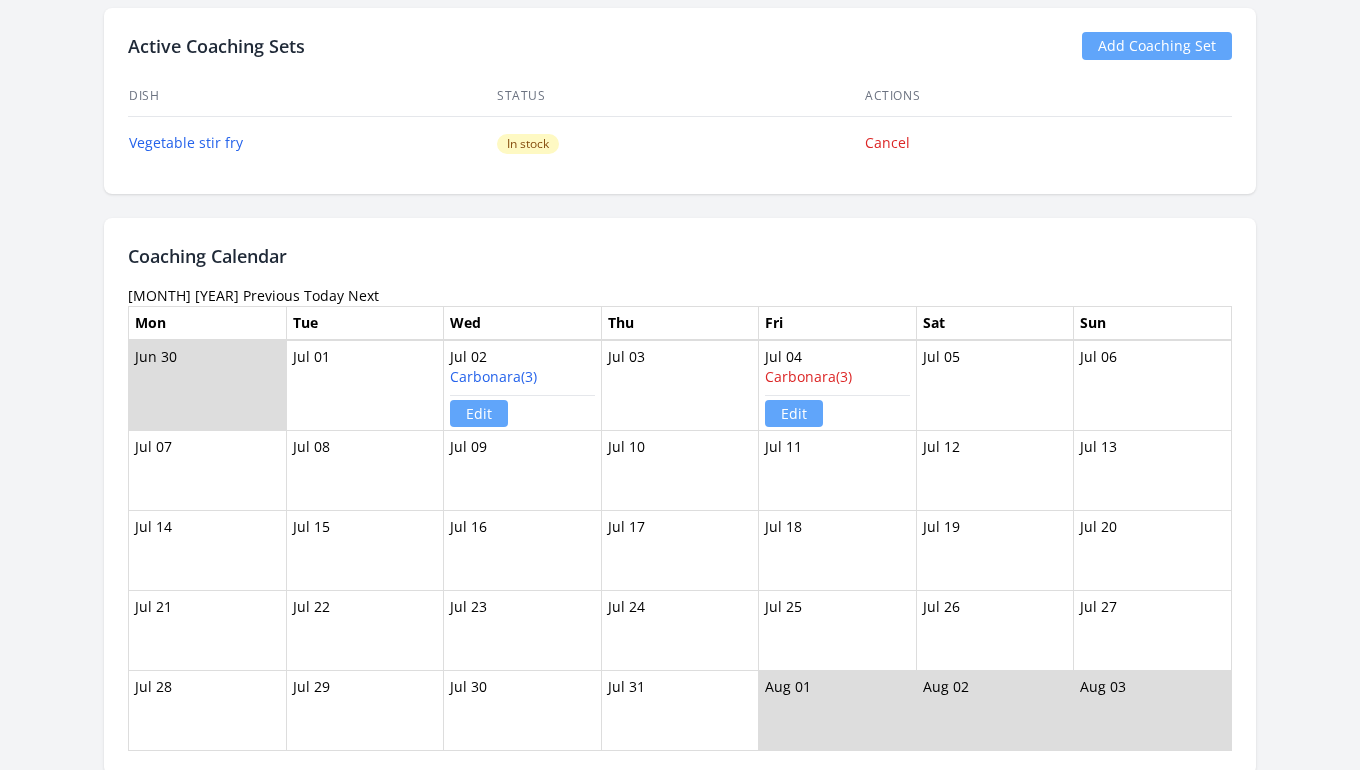 click on "Next" at bounding box center (363, 295) 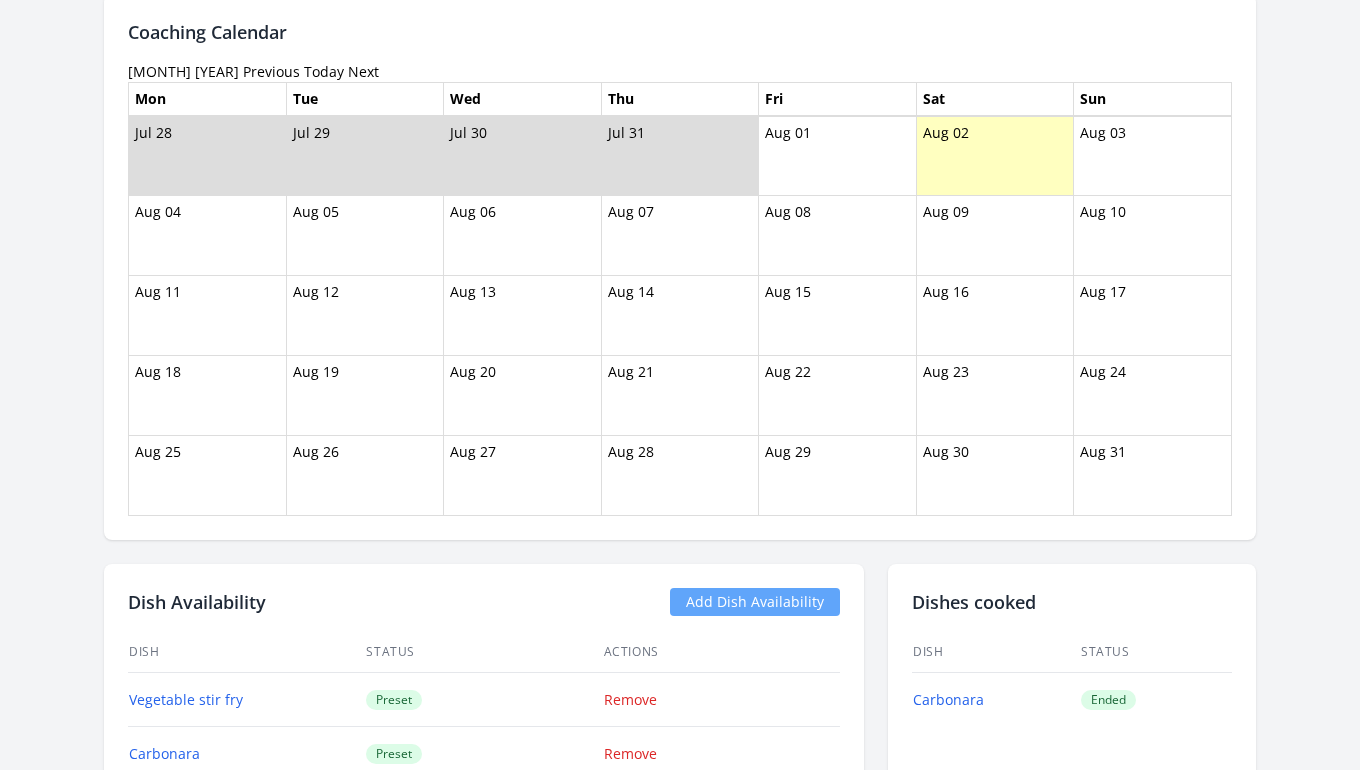 scroll, scrollTop: 1172, scrollLeft: 0, axis: vertical 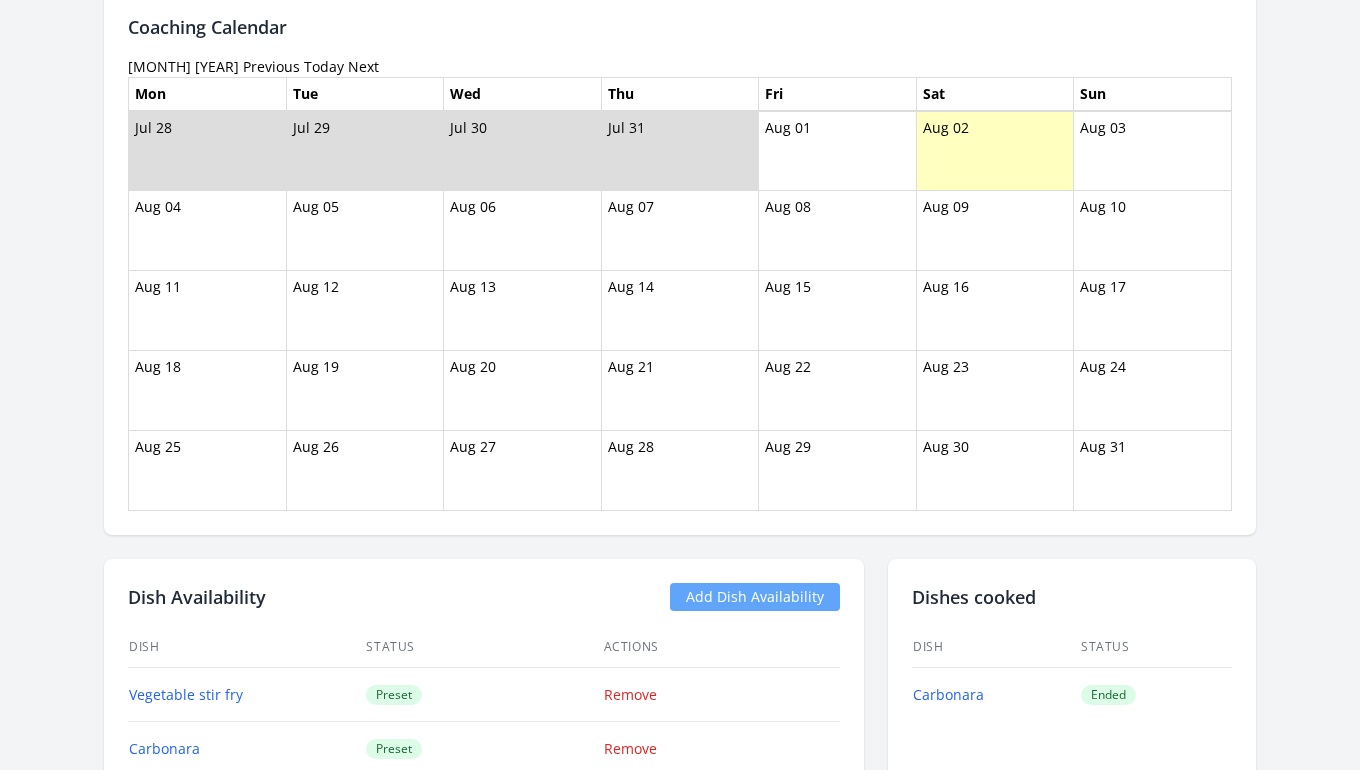 click on "Previous" at bounding box center [271, 66] 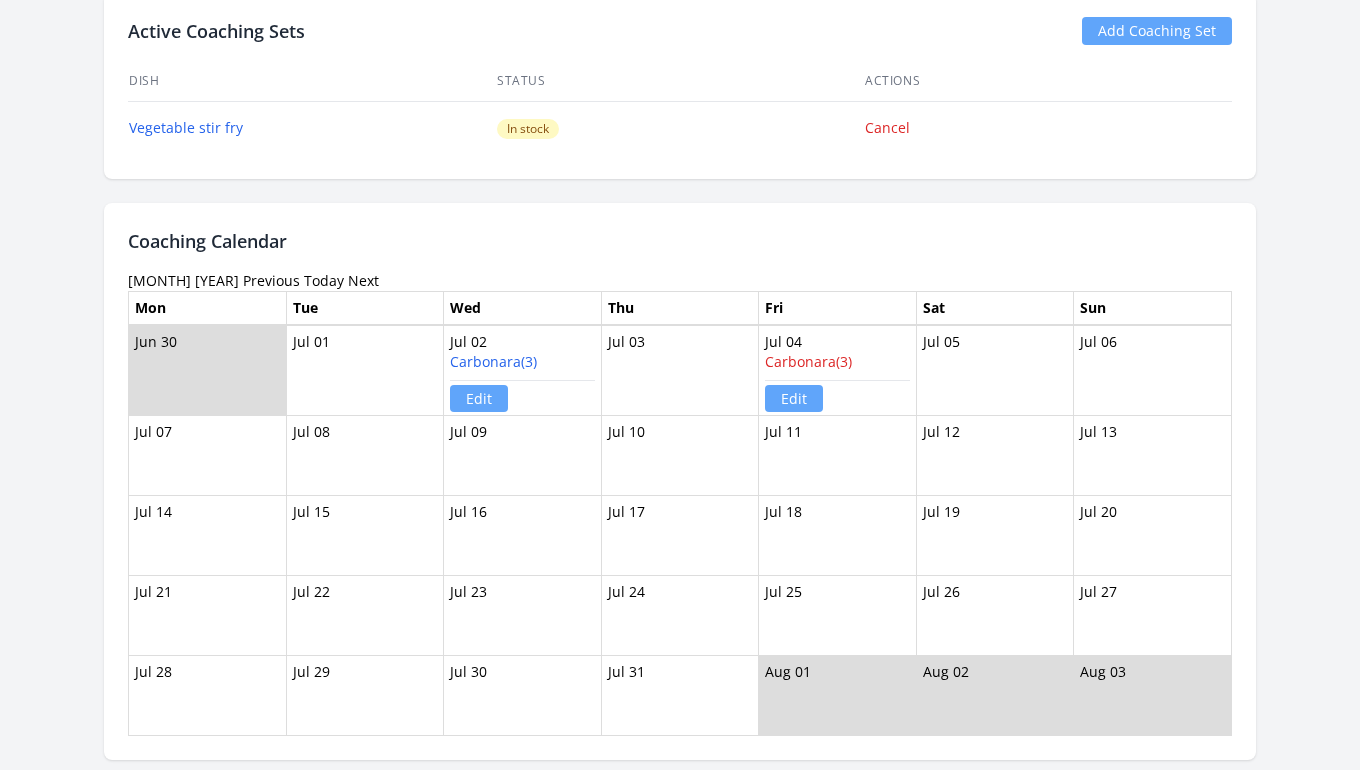 scroll, scrollTop: 962, scrollLeft: 0, axis: vertical 